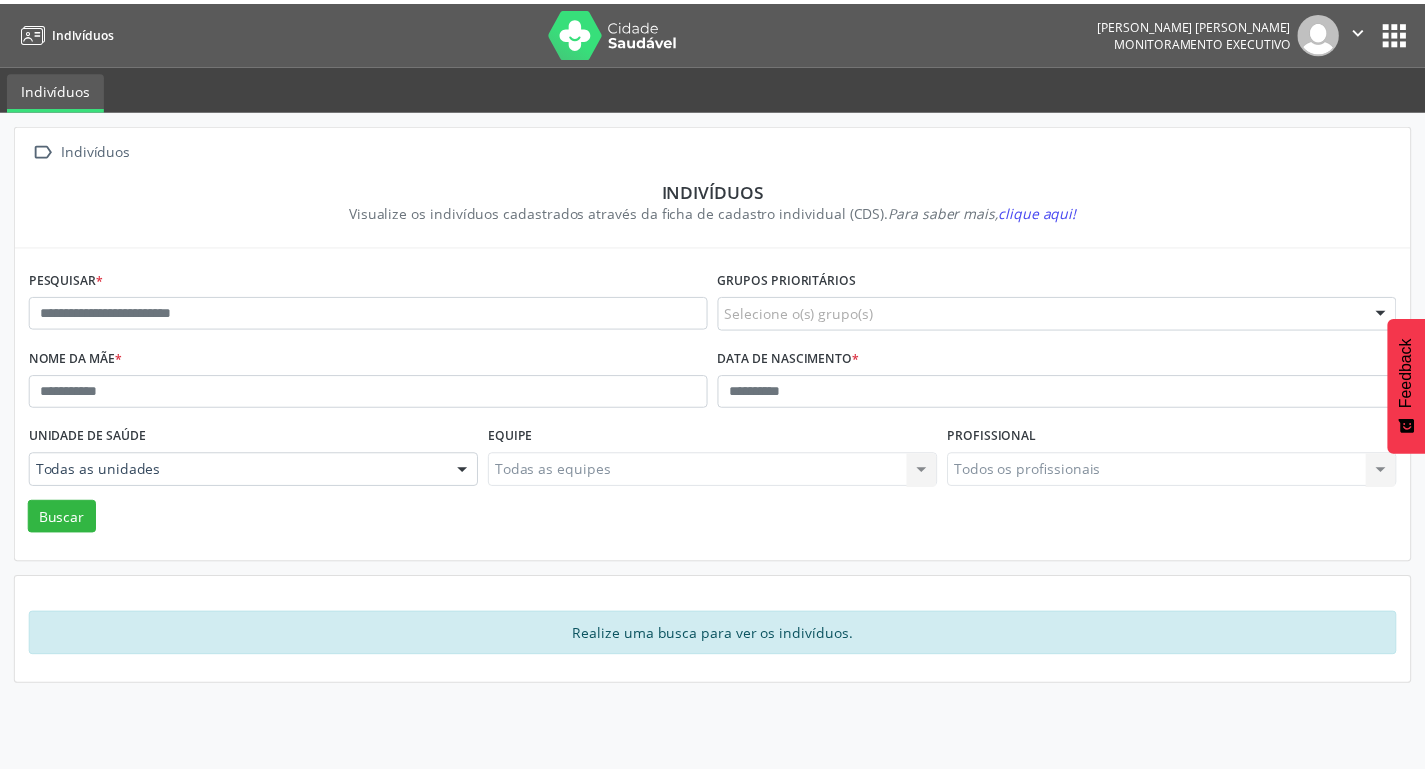 scroll, scrollTop: 0, scrollLeft: 0, axis: both 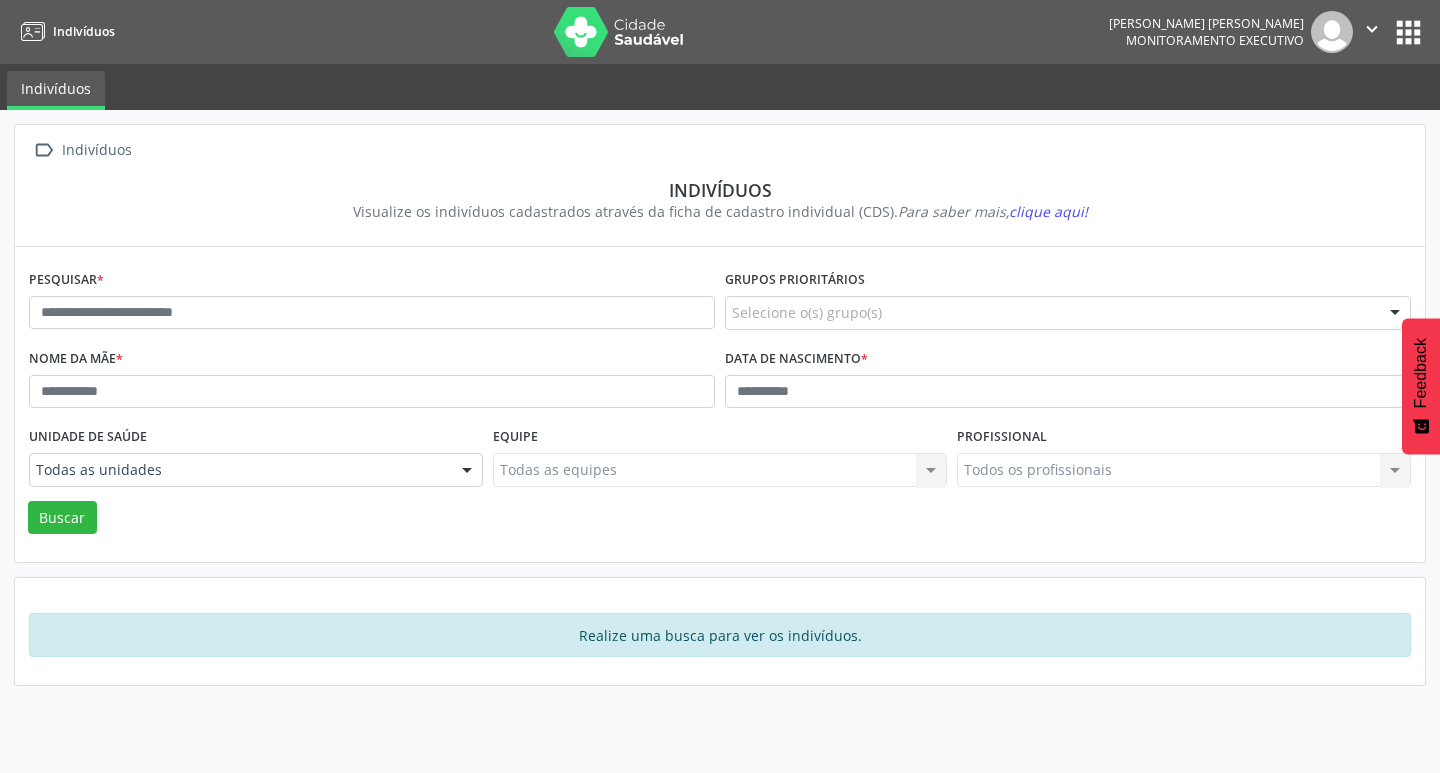 drag, startPoint x: 0, startPoint y: 0, endPoint x: 407, endPoint y: 308, distance: 510.40475 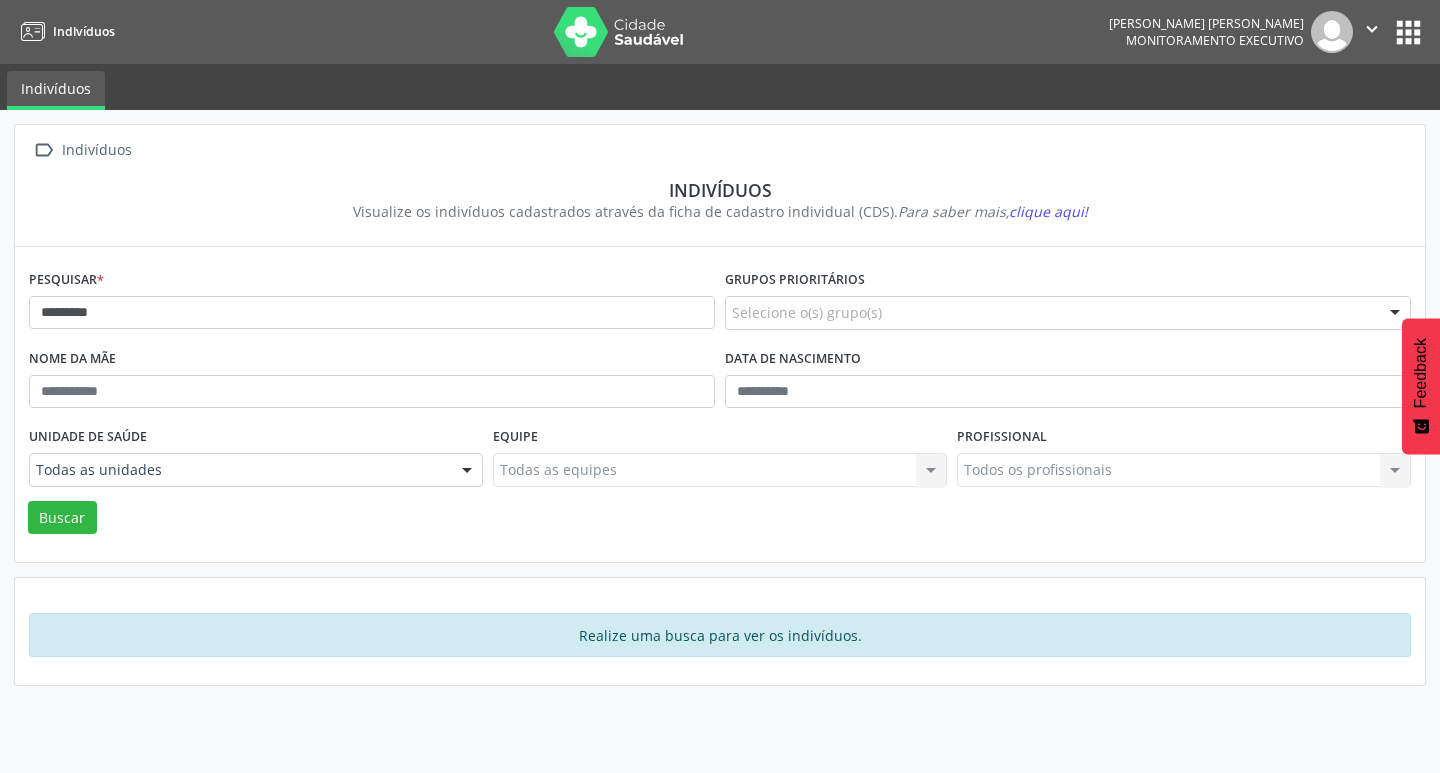 click on "Buscar" at bounding box center (62, 518) 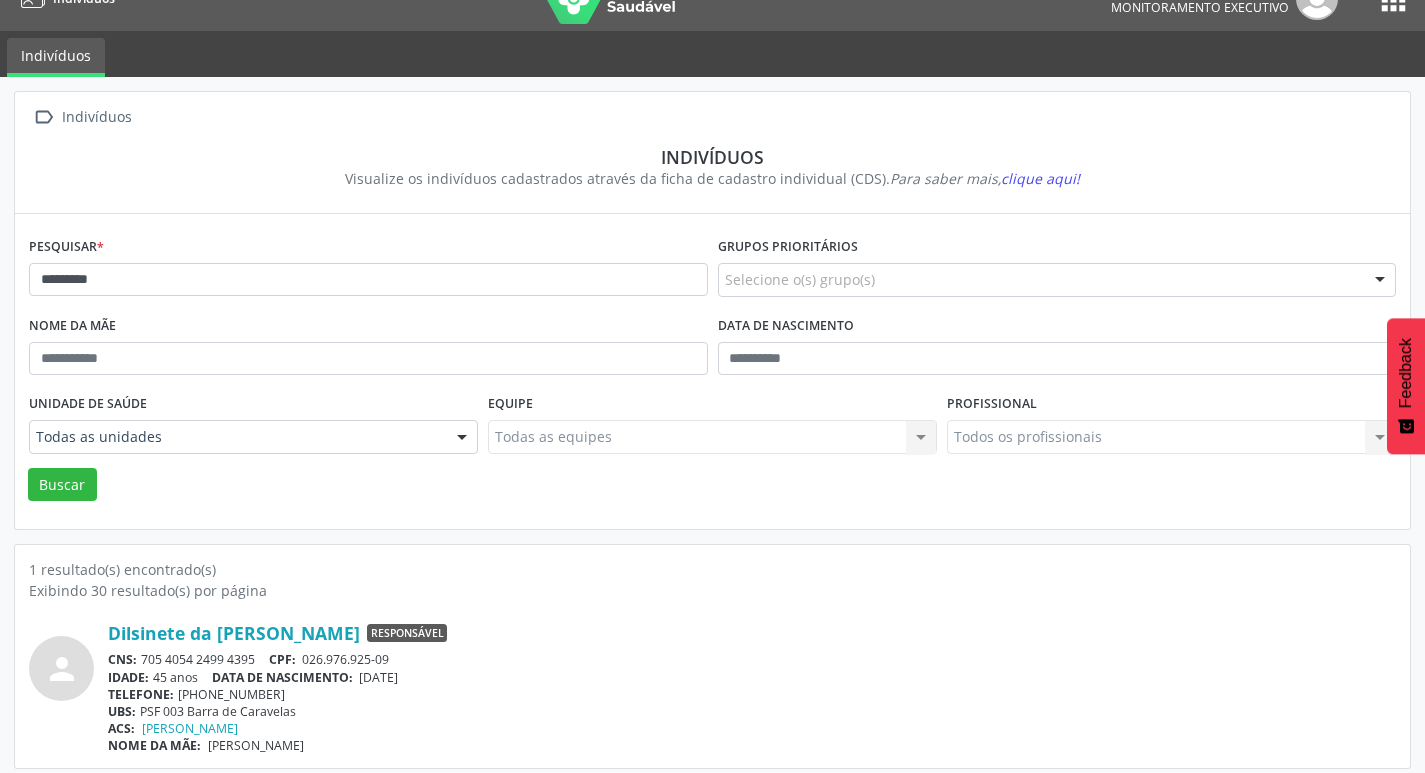 scroll, scrollTop: 43, scrollLeft: 0, axis: vertical 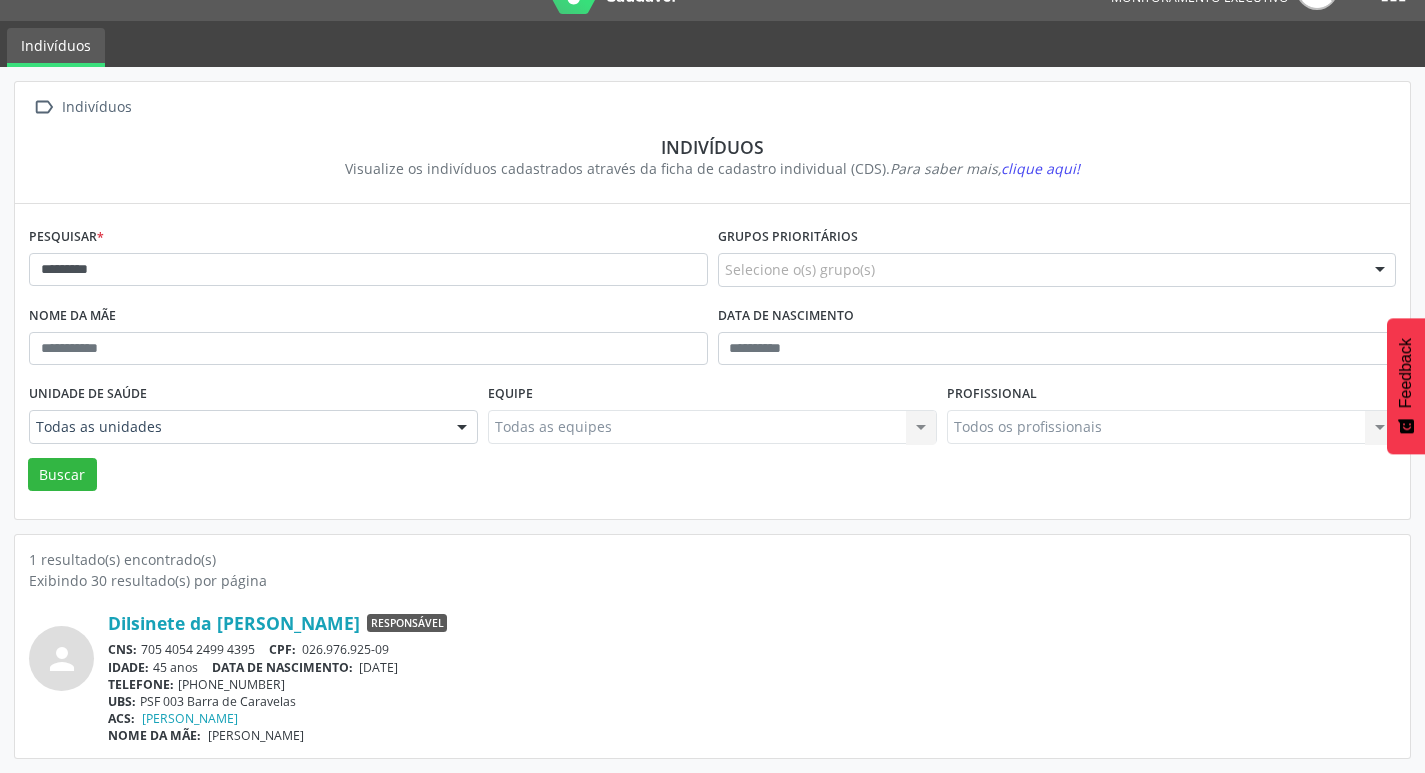 drag, startPoint x: 143, startPoint y: 646, endPoint x: 255, endPoint y: 649, distance: 112.04017 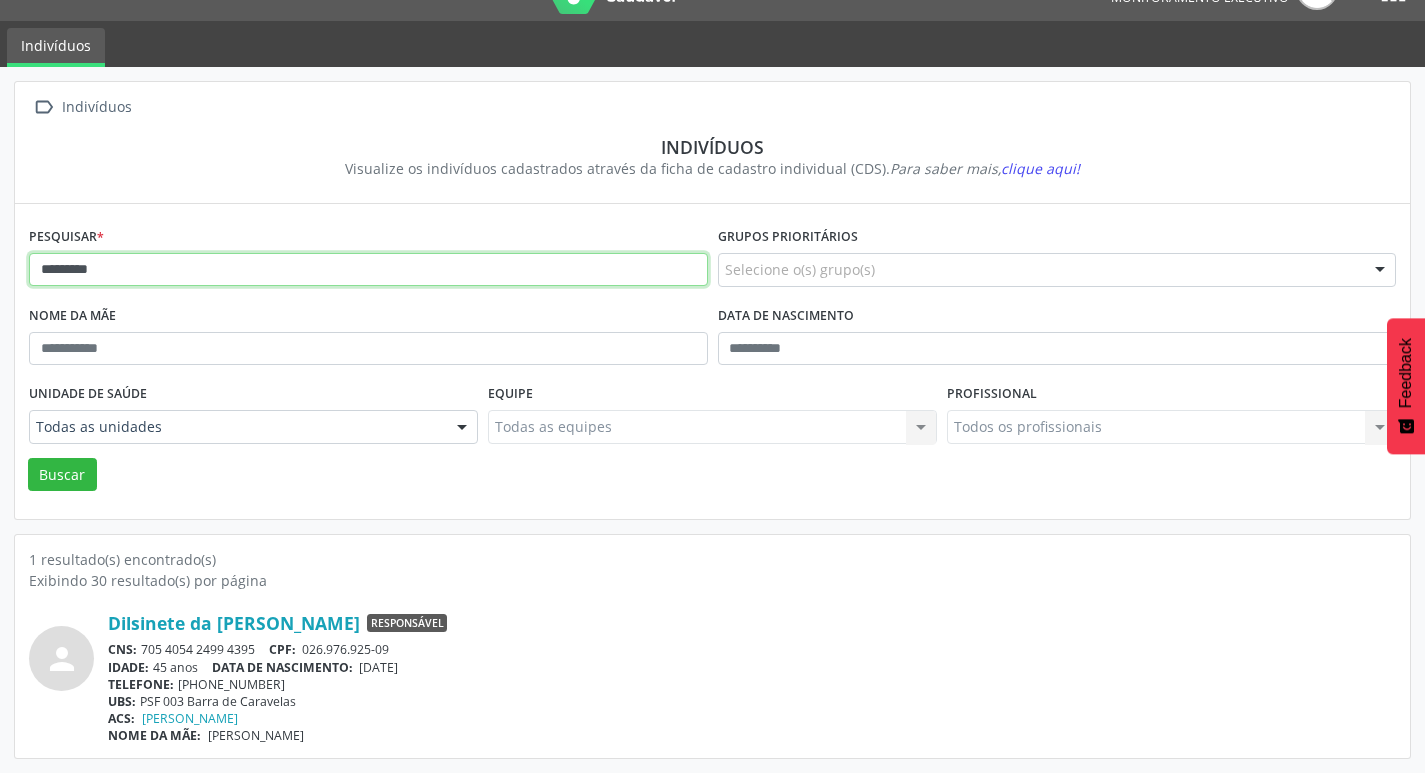 click on "*********" at bounding box center [368, 270] 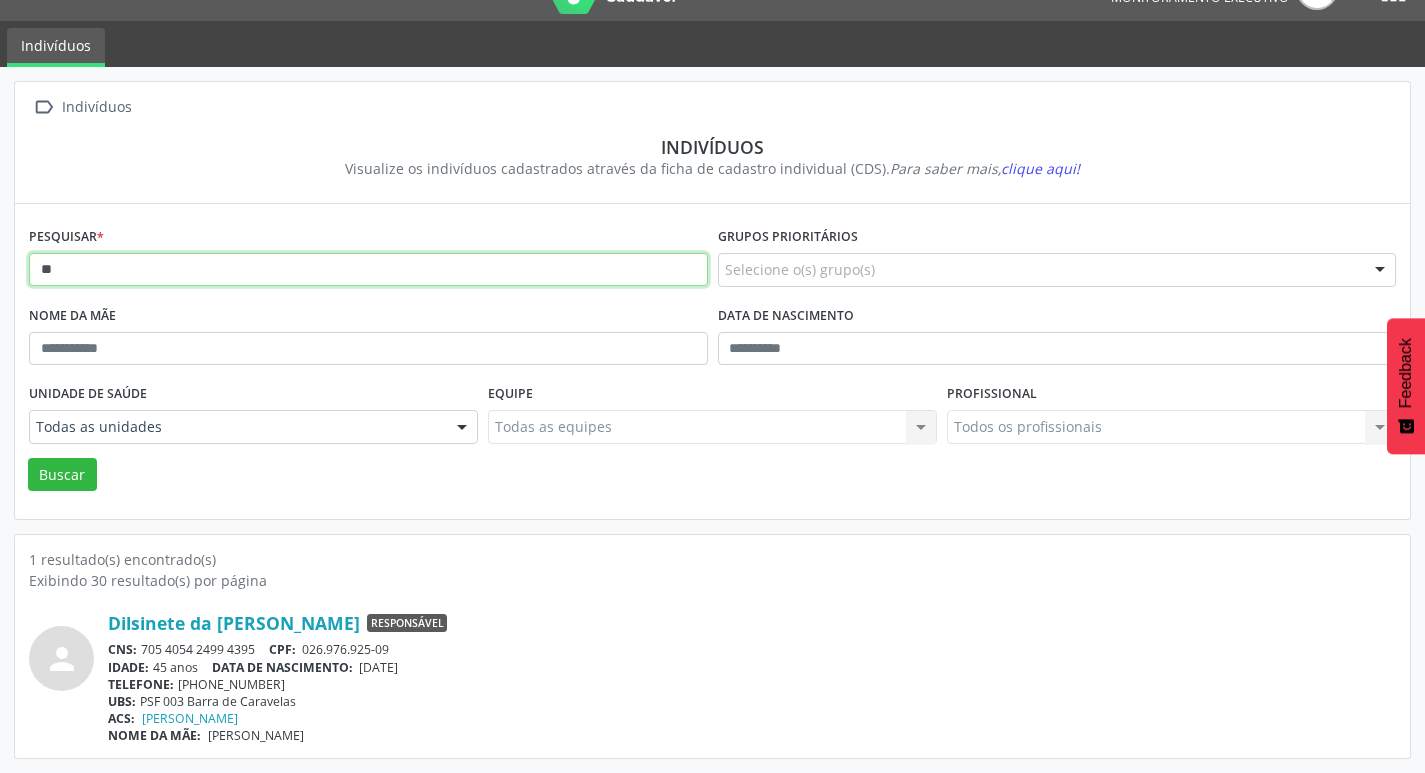type on "*" 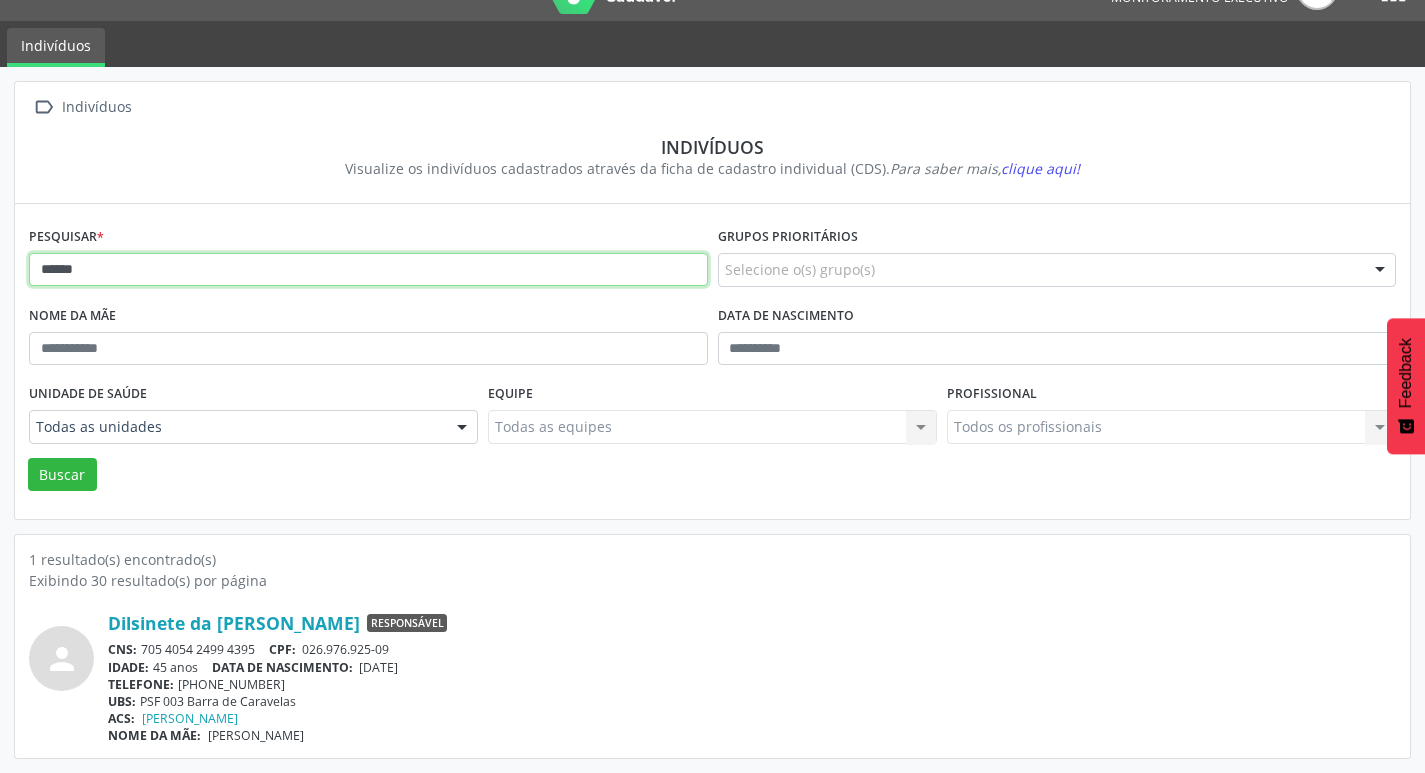 click on "Buscar" at bounding box center (62, 475) 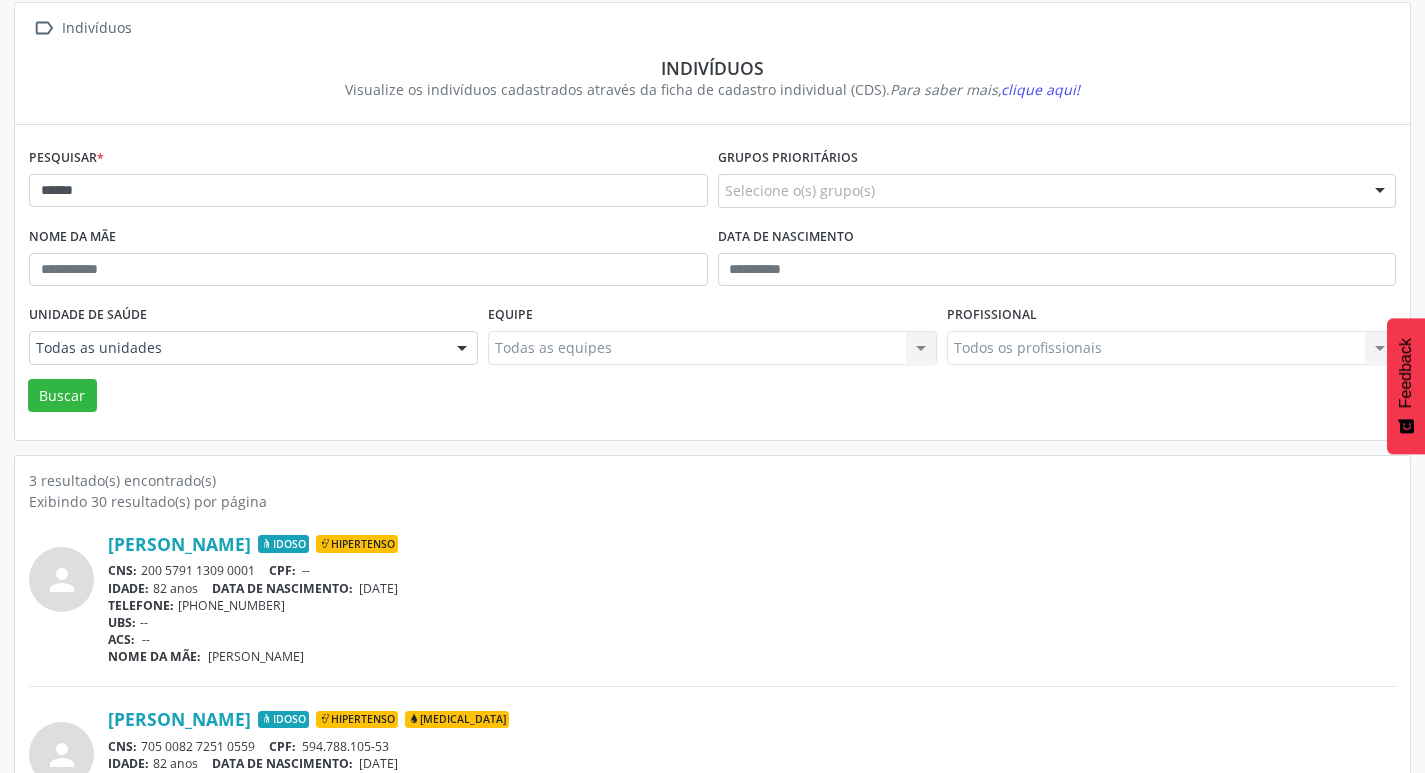 scroll, scrollTop: 94, scrollLeft: 0, axis: vertical 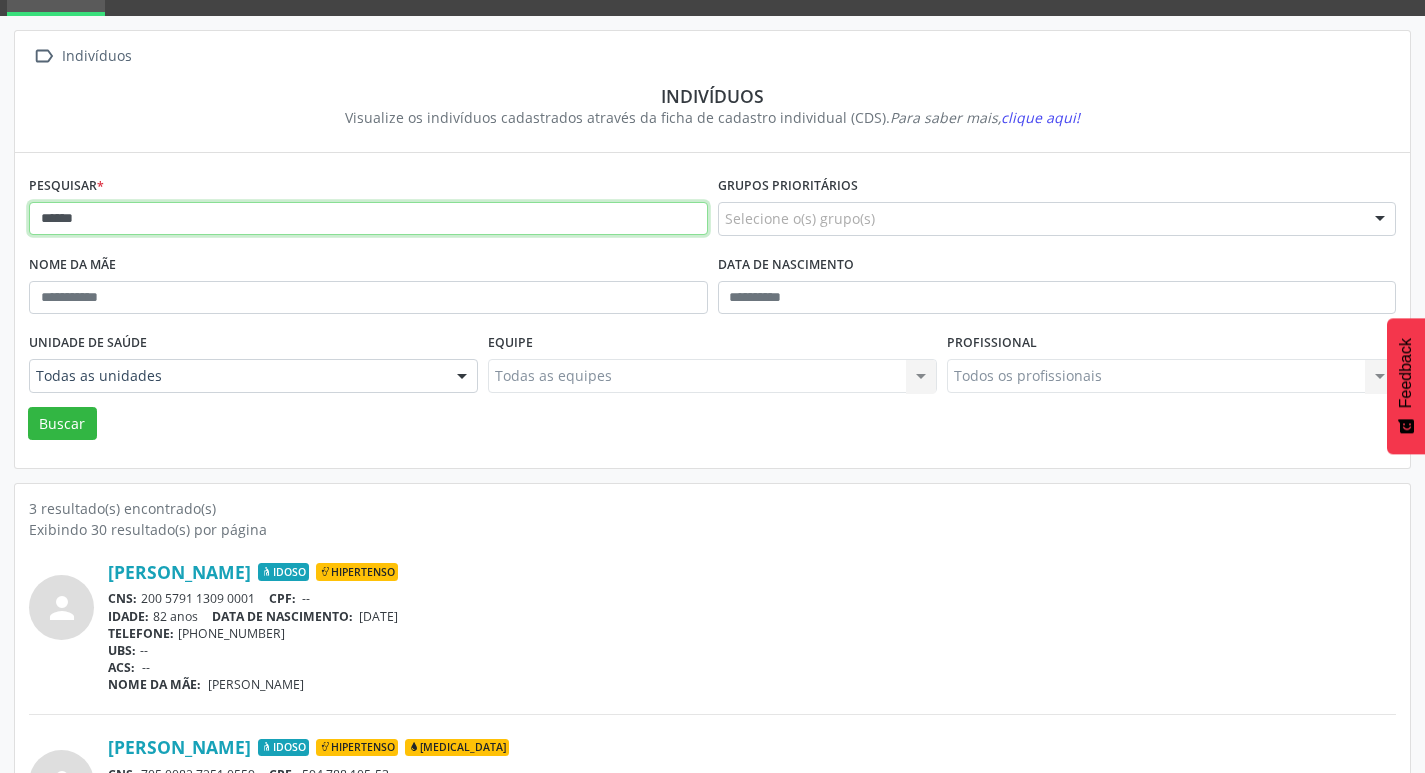 click on "******" at bounding box center [368, 219] 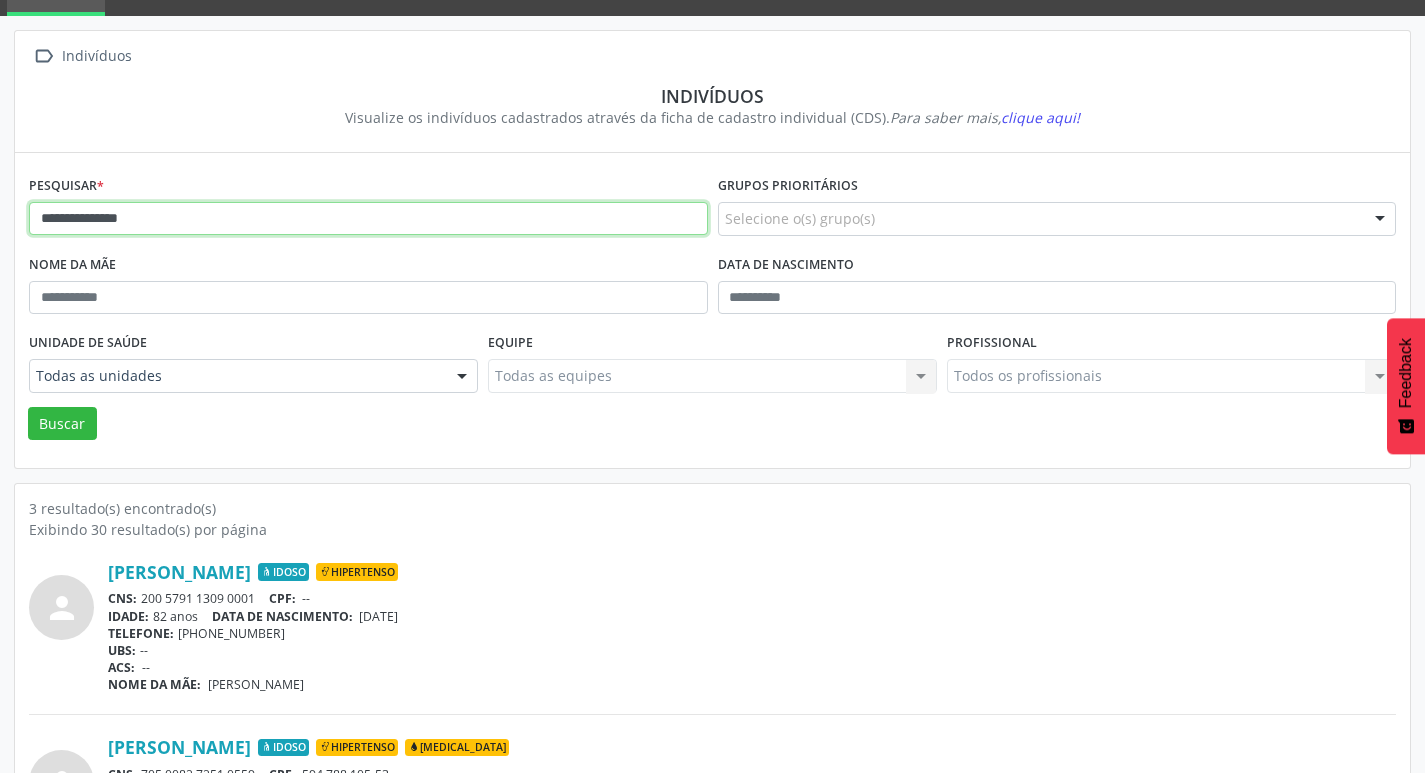 click on "Buscar" at bounding box center [62, 424] 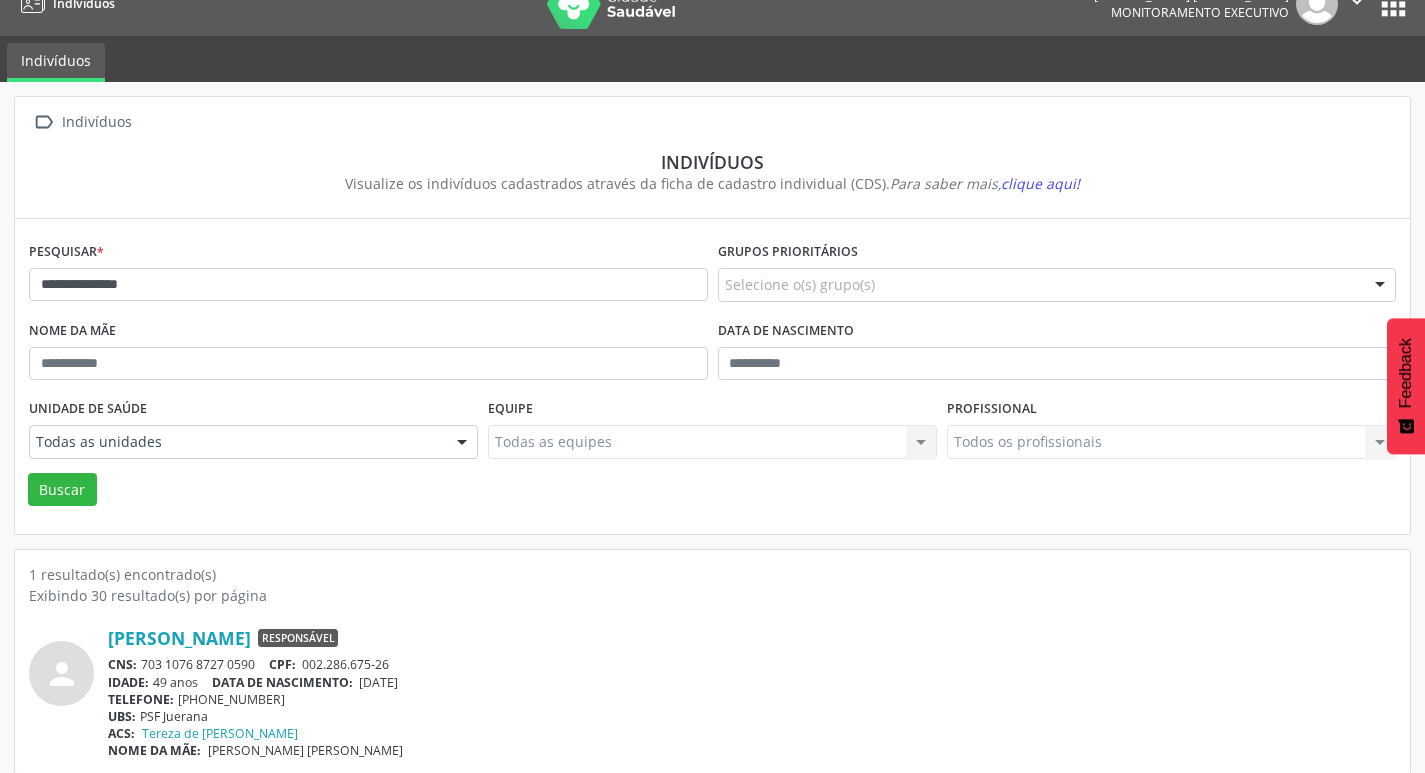 scroll, scrollTop: 43, scrollLeft: 0, axis: vertical 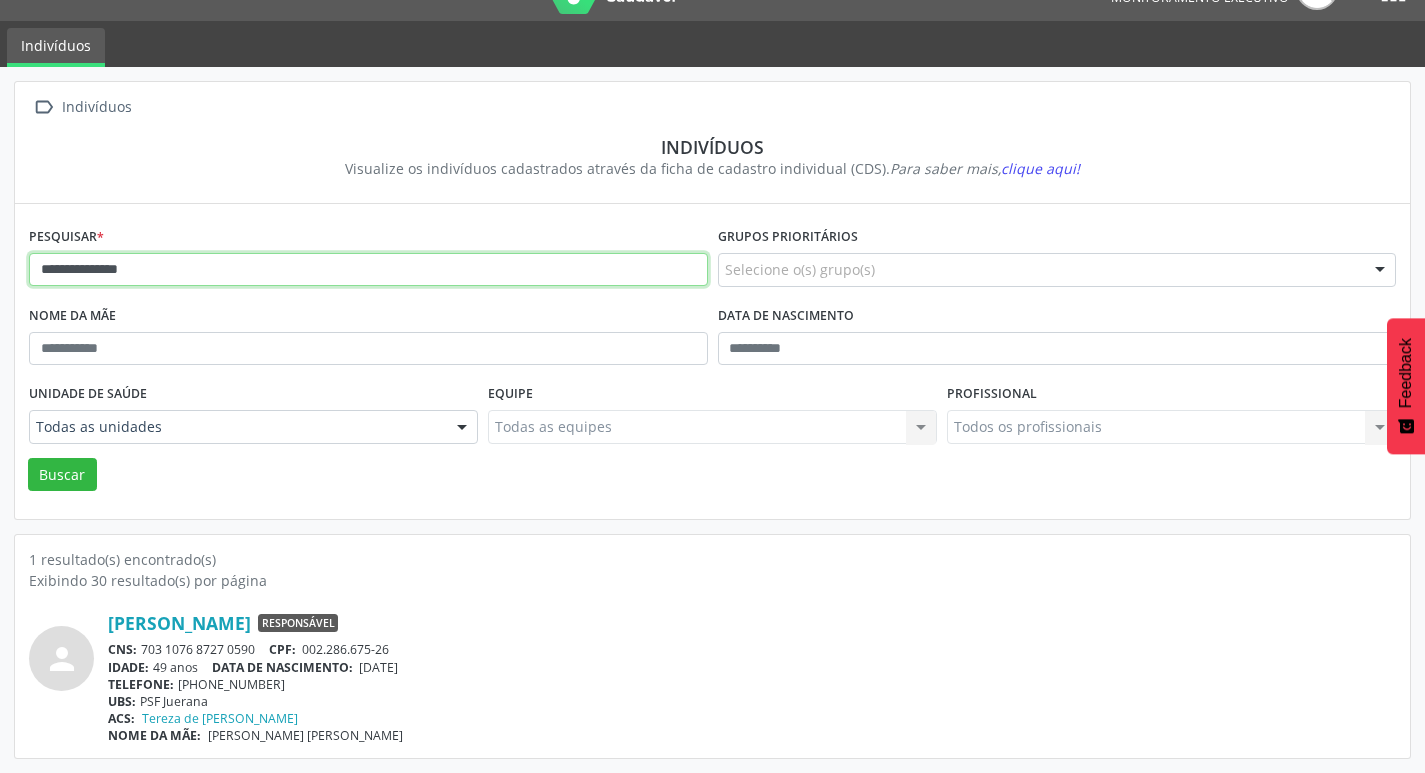 click on "**********" at bounding box center [368, 270] 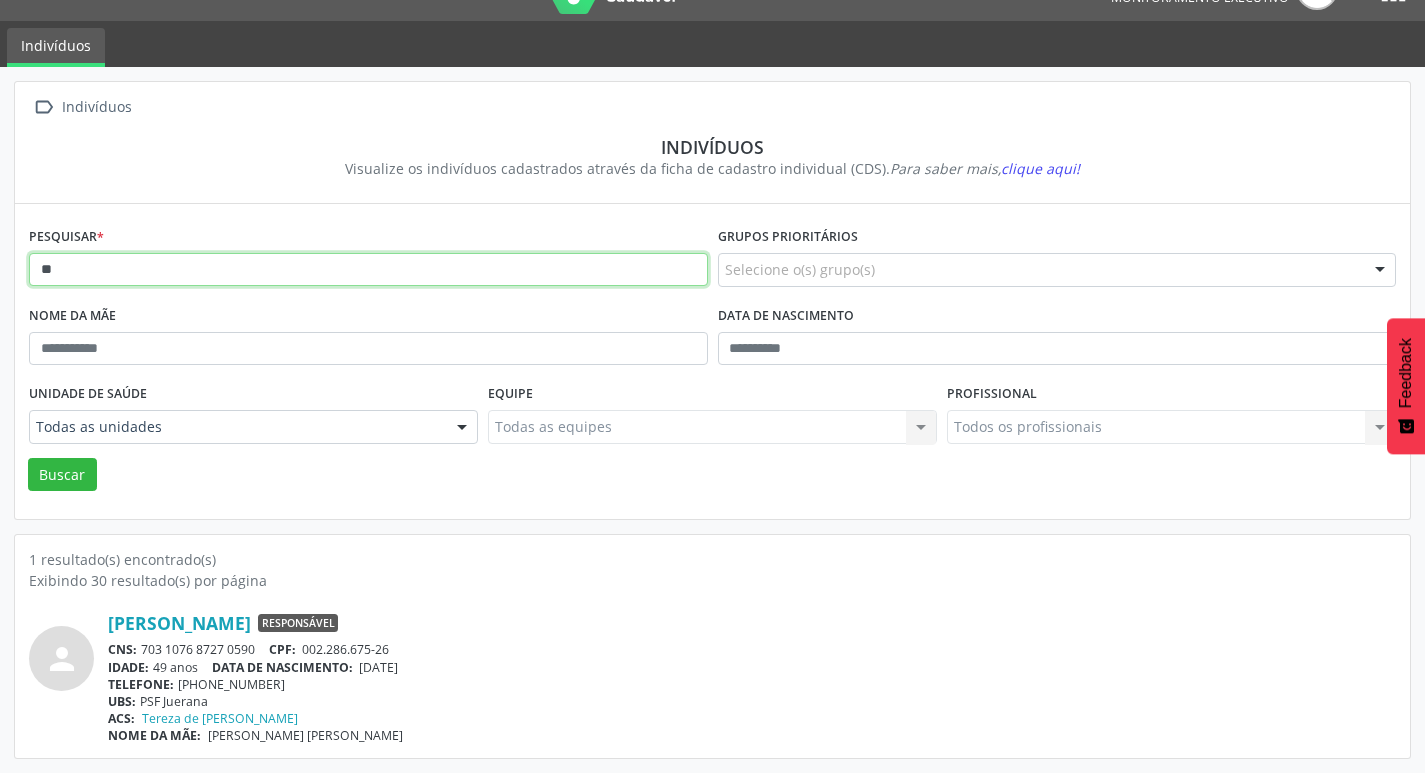 type on "*" 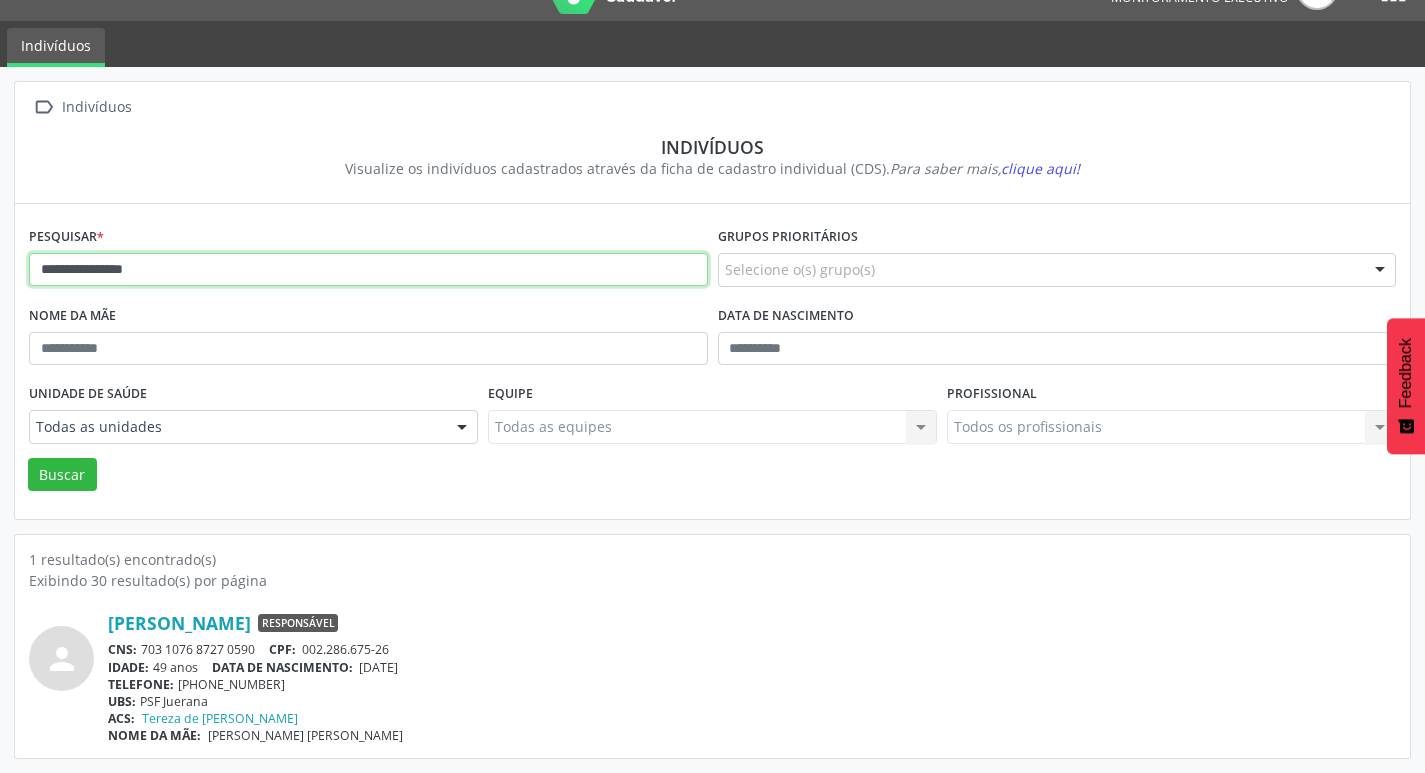 click on "Buscar" at bounding box center [62, 475] 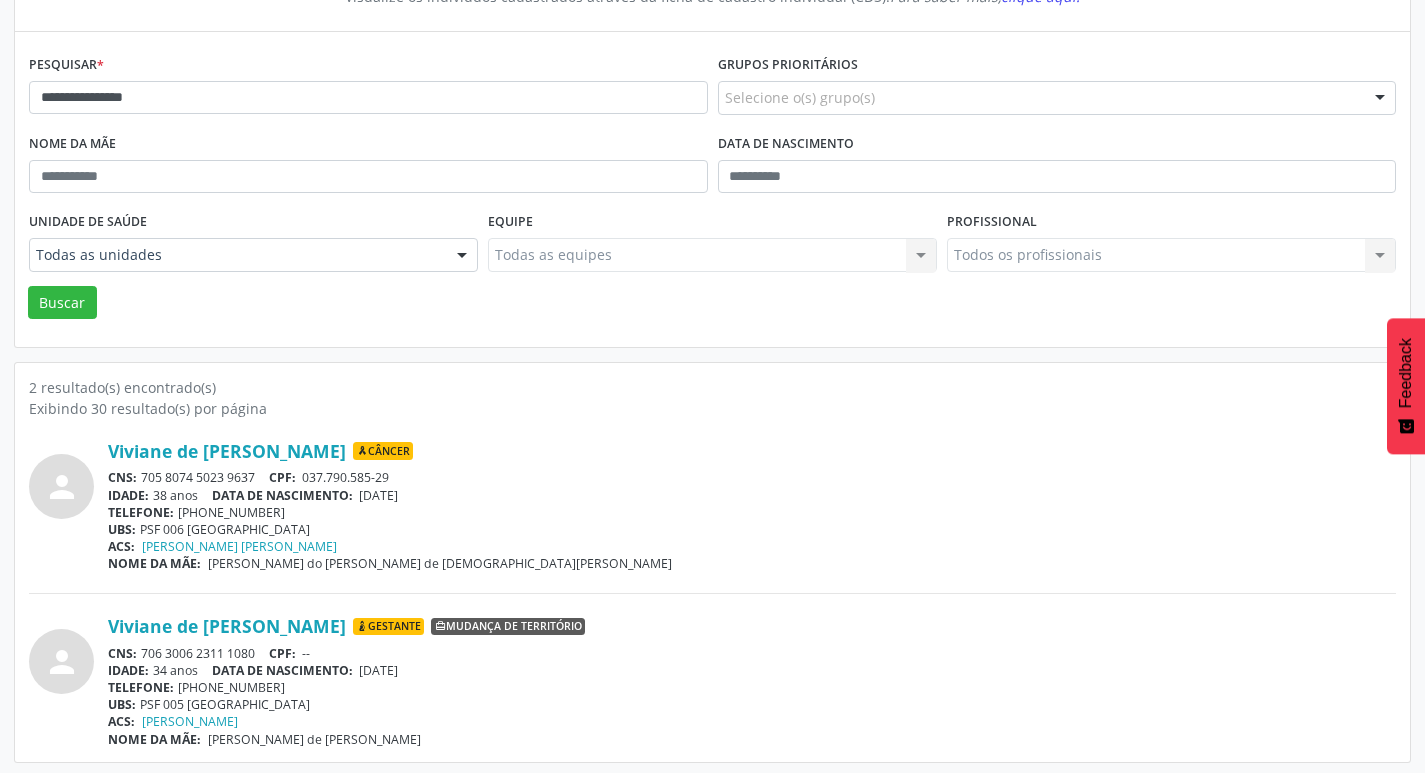 scroll, scrollTop: 219, scrollLeft: 0, axis: vertical 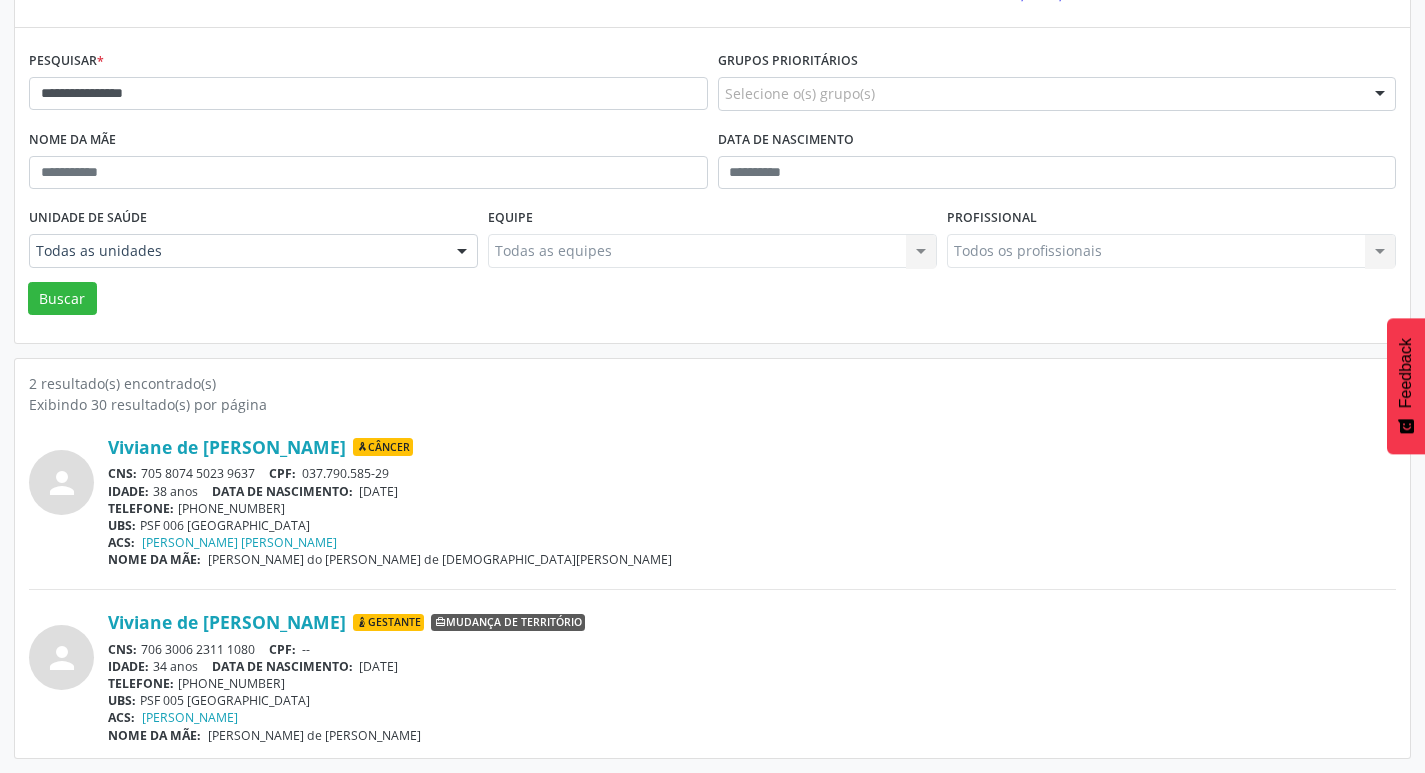 drag, startPoint x: 145, startPoint y: 469, endPoint x: 257, endPoint y: 468, distance: 112.00446 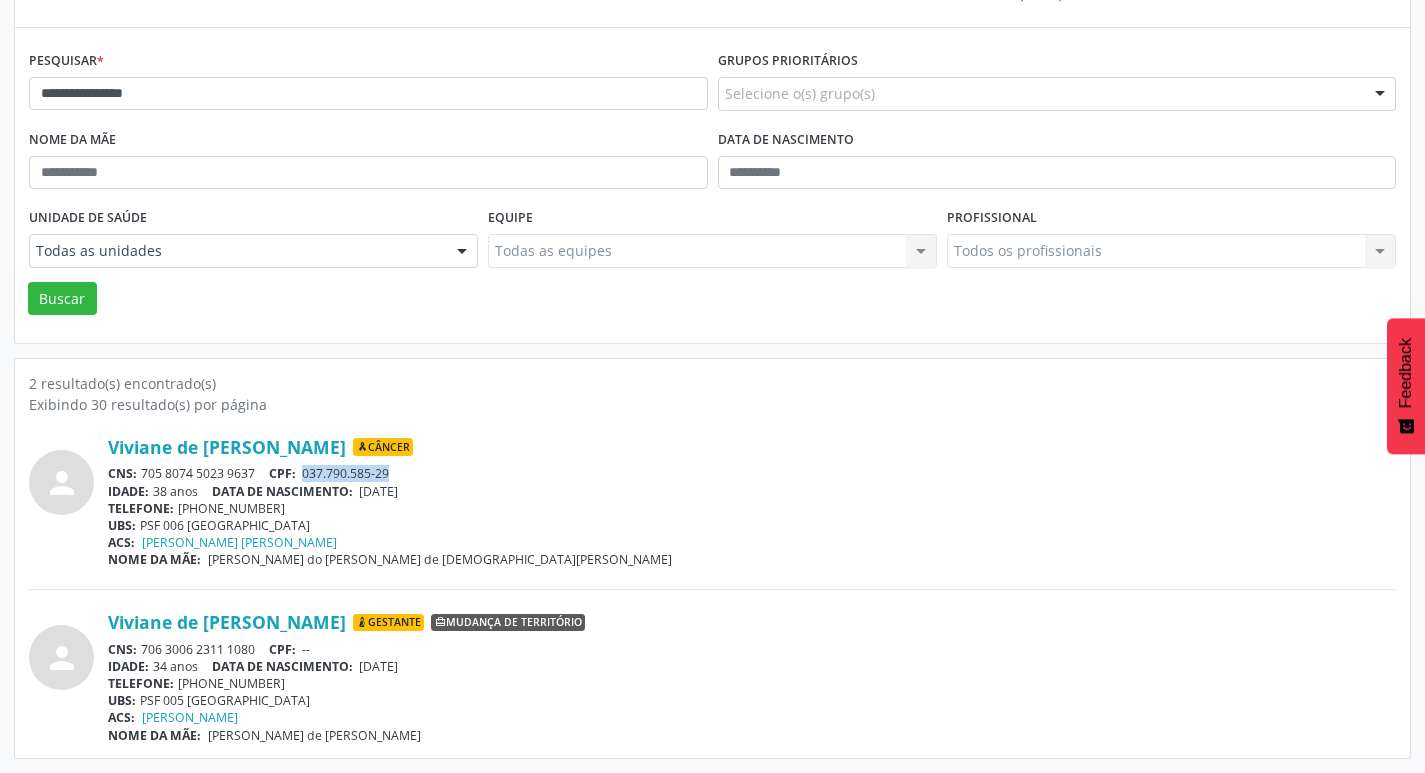 drag, startPoint x: 306, startPoint y: 470, endPoint x: 401, endPoint y: 473, distance: 95.047356 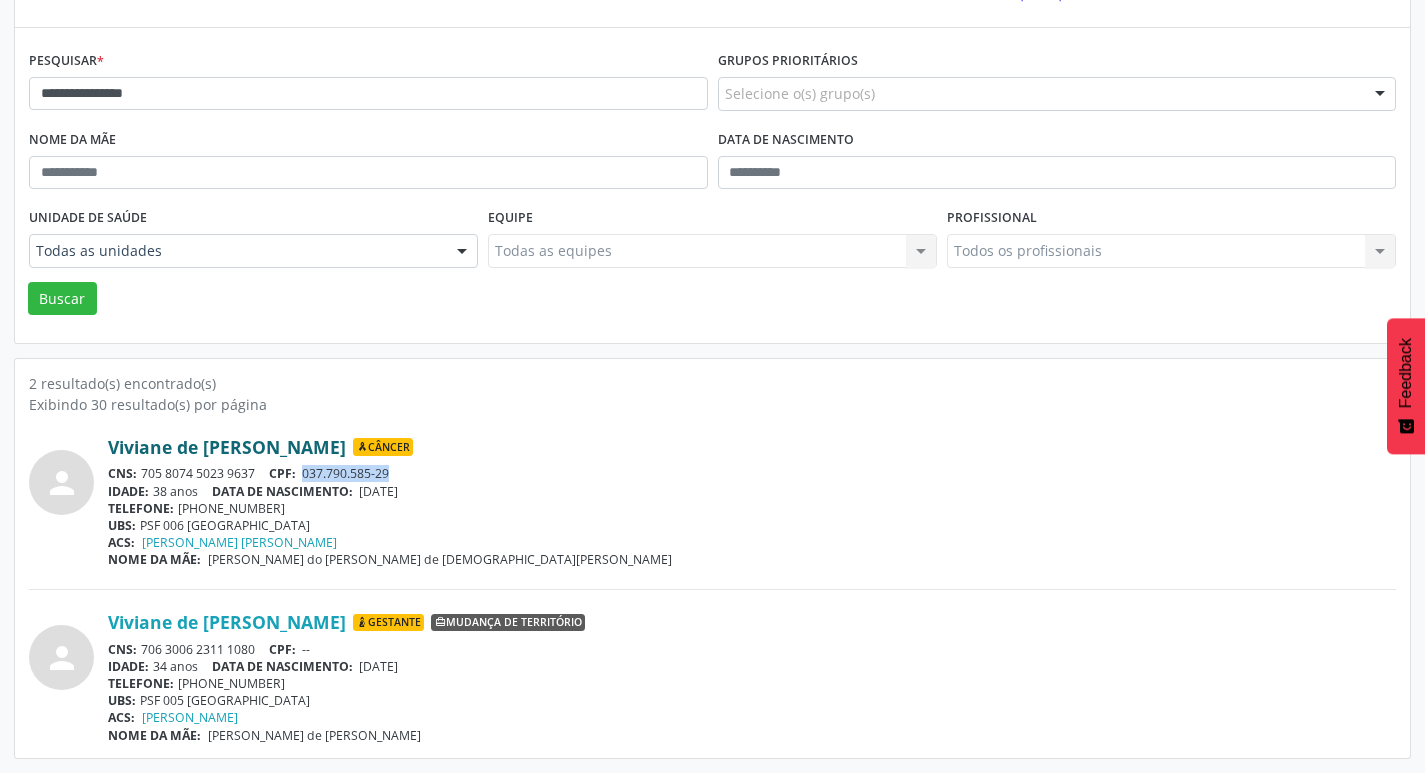 click on "Viviane de [PERSON_NAME]" at bounding box center [227, 447] 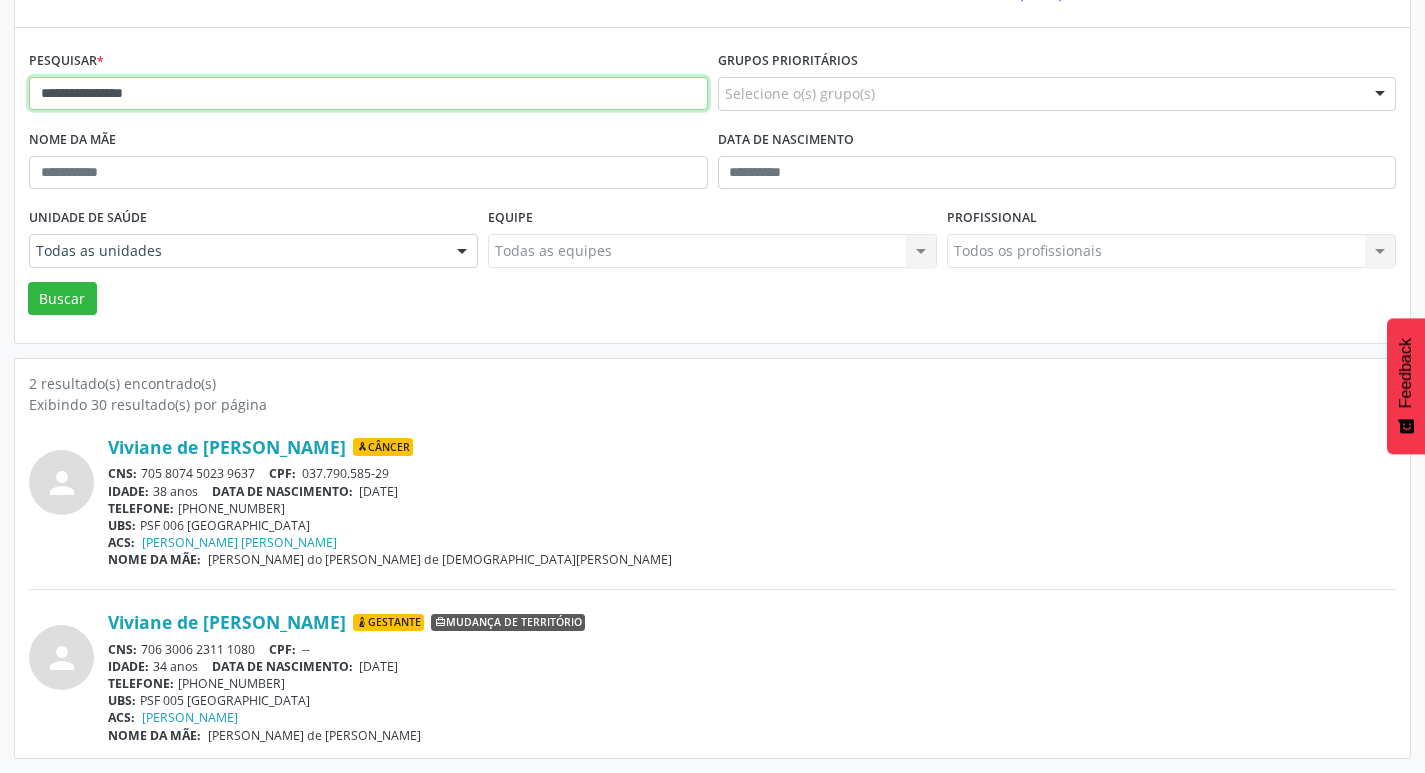 click on "**********" at bounding box center (368, 94) 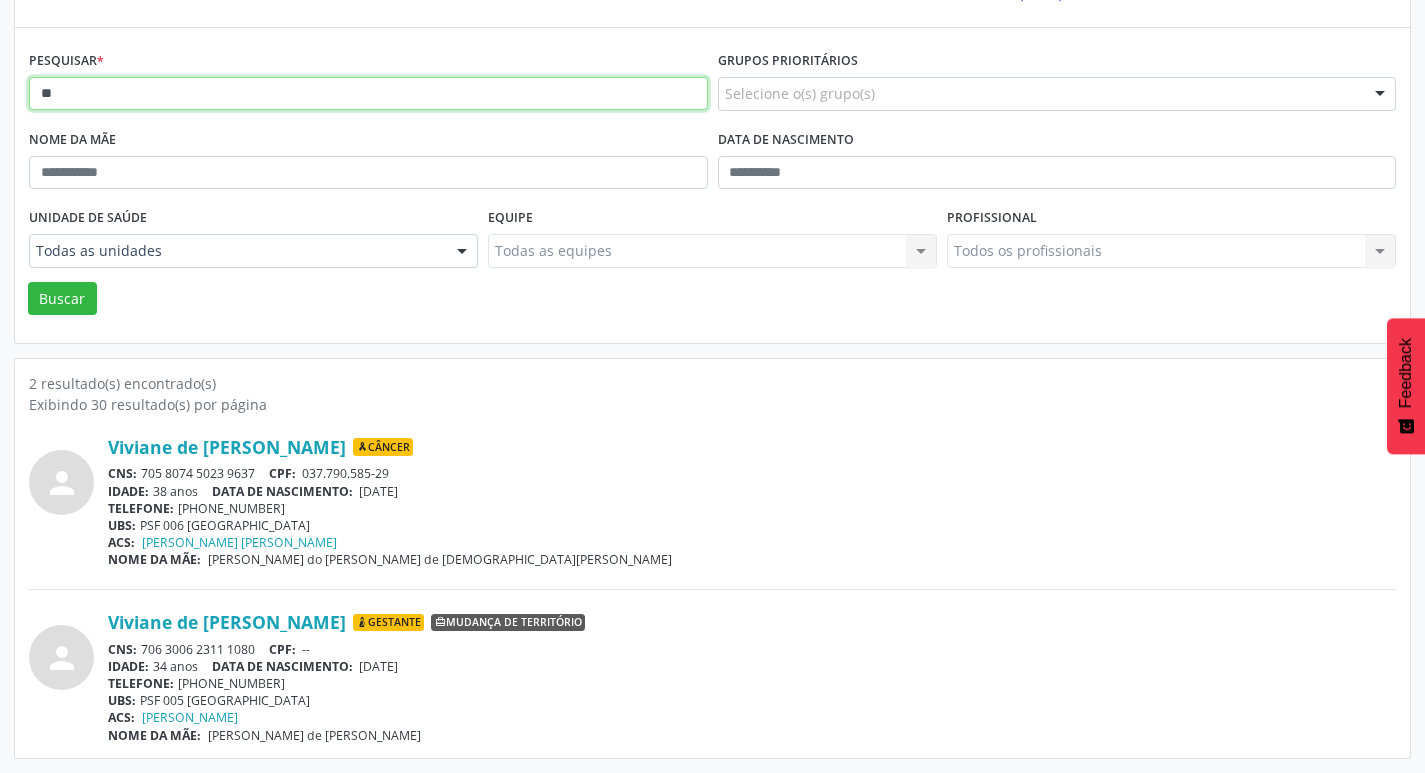 type on "*" 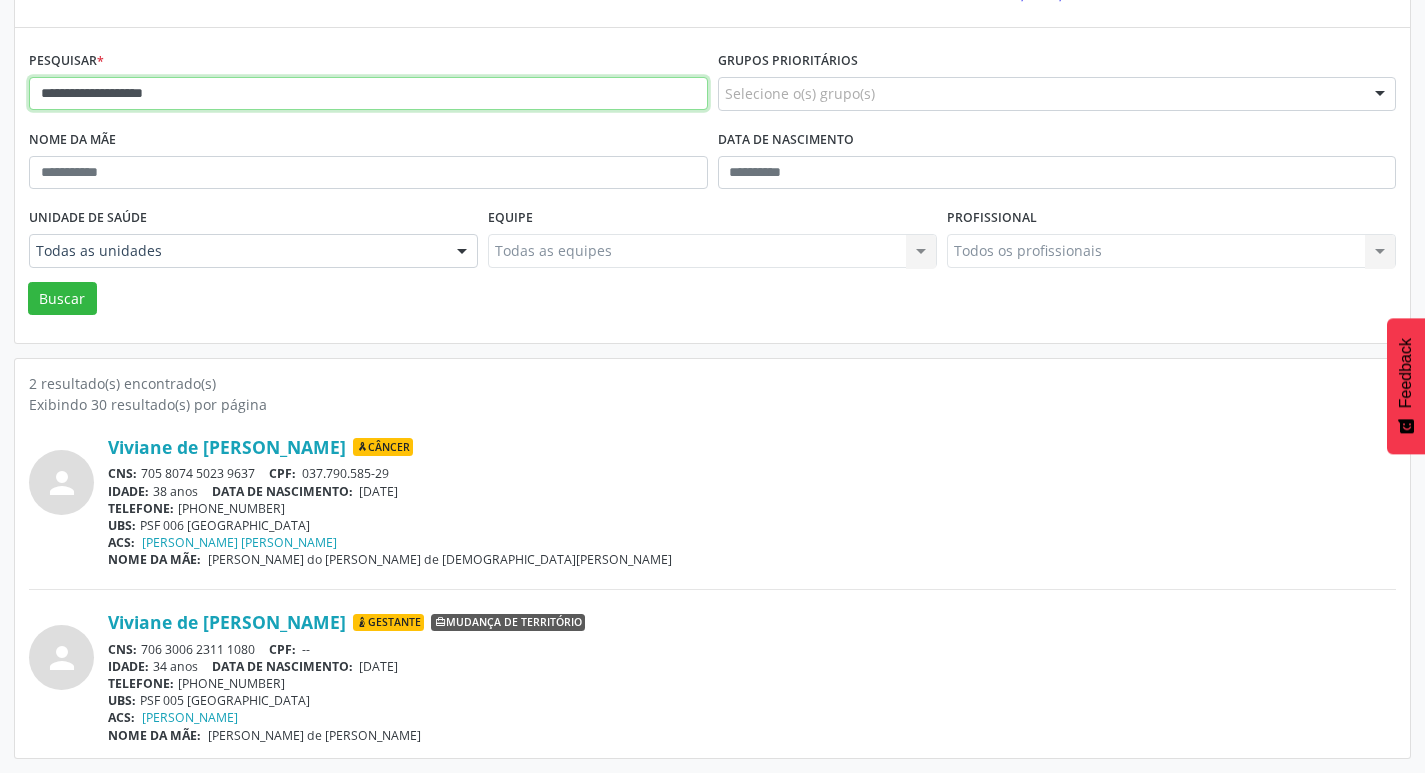 click on "Buscar" at bounding box center (62, 299) 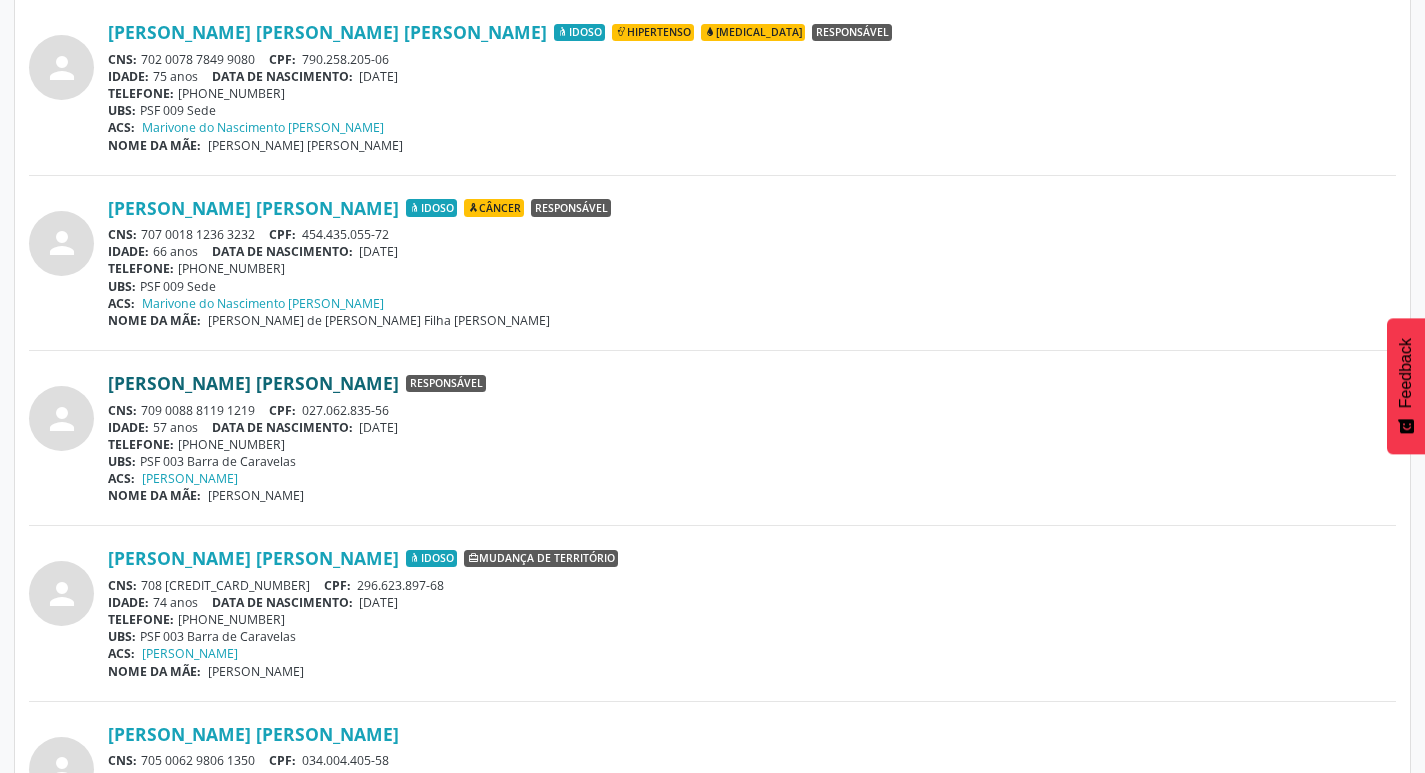 scroll, scrollTop: 1300, scrollLeft: 0, axis: vertical 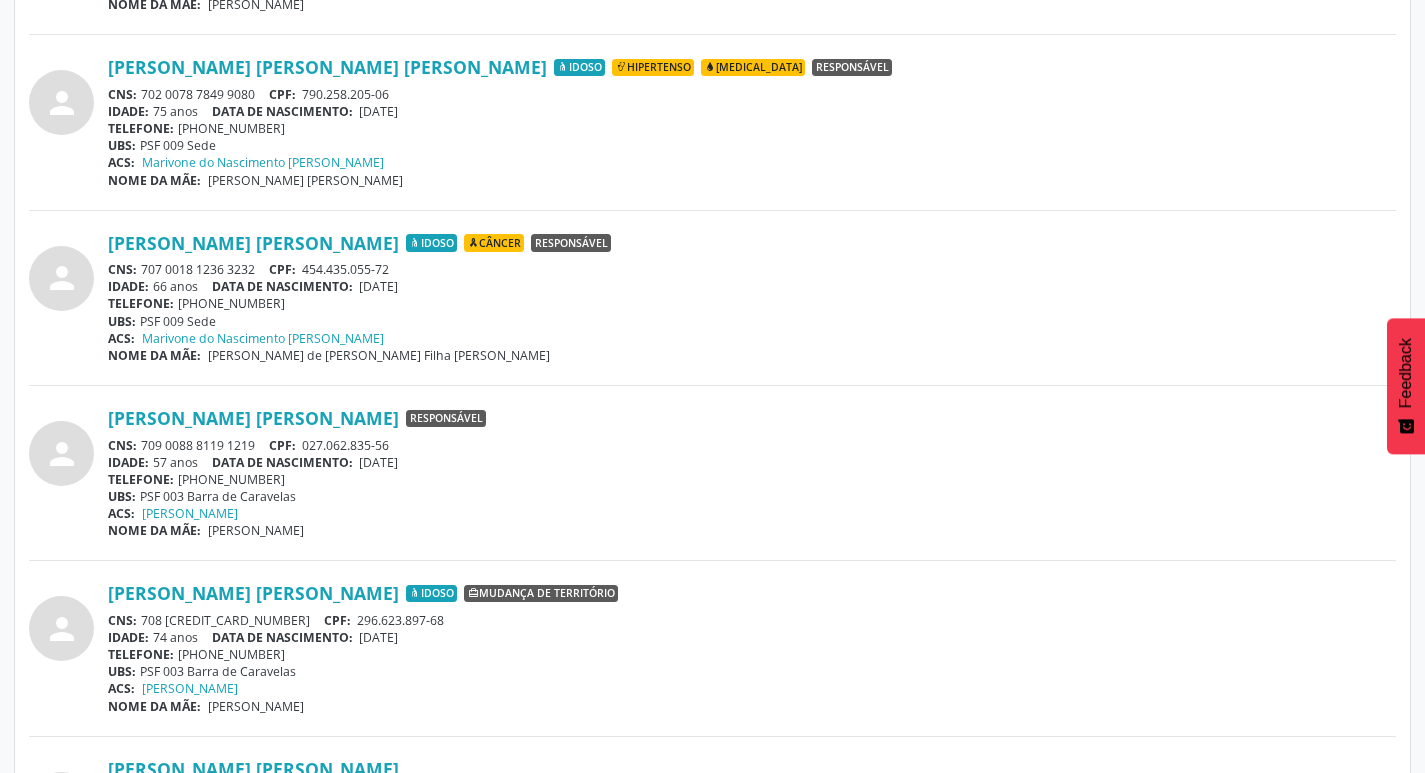 drag, startPoint x: 144, startPoint y: 265, endPoint x: 259, endPoint y: 267, distance: 115.01739 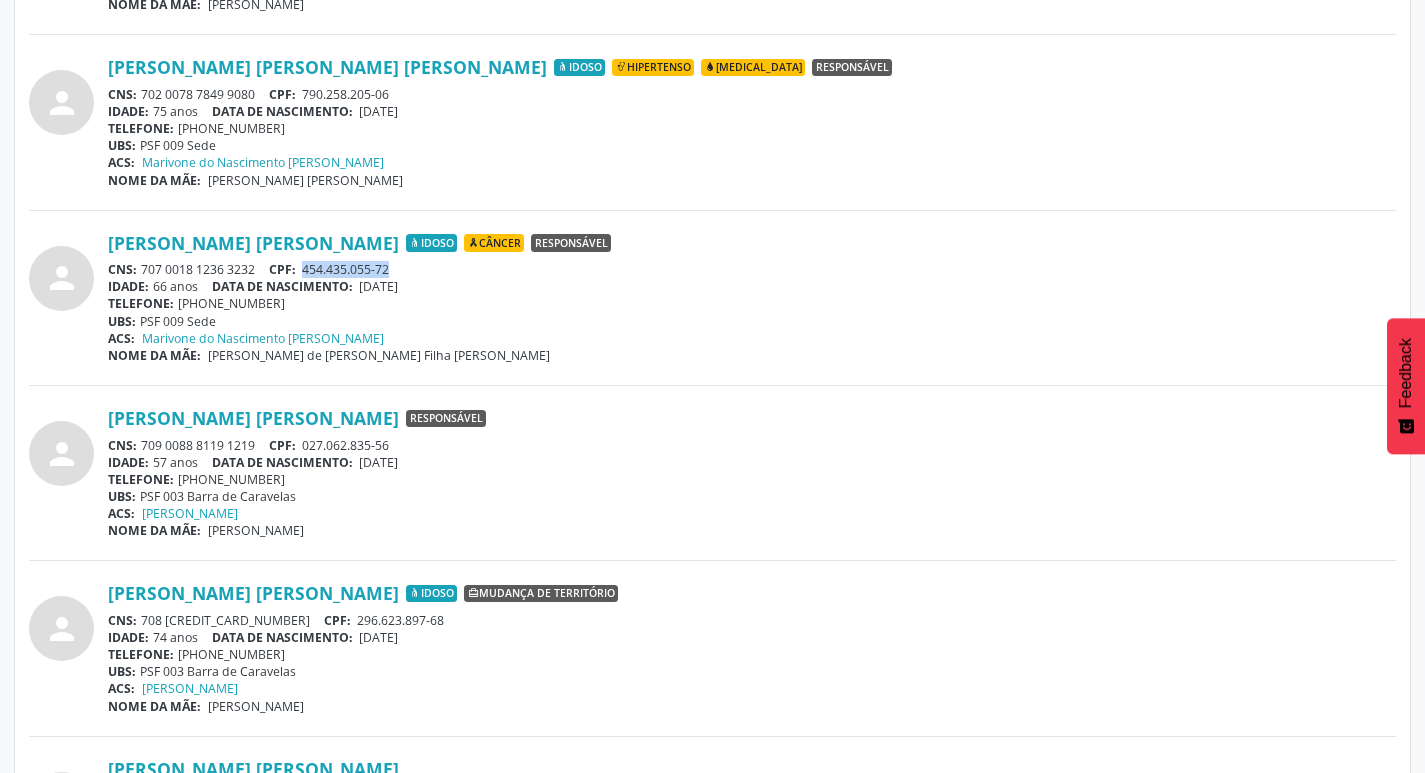 drag, startPoint x: 310, startPoint y: 267, endPoint x: 413, endPoint y: 266, distance: 103.00485 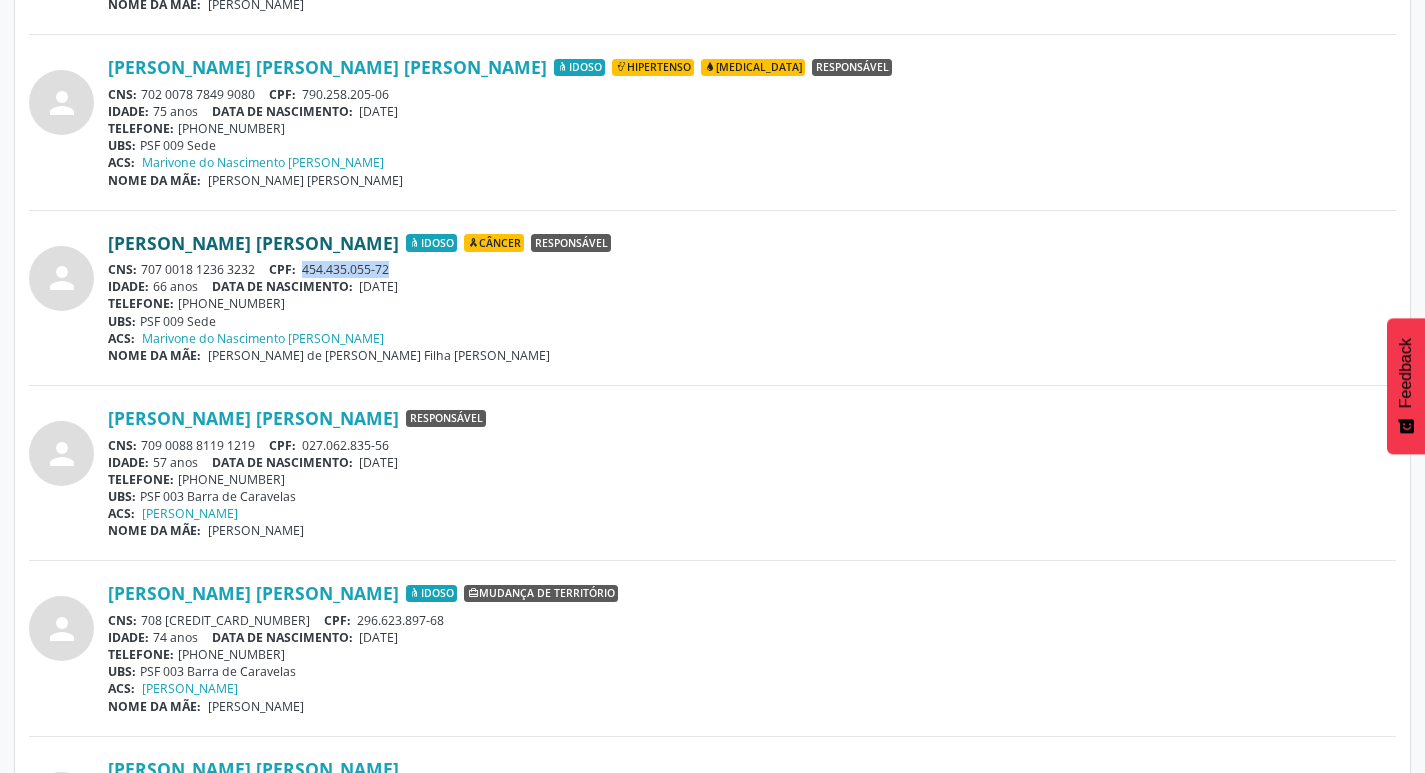 click on "[PERSON_NAME] [PERSON_NAME]" at bounding box center [253, 243] 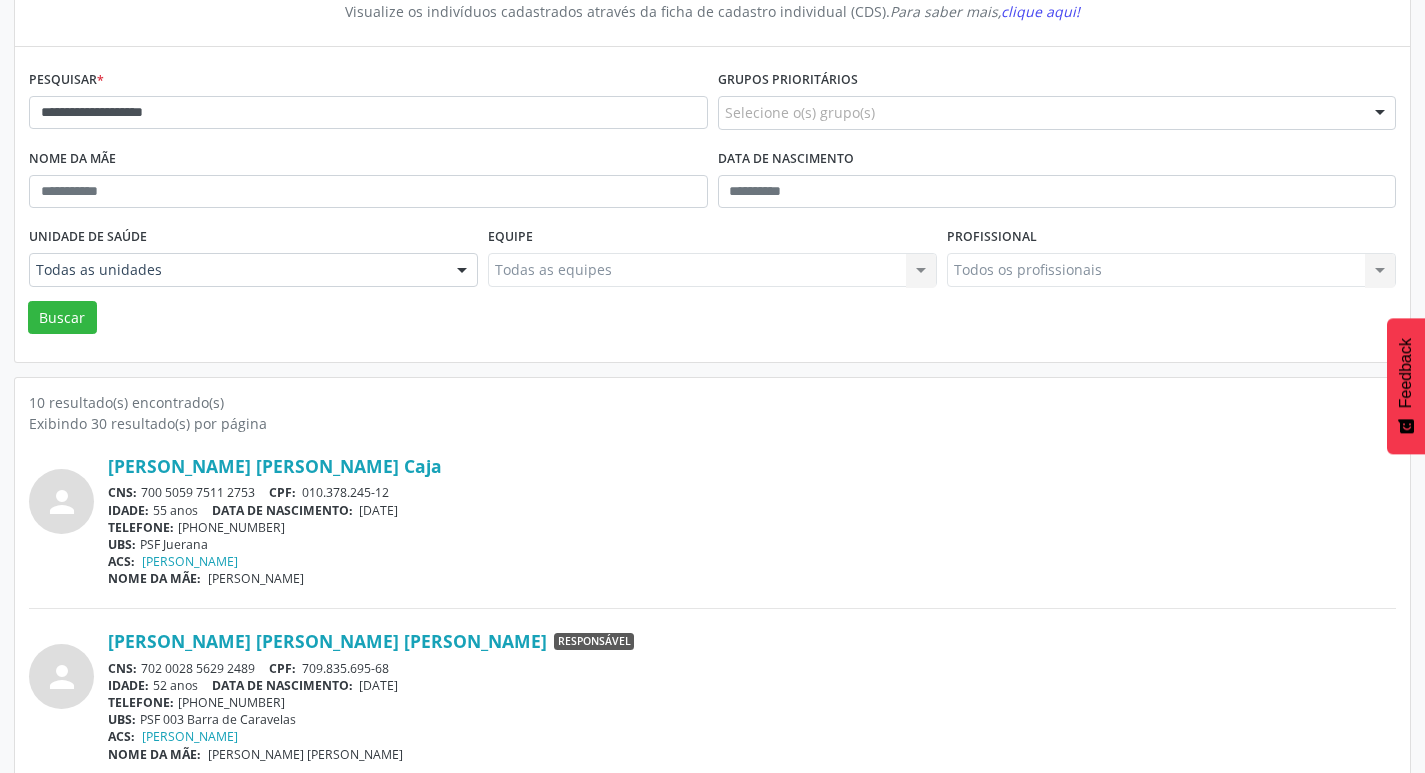 scroll, scrollTop: 0, scrollLeft: 0, axis: both 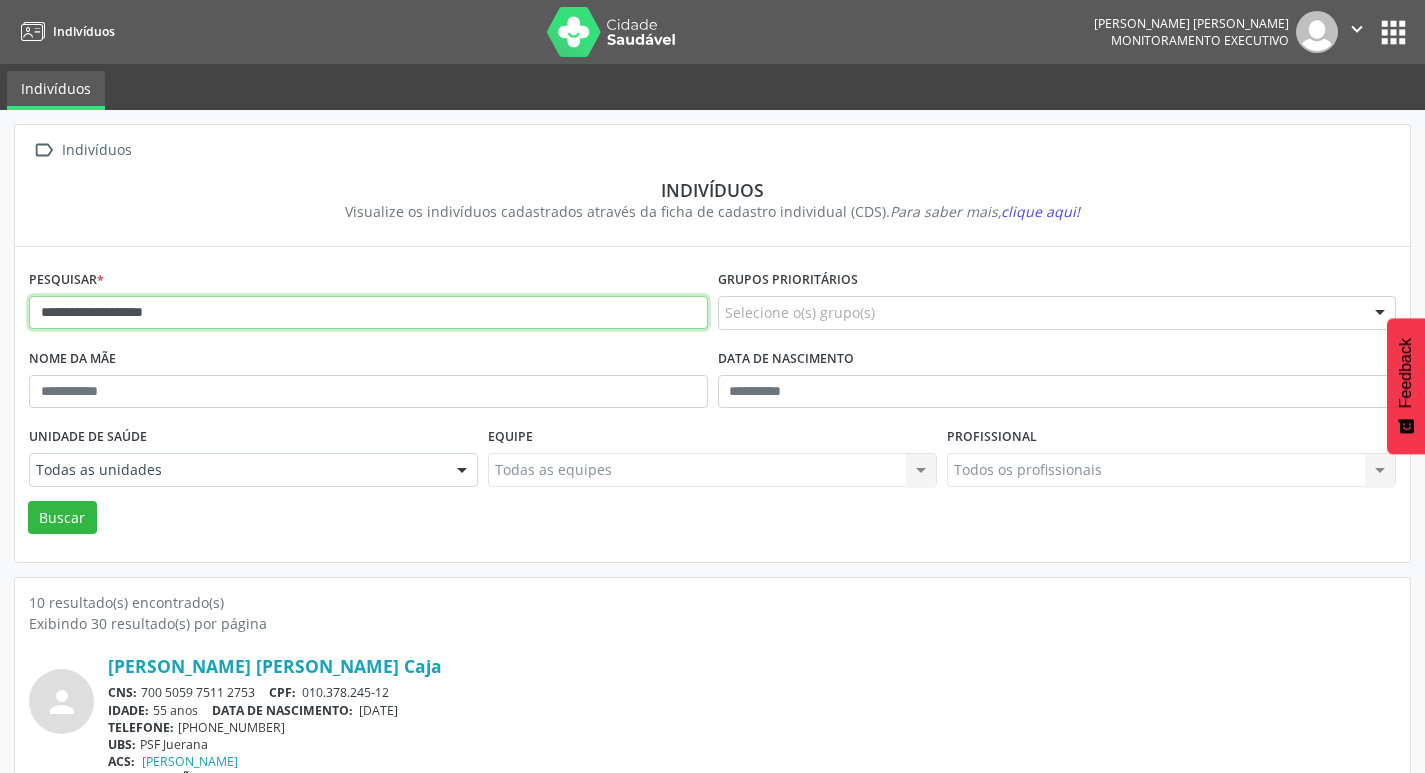 click on "**********" at bounding box center [368, 313] 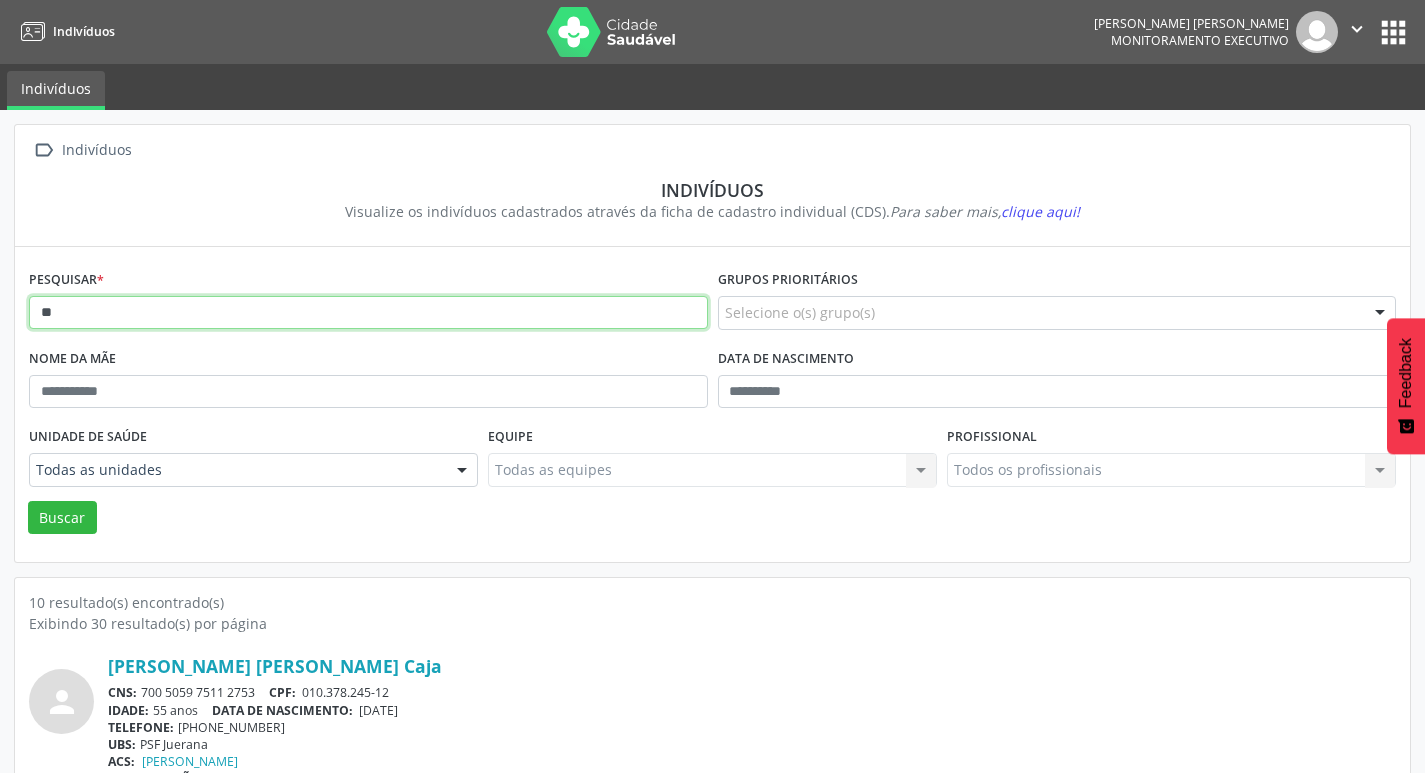 type on "*" 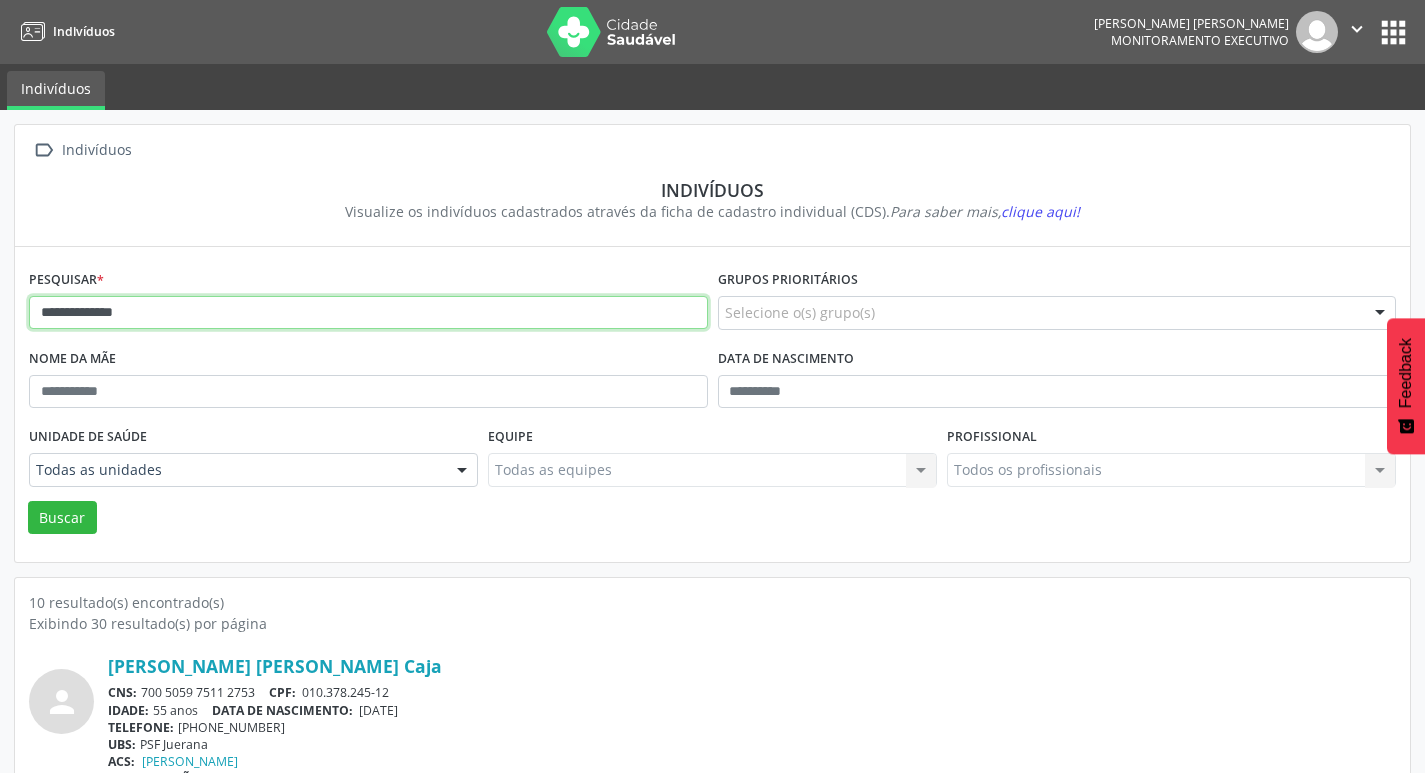click on "Buscar" at bounding box center (62, 518) 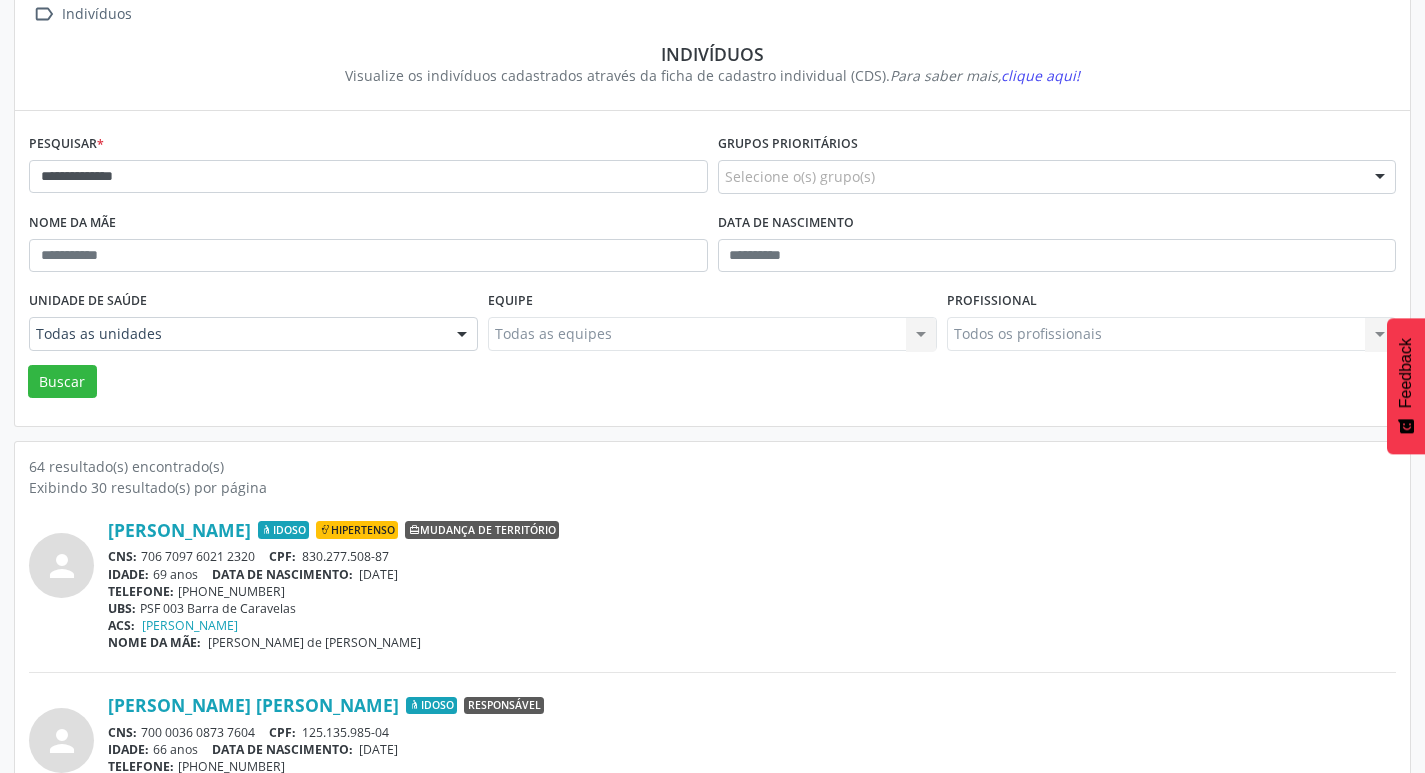 scroll, scrollTop: 0, scrollLeft: 0, axis: both 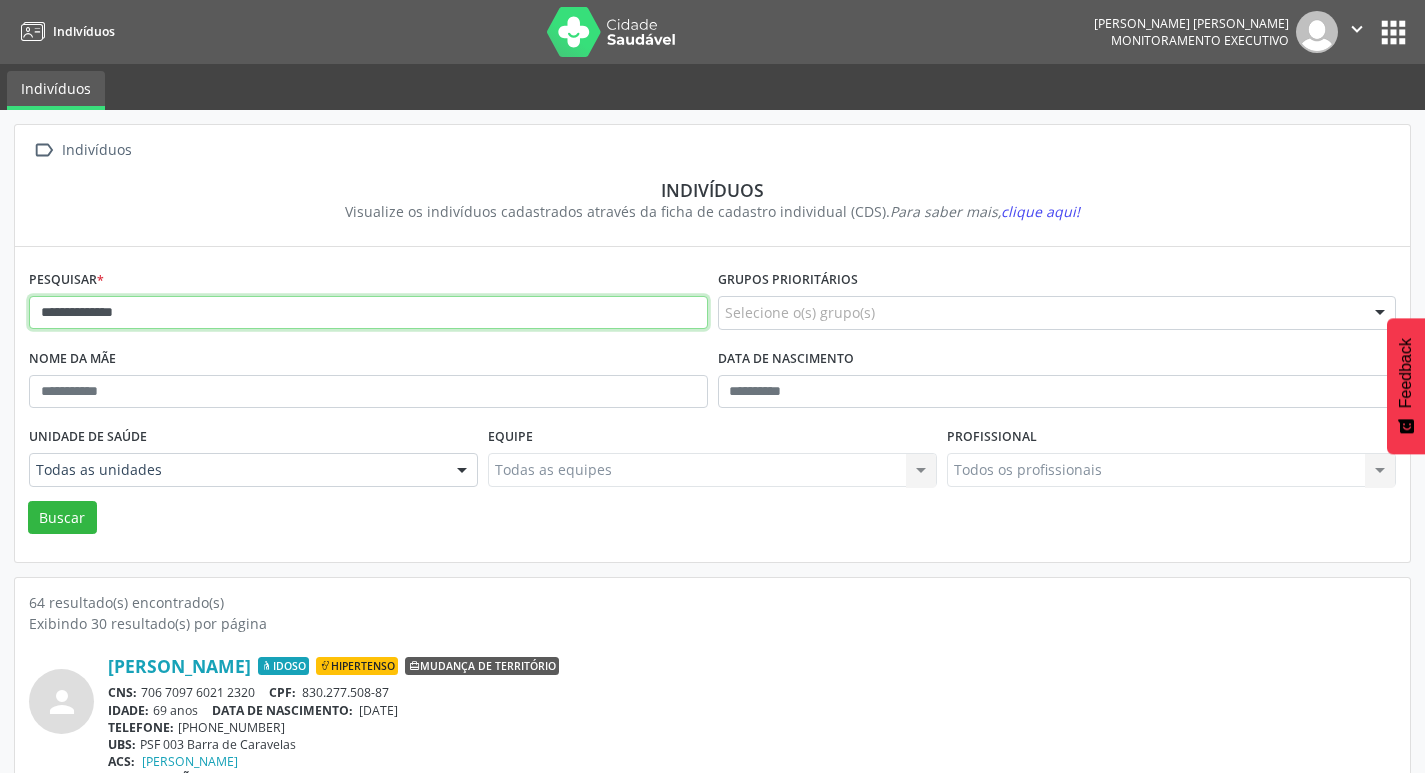 click on "**********" at bounding box center (368, 313) 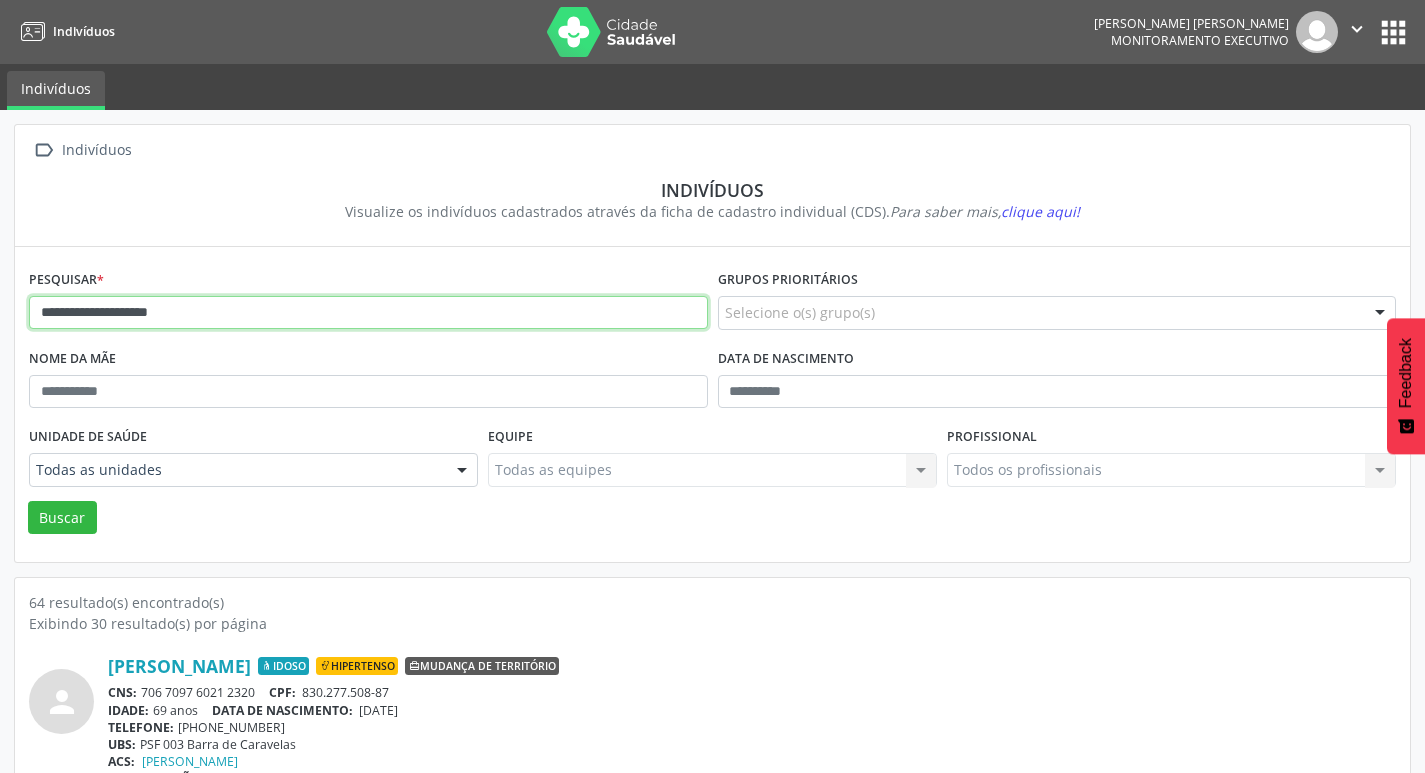 click on "Buscar" at bounding box center [62, 518] 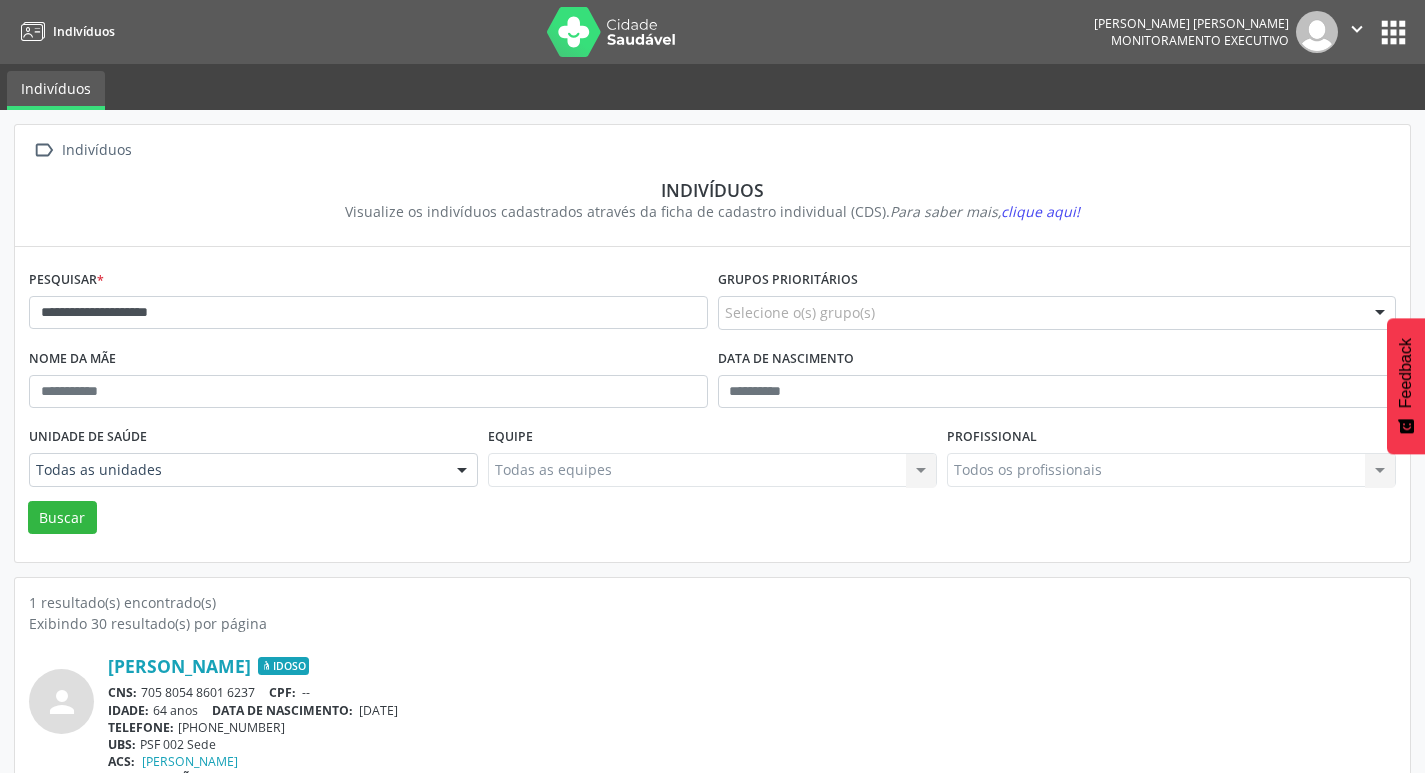scroll, scrollTop: 43, scrollLeft: 0, axis: vertical 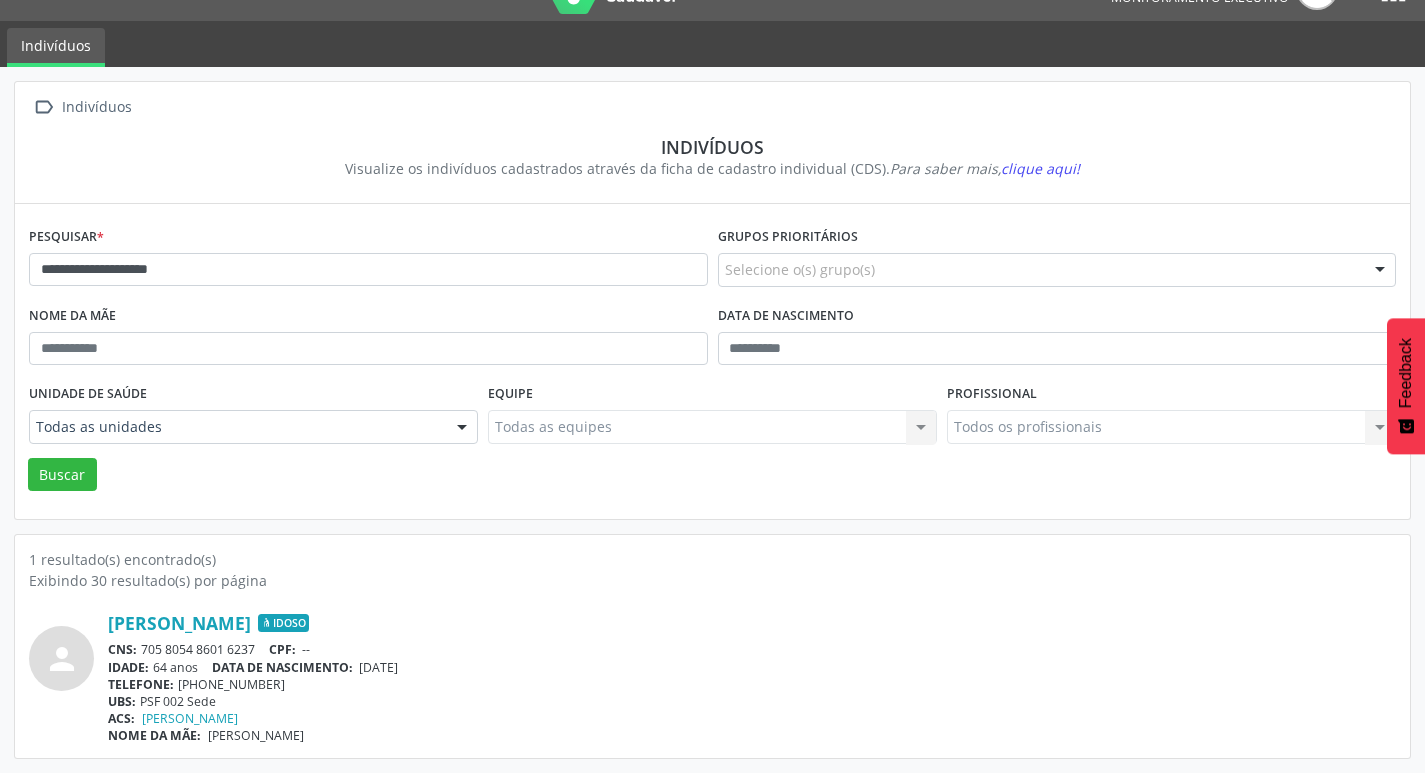 drag, startPoint x: 145, startPoint y: 649, endPoint x: 263, endPoint y: 648, distance: 118.004234 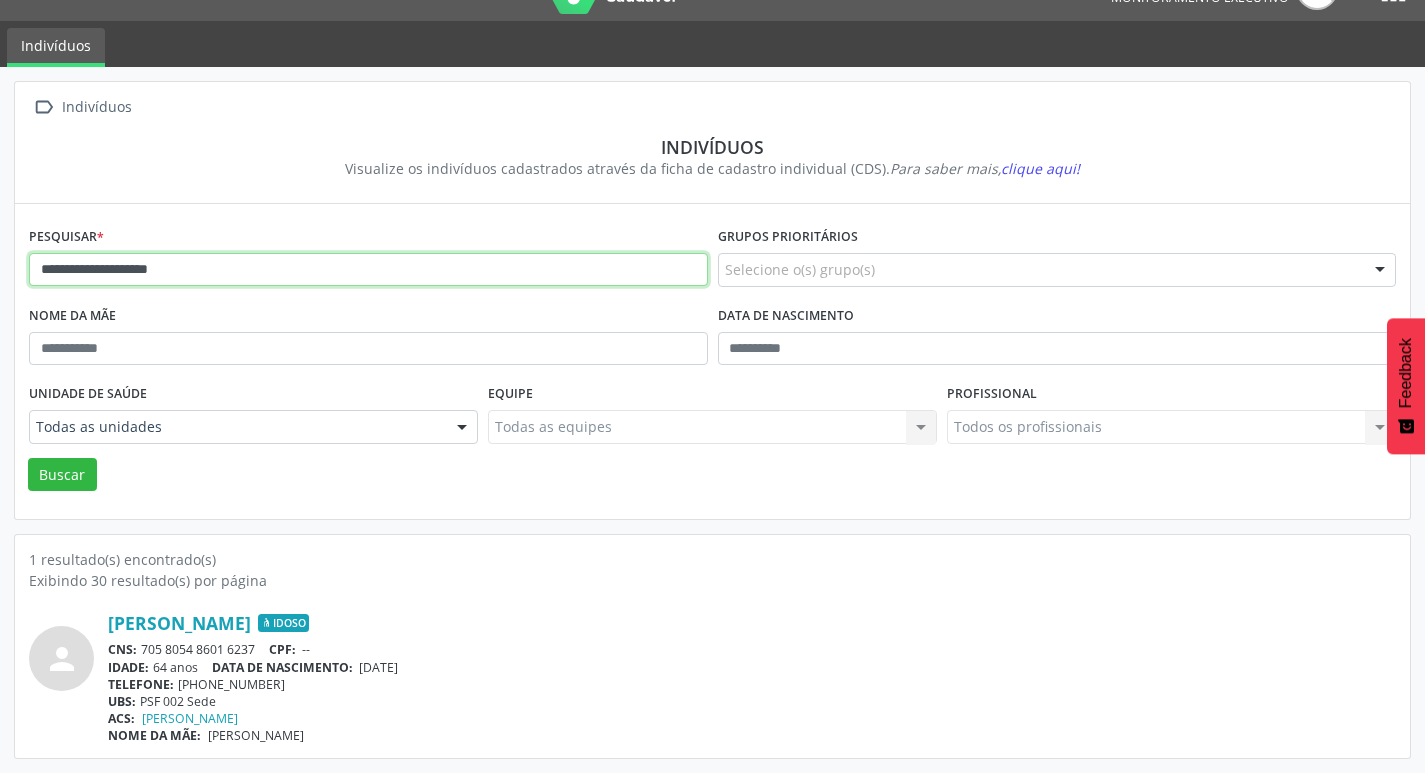 drag, startPoint x: 315, startPoint y: 259, endPoint x: 319, endPoint y: 245, distance: 14.56022 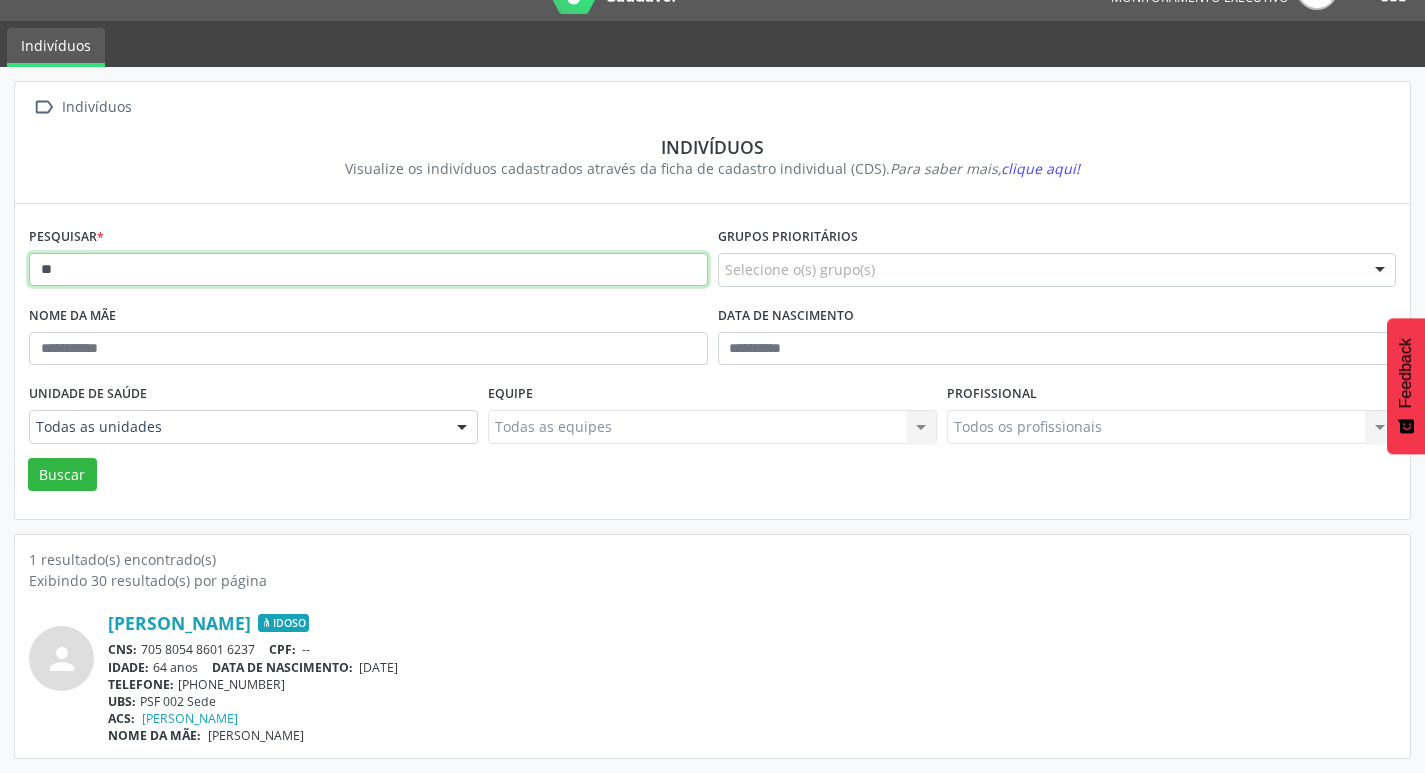 type on "*" 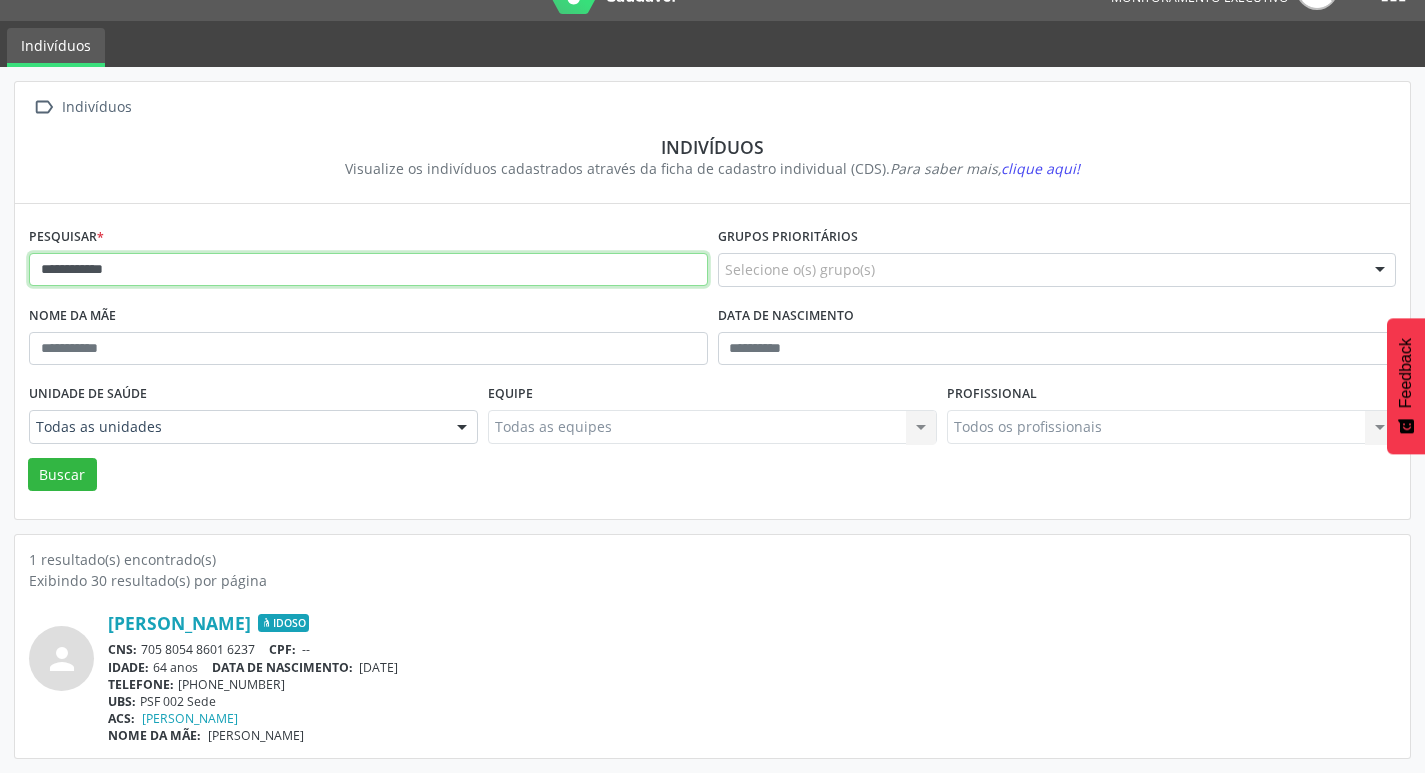 click on "Buscar" at bounding box center (62, 475) 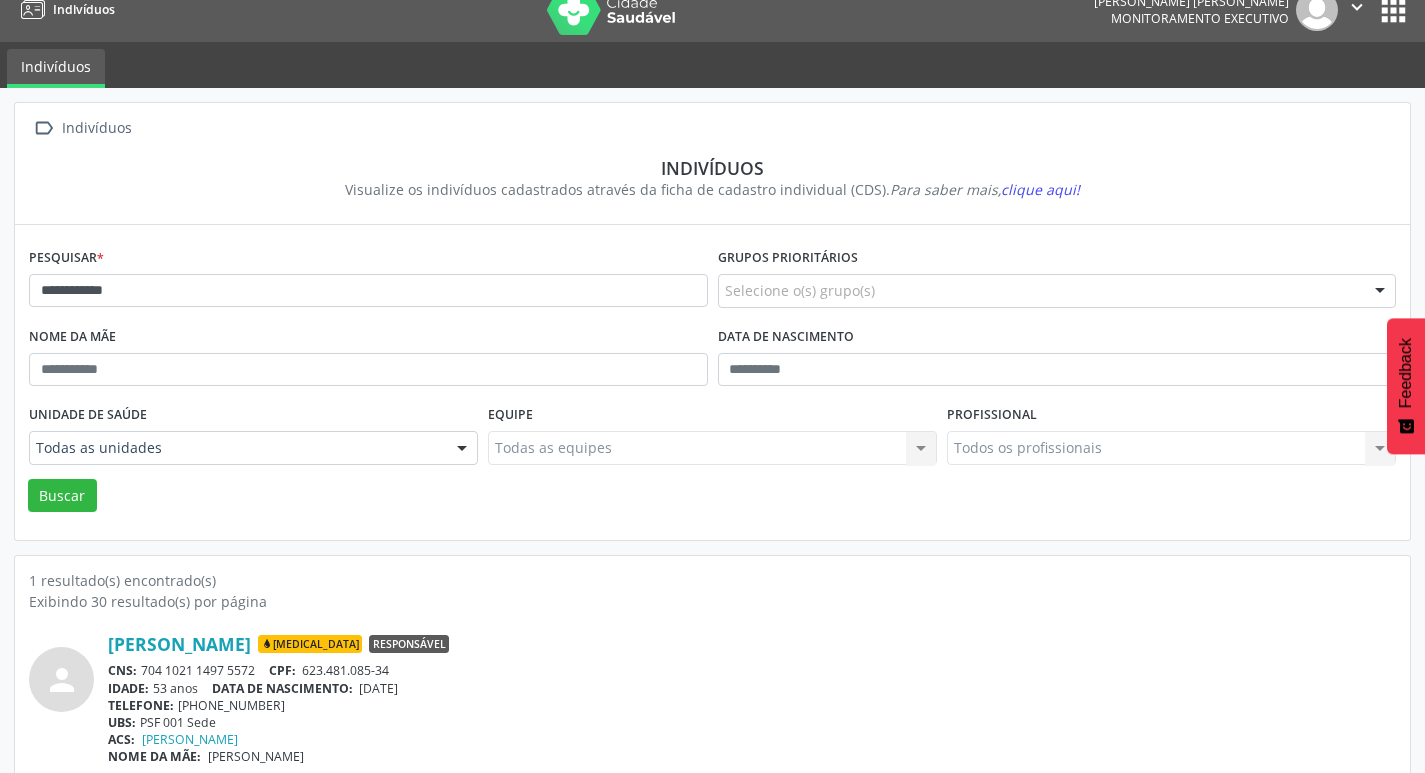 scroll, scrollTop: 43, scrollLeft: 0, axis: vertical 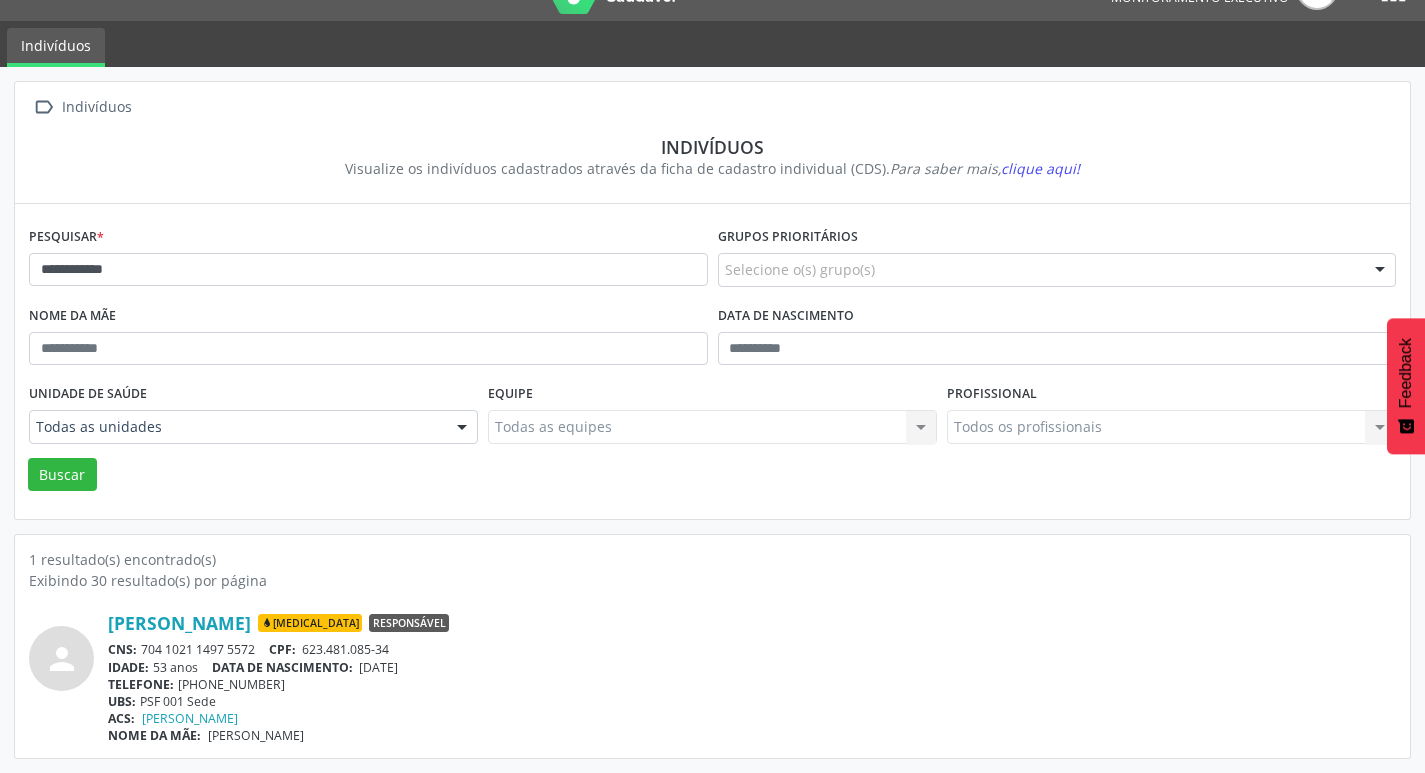 drag, startPoint x: 141, startPoint y: 647, endPoint x: 257, endPoint y: 644, distance: 116.03879 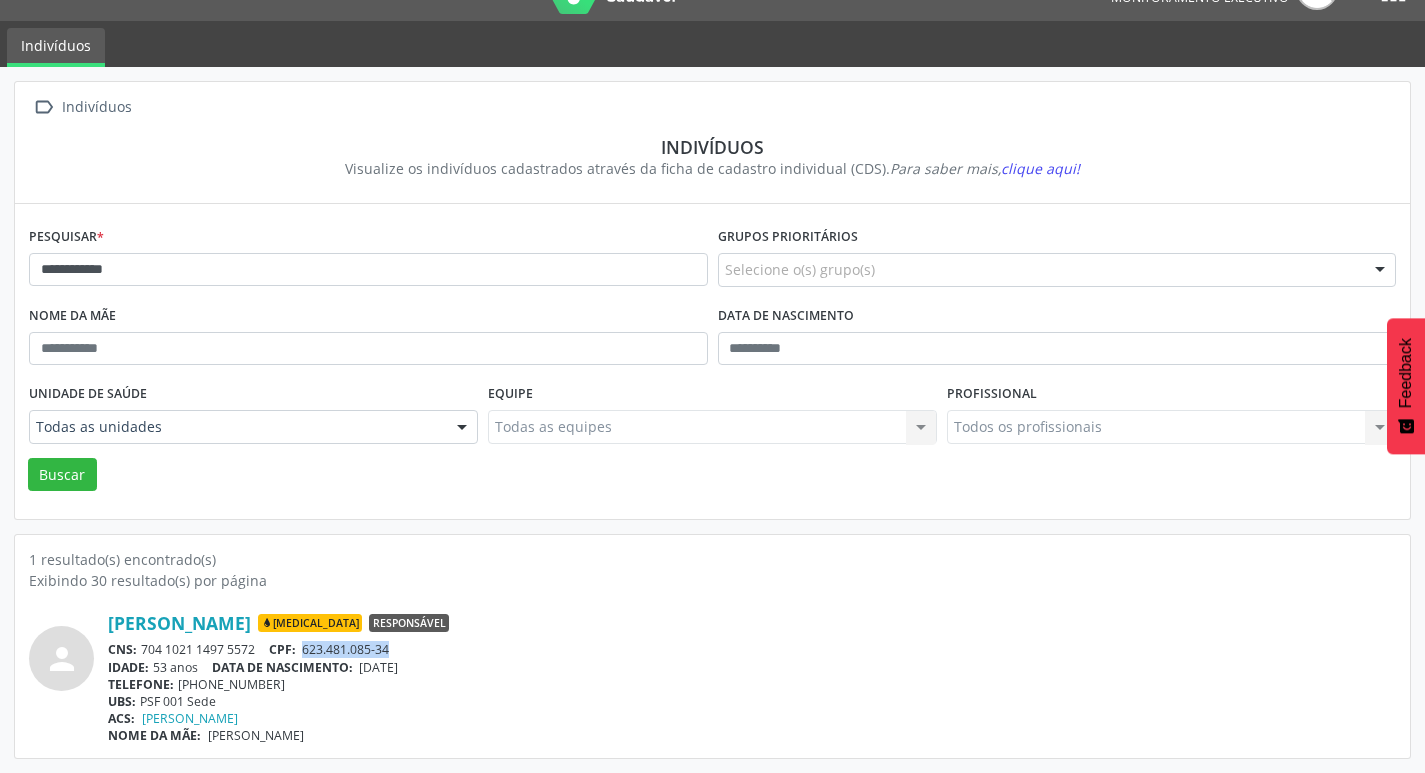 drag, startPoint x: 307, startPoint y: 648, endPoint x: 407, endPoint y: 651, distance: 100.04499 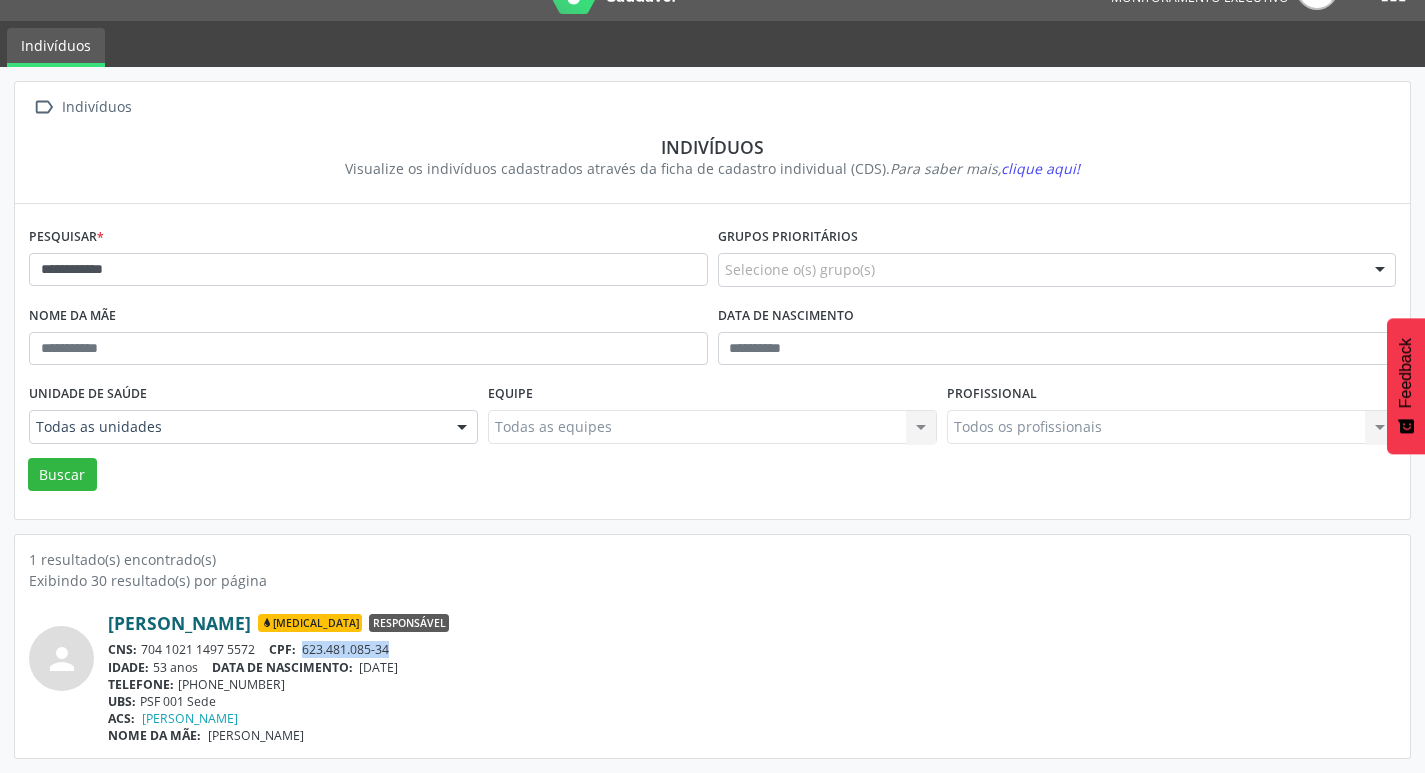 click on "[PERSON_NAME]" at bounding box center [179, 623] 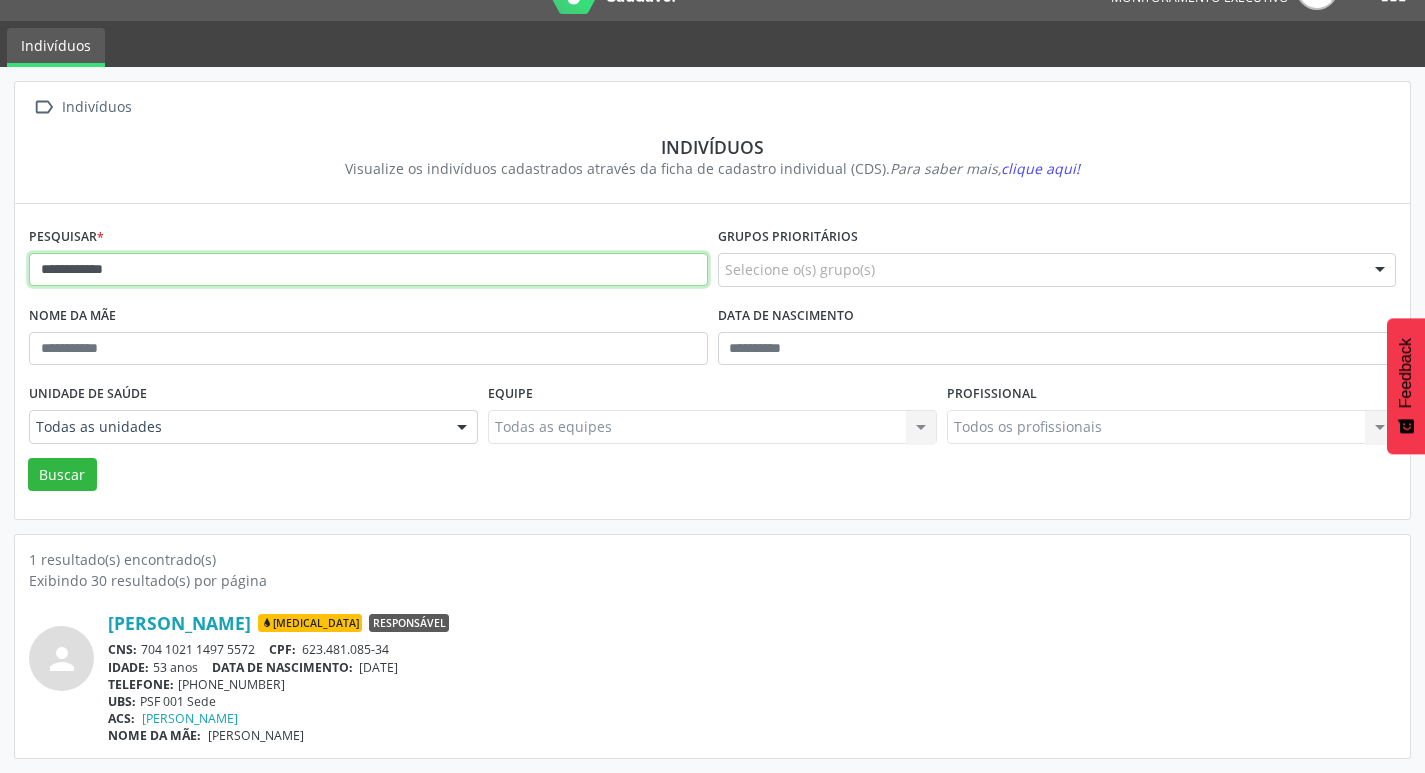 click on "**********" at bounding box center [368, 270] 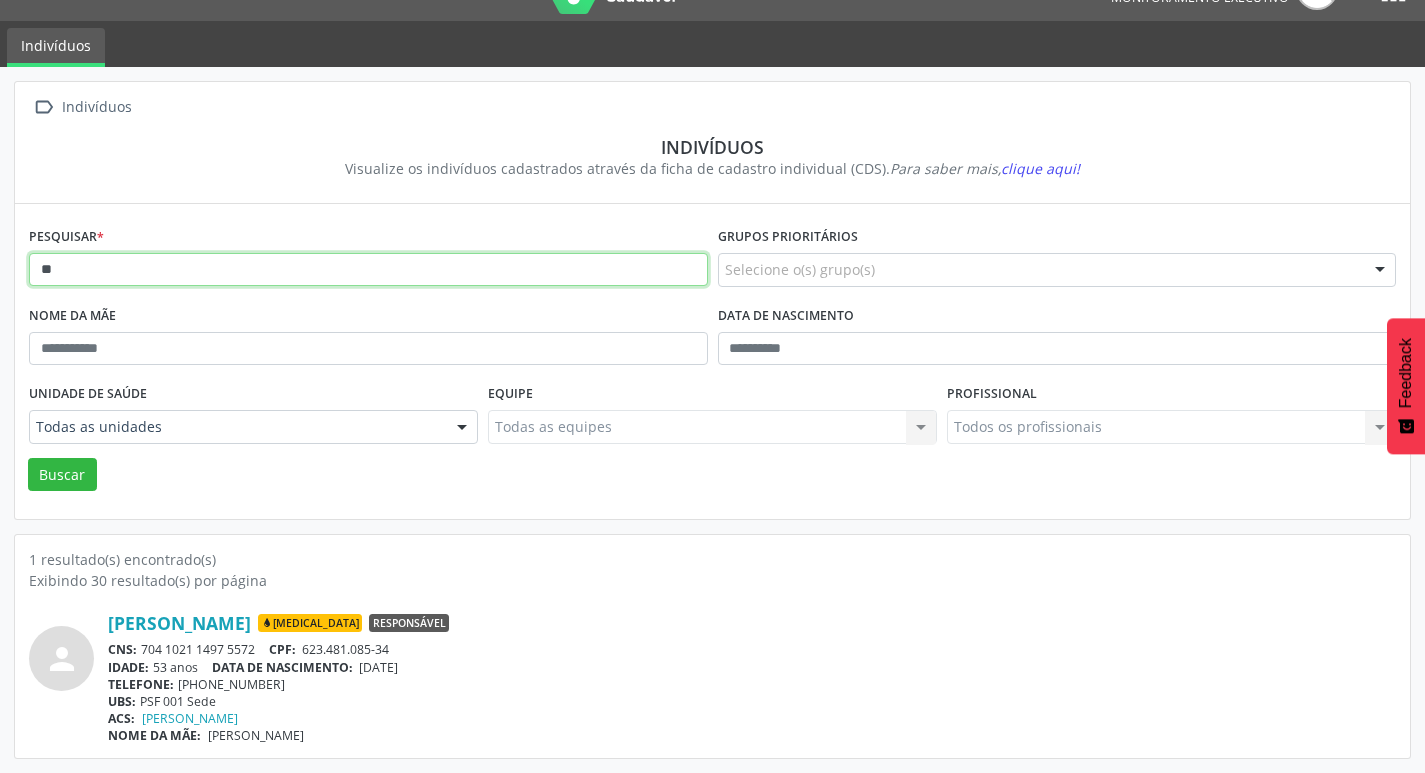 type on "*" 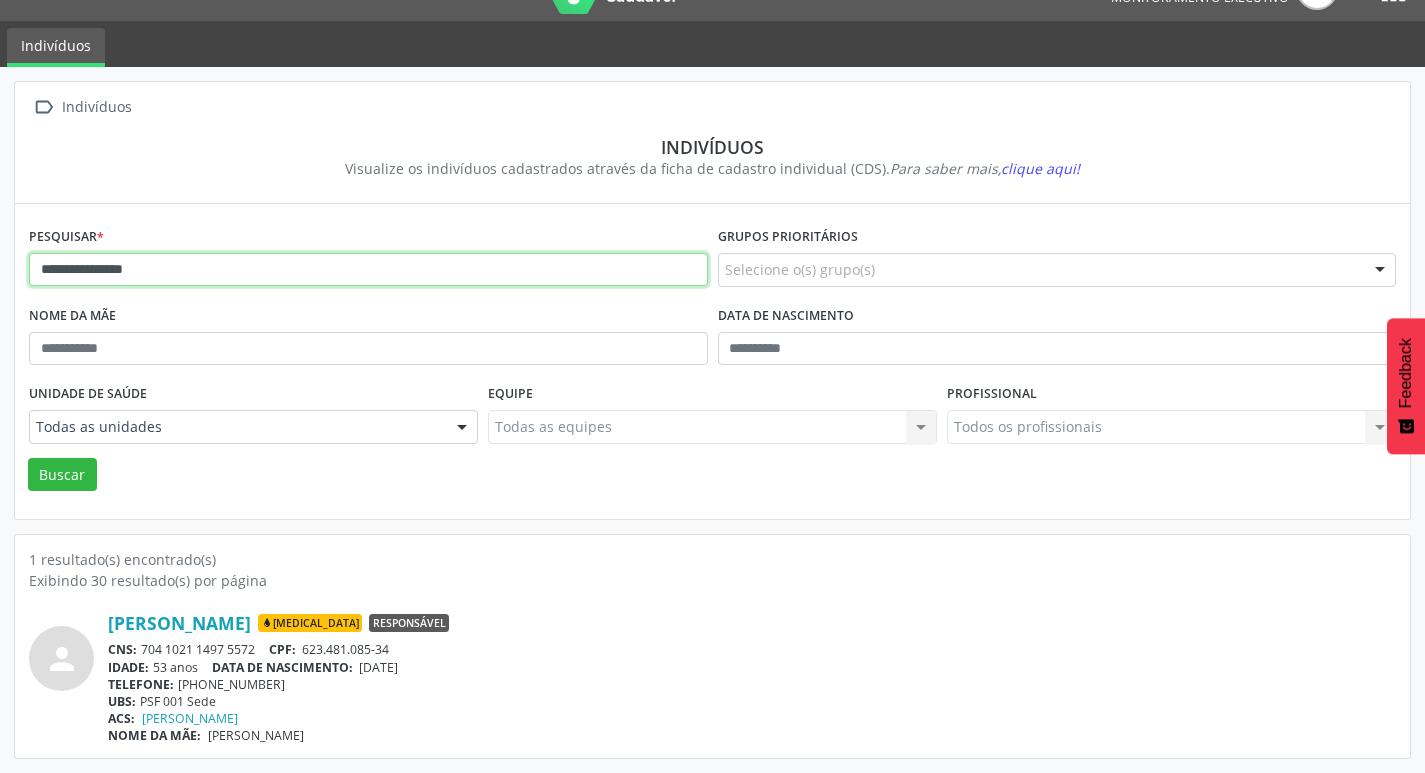 click on "Buscar" at bounding box center [62, 475] 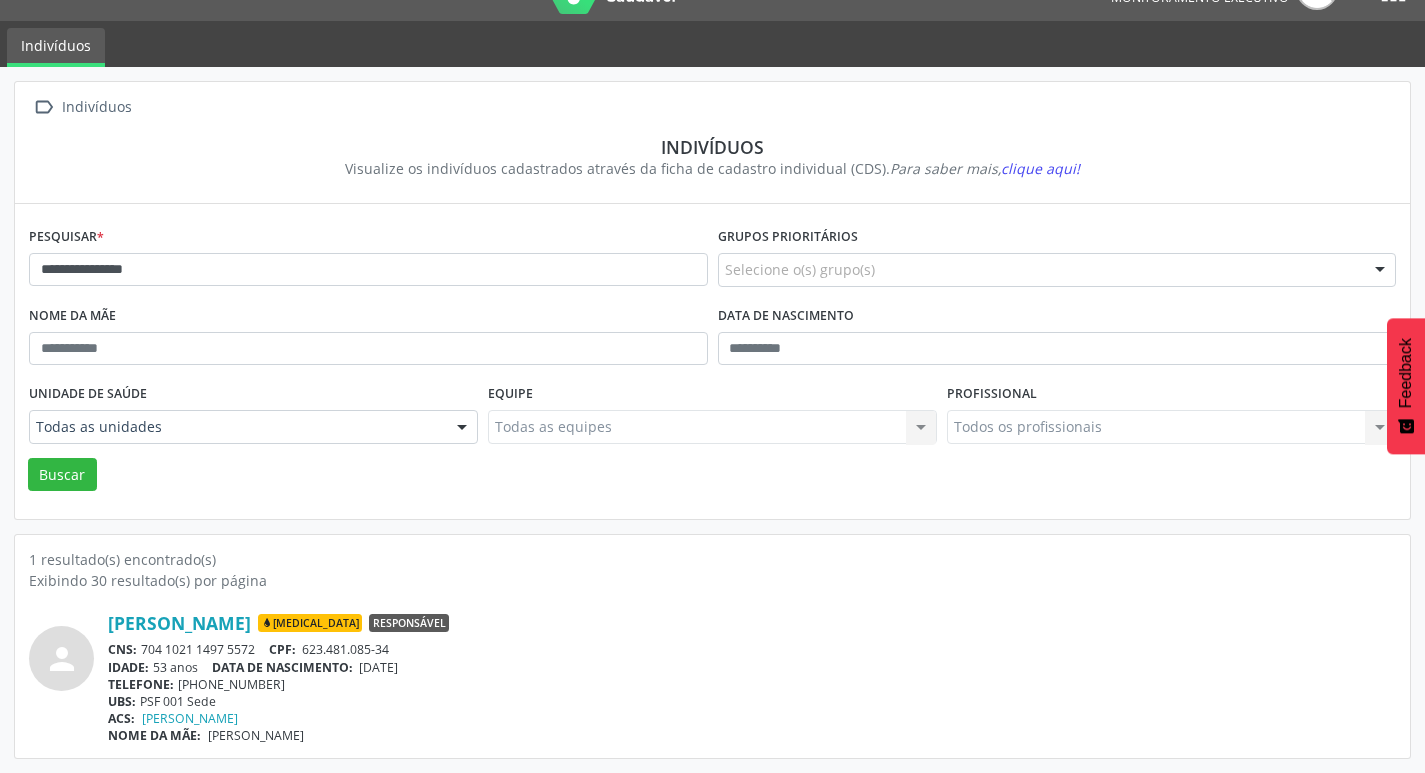 scroll, scrollTop: 0, scrollLeft: 0, axis: both 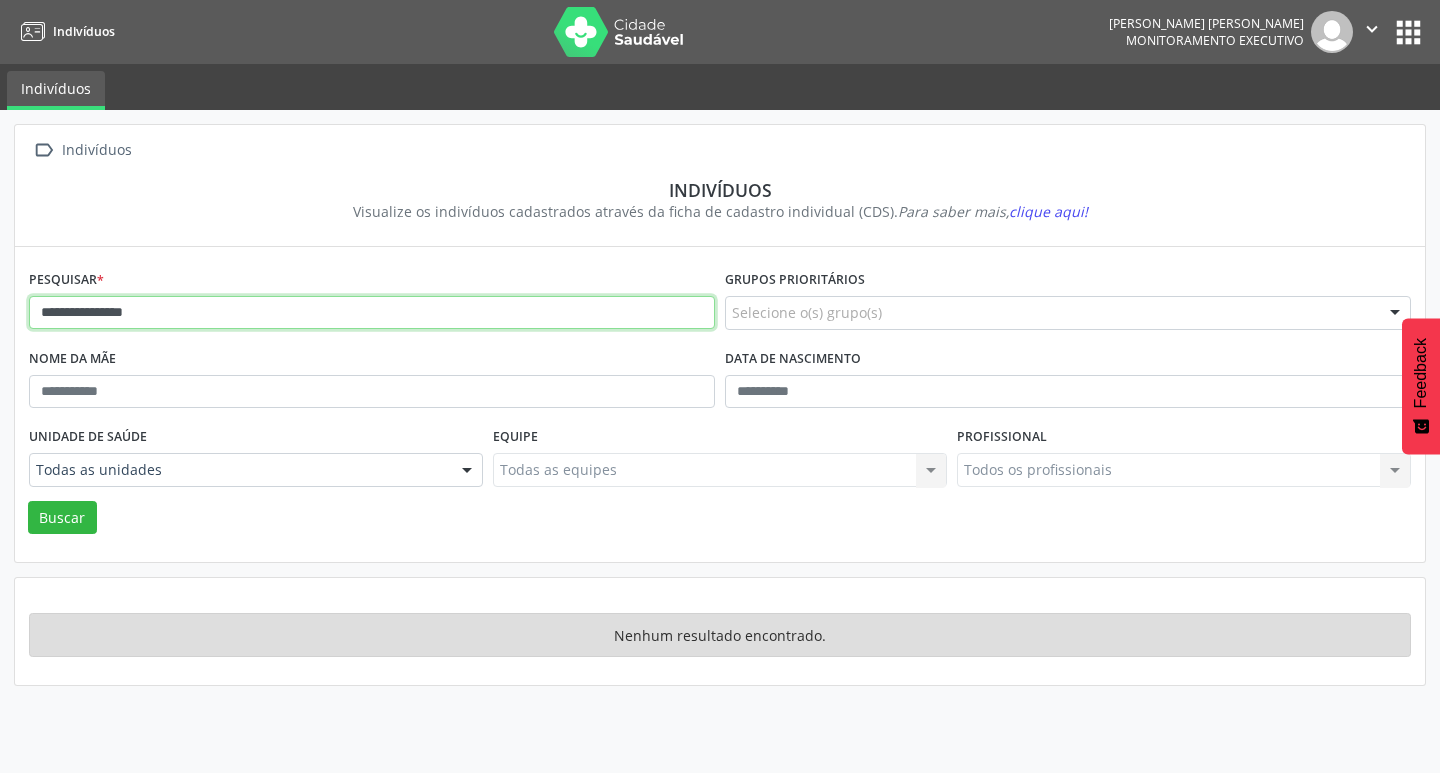 click on "**********" at bounding box center (372, 313) 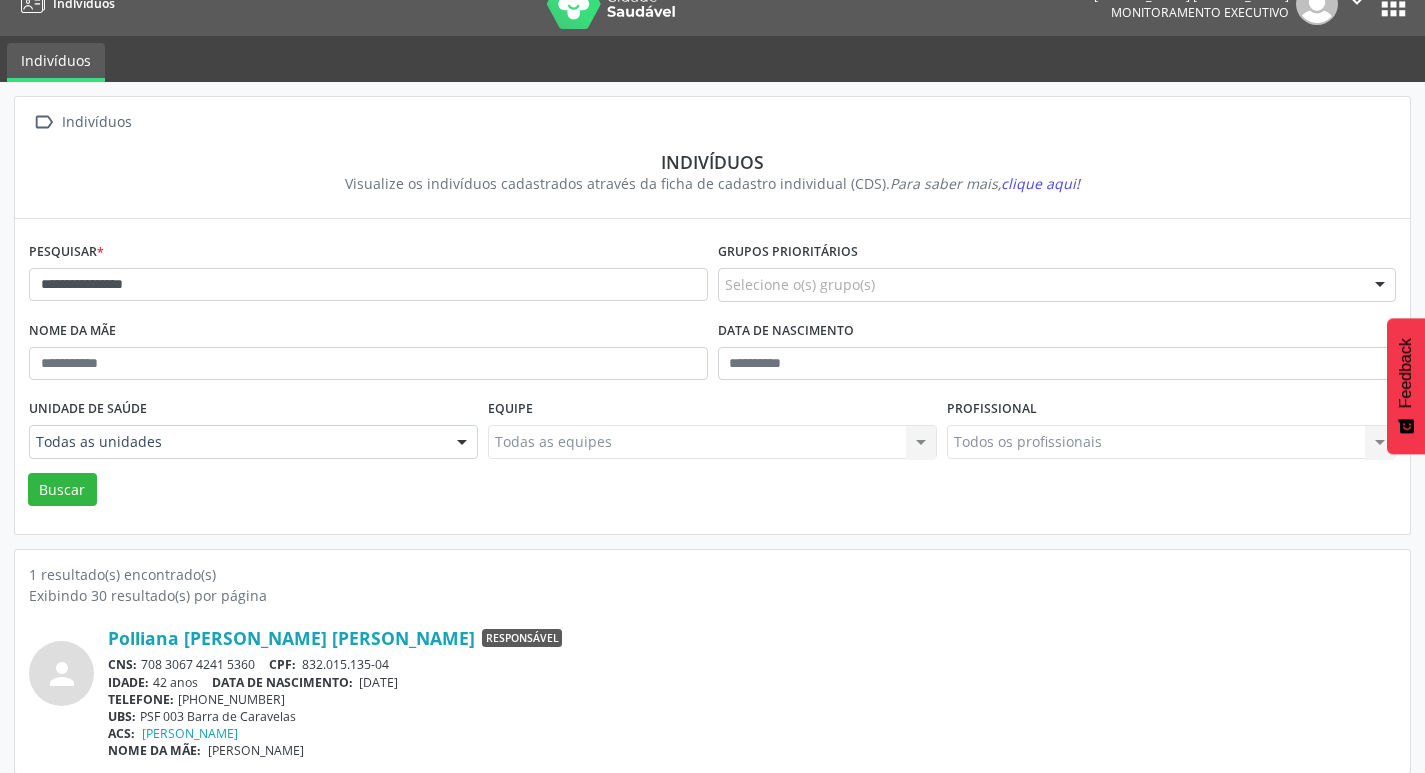 scroll, scrollTop: 43, scrollLeft: 0, axis: vertical 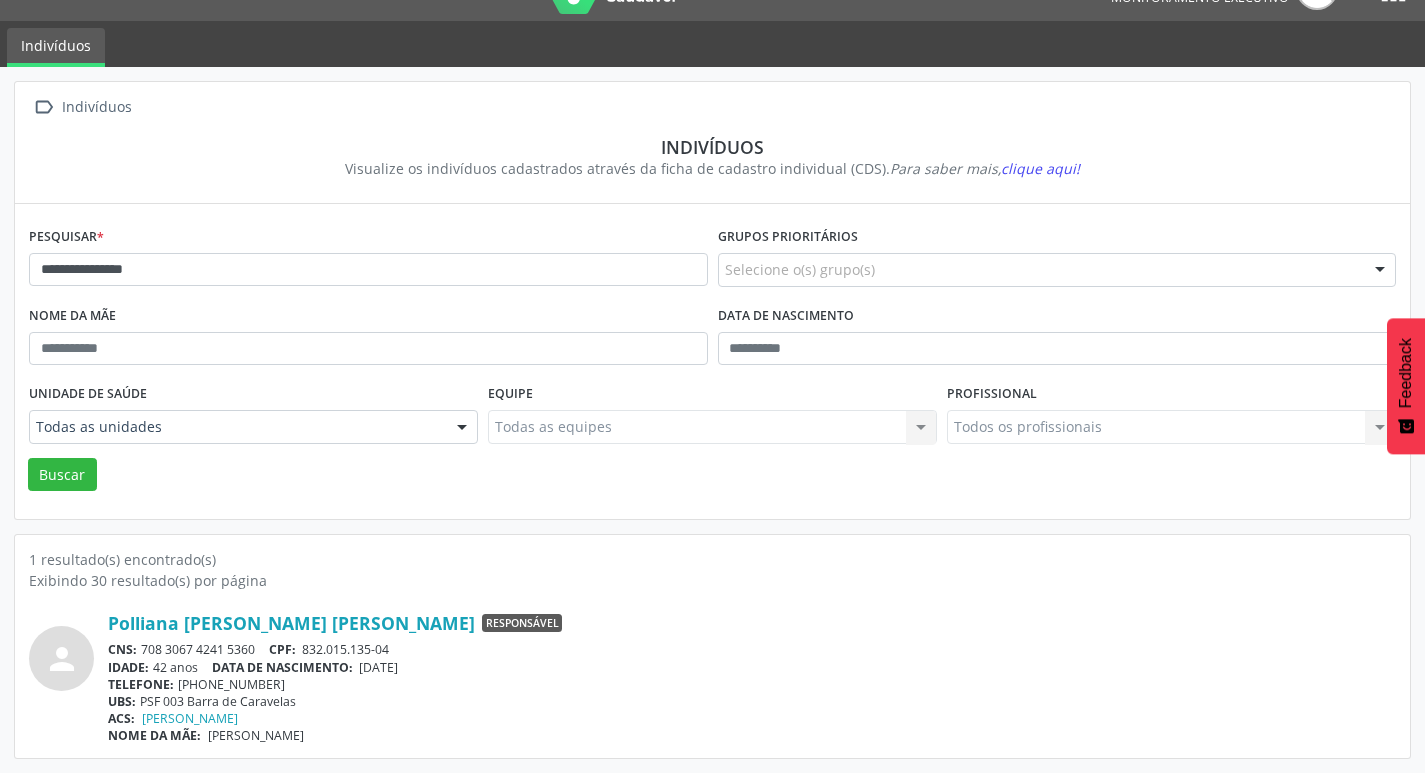 drag, startPoint x: 142, startPoint y: 648, endPoint x: 256, endPoint y: 645, distance: 114.03947 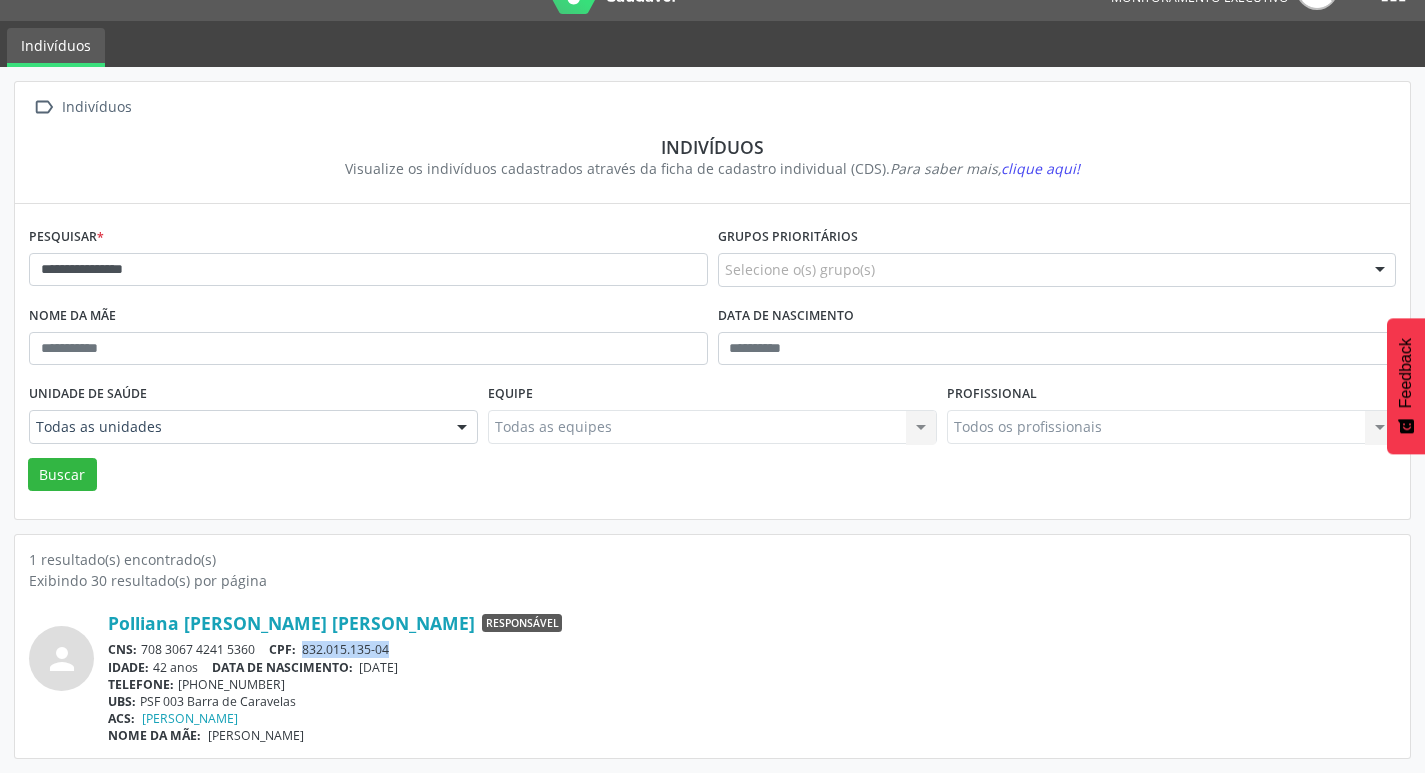 drag, startPoint x: 308, startPoint y: 648, endPoint x: 411, endPoint y: 643, distance: 103.121284 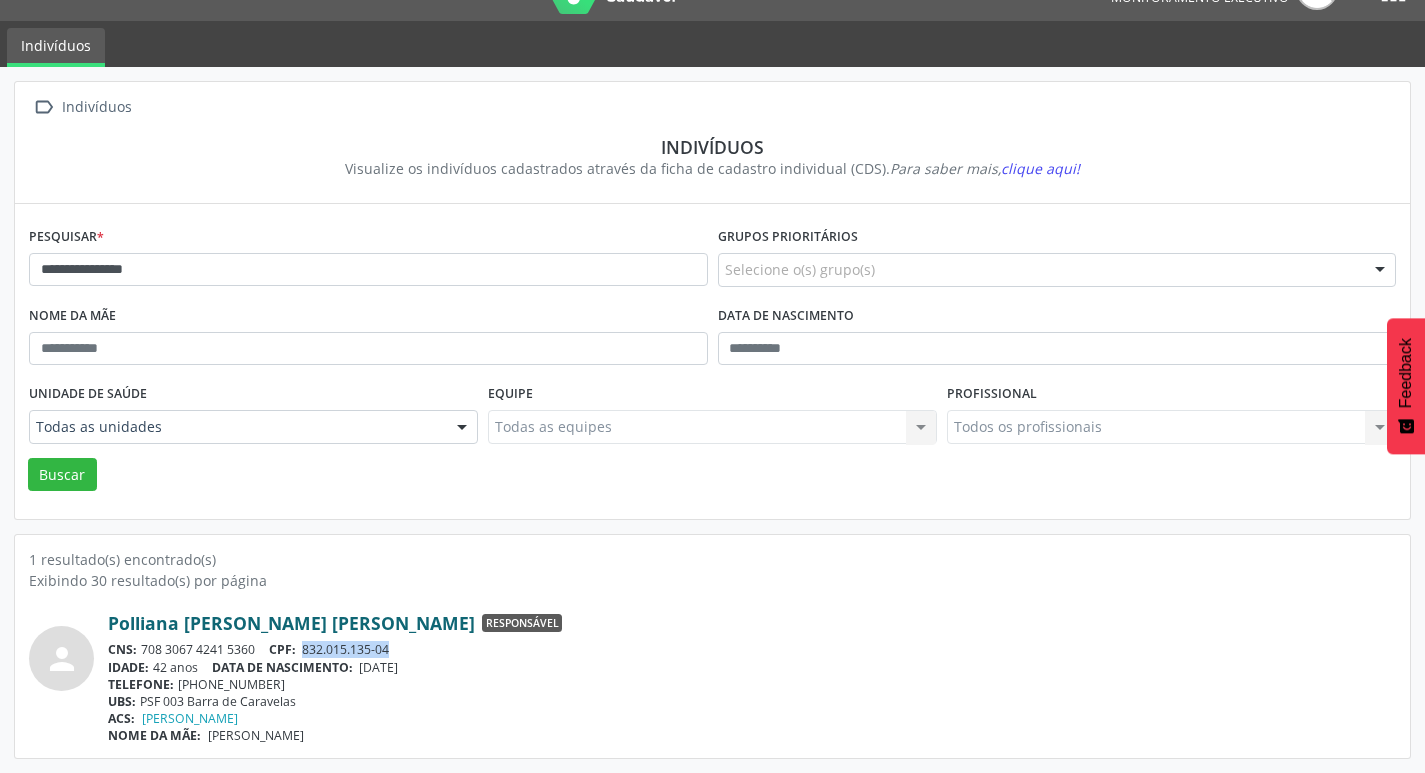 click on "Polliana [PERSON_NAME] [PERSON_NAME]" at bounding box center [291, 623] 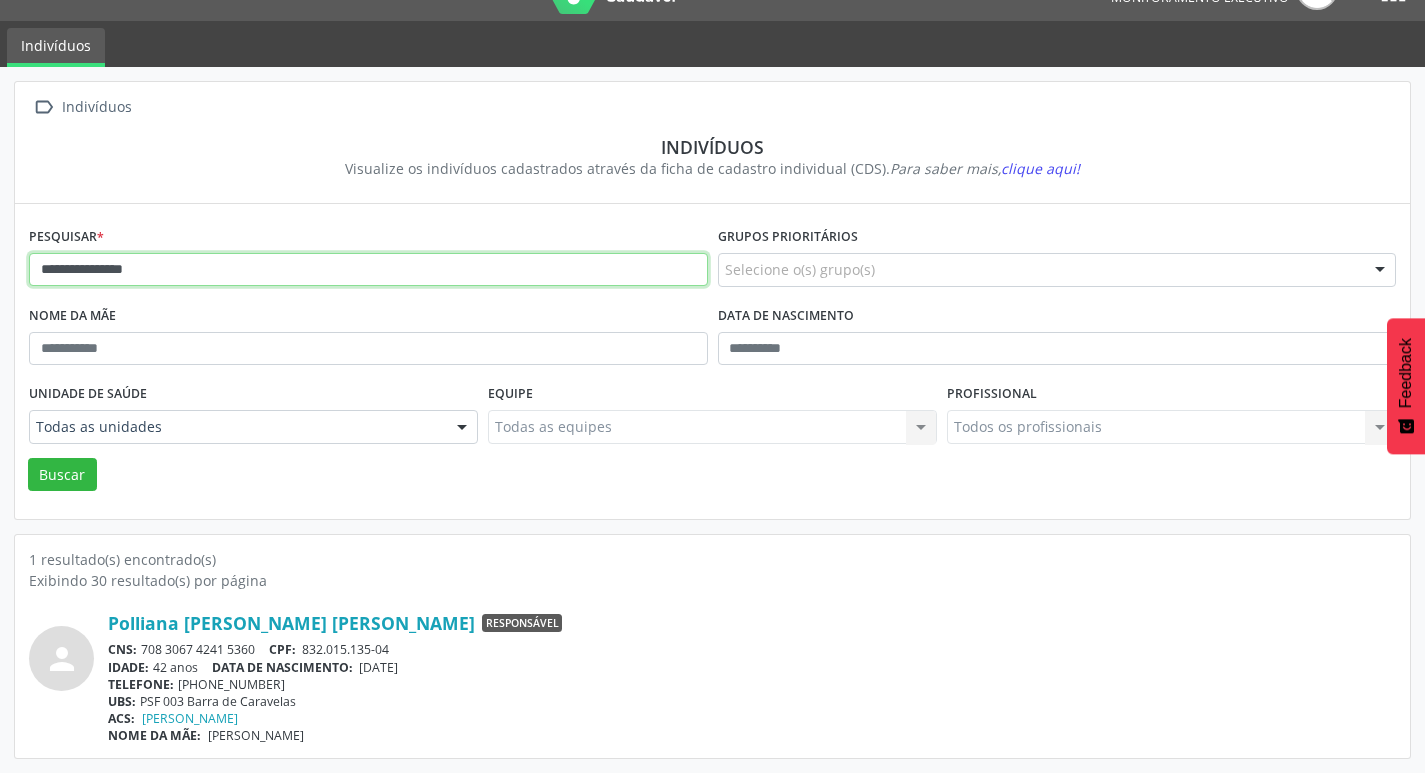 click on "**********" at bounding box center [368, 270] 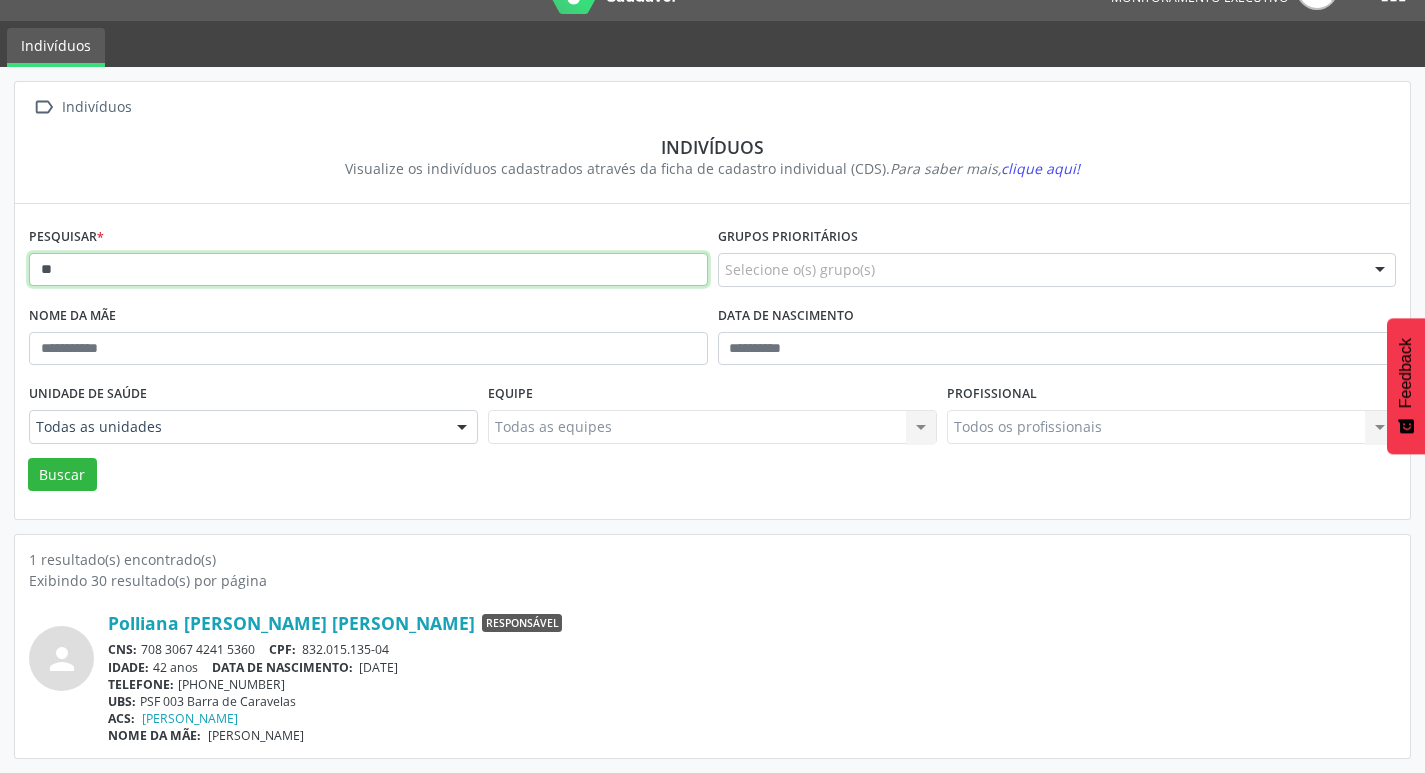 type on "*" 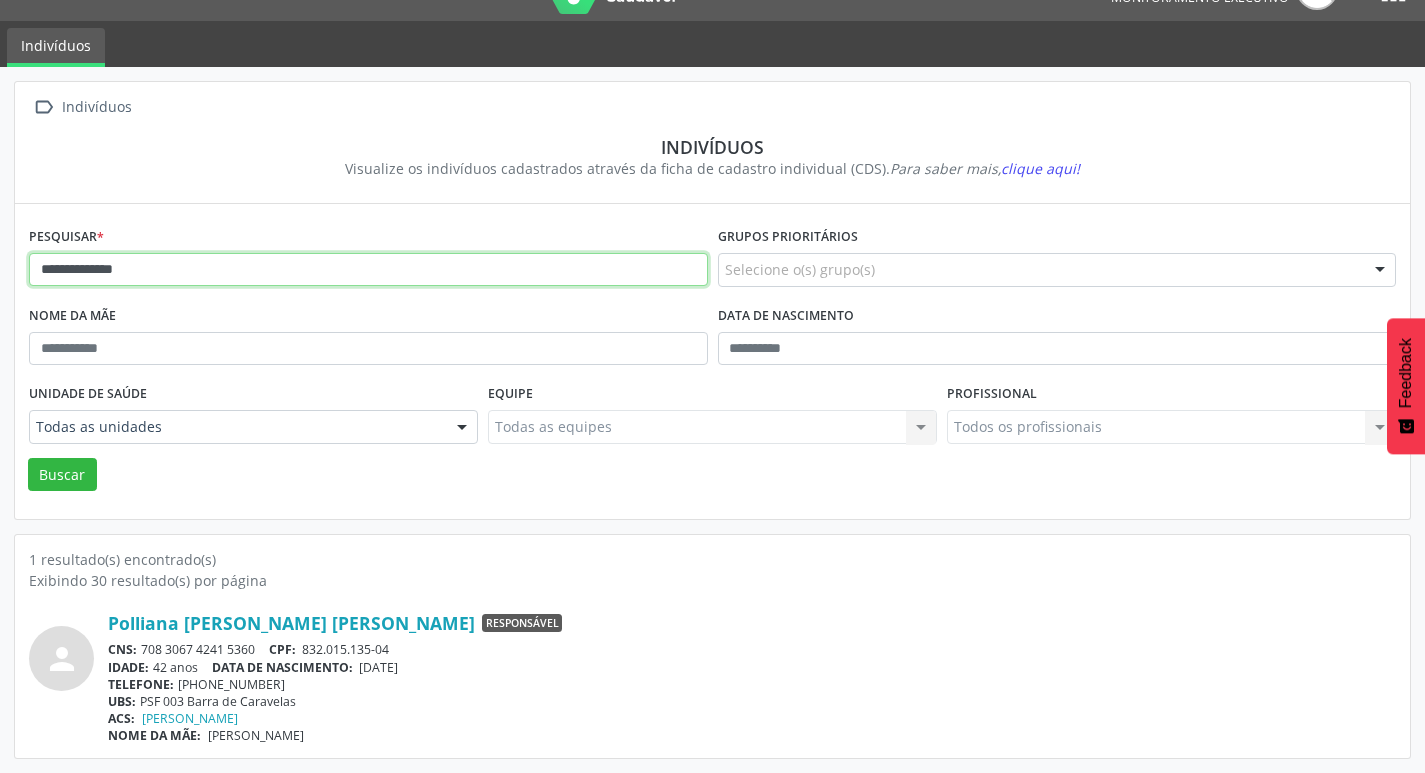 click on "Buscar" at bounding box center [62, 475] 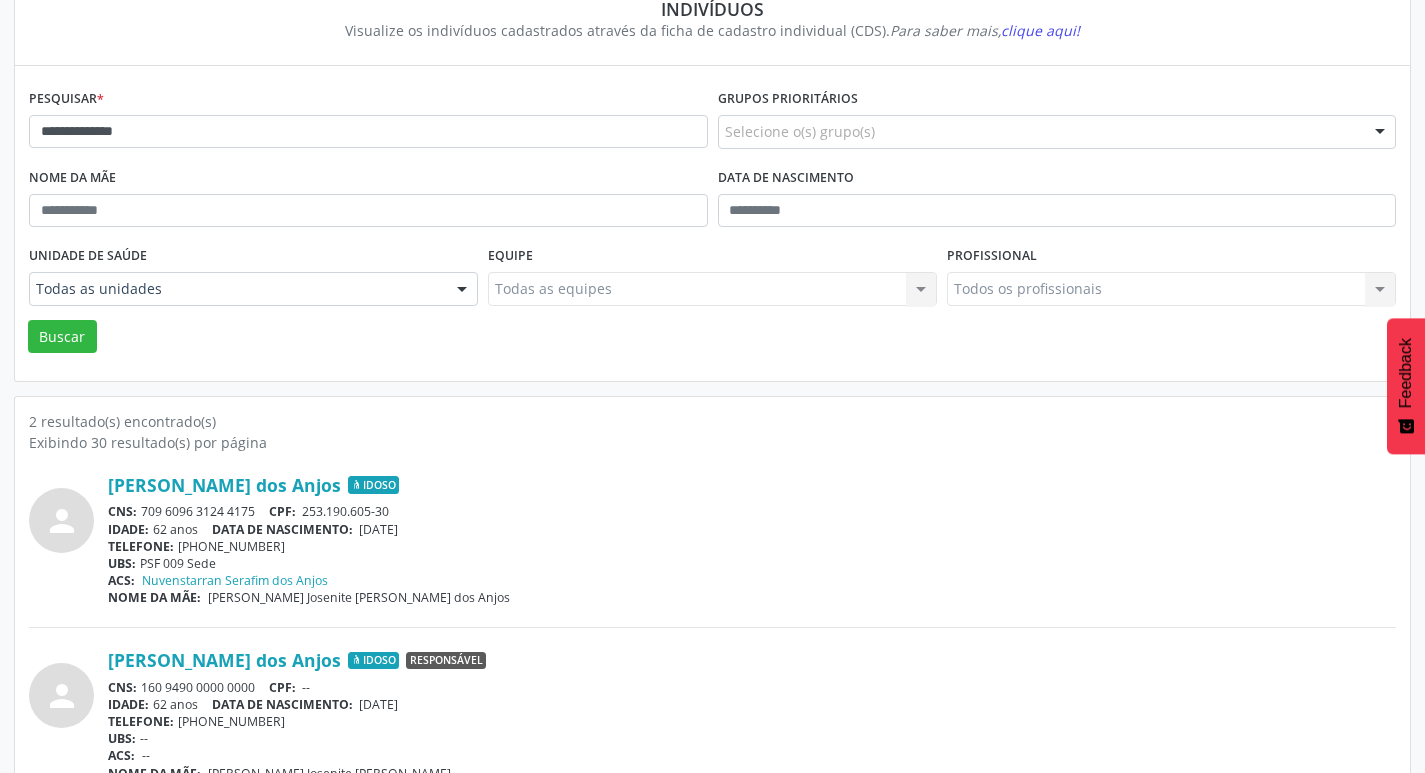scroll, scrollTop: 219, scrollLeft: 0, axis: vertical 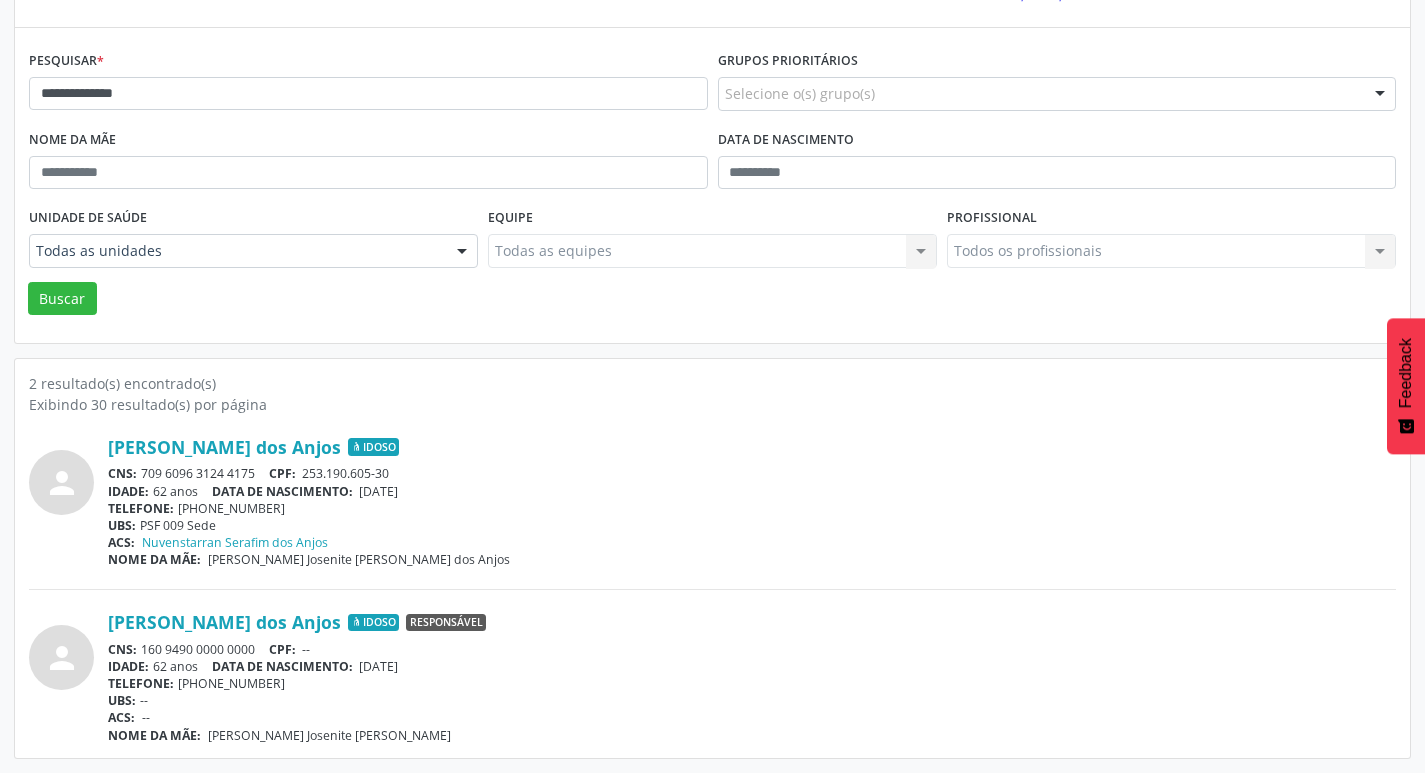 drag, startPoint x: 140, startPoint y: 471, endPoint x: 256, endPoint y: 472, distance: 116.00431 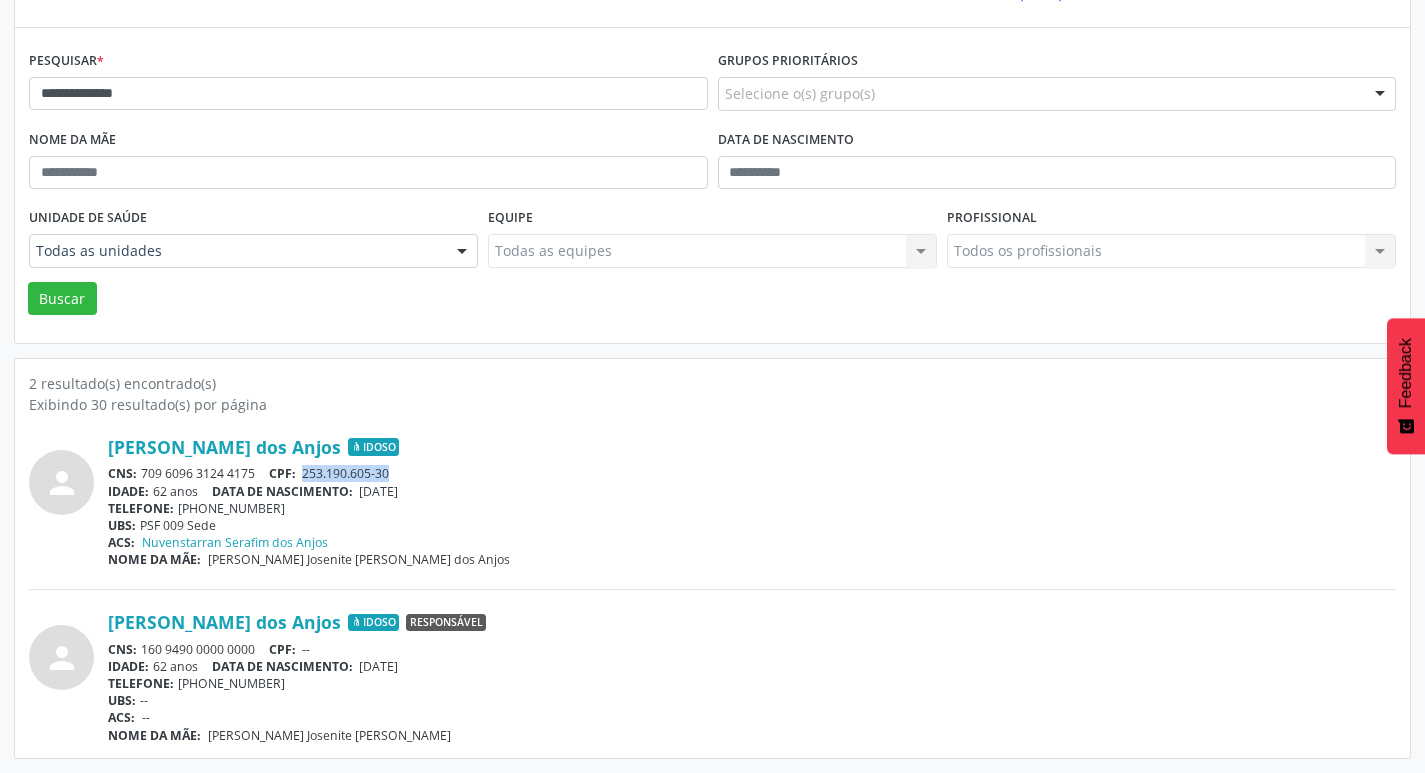 drag, startPoint x: 308, startPoint y: 474, endPoint x: 397, endPoint y: 471, distance: 89.050545 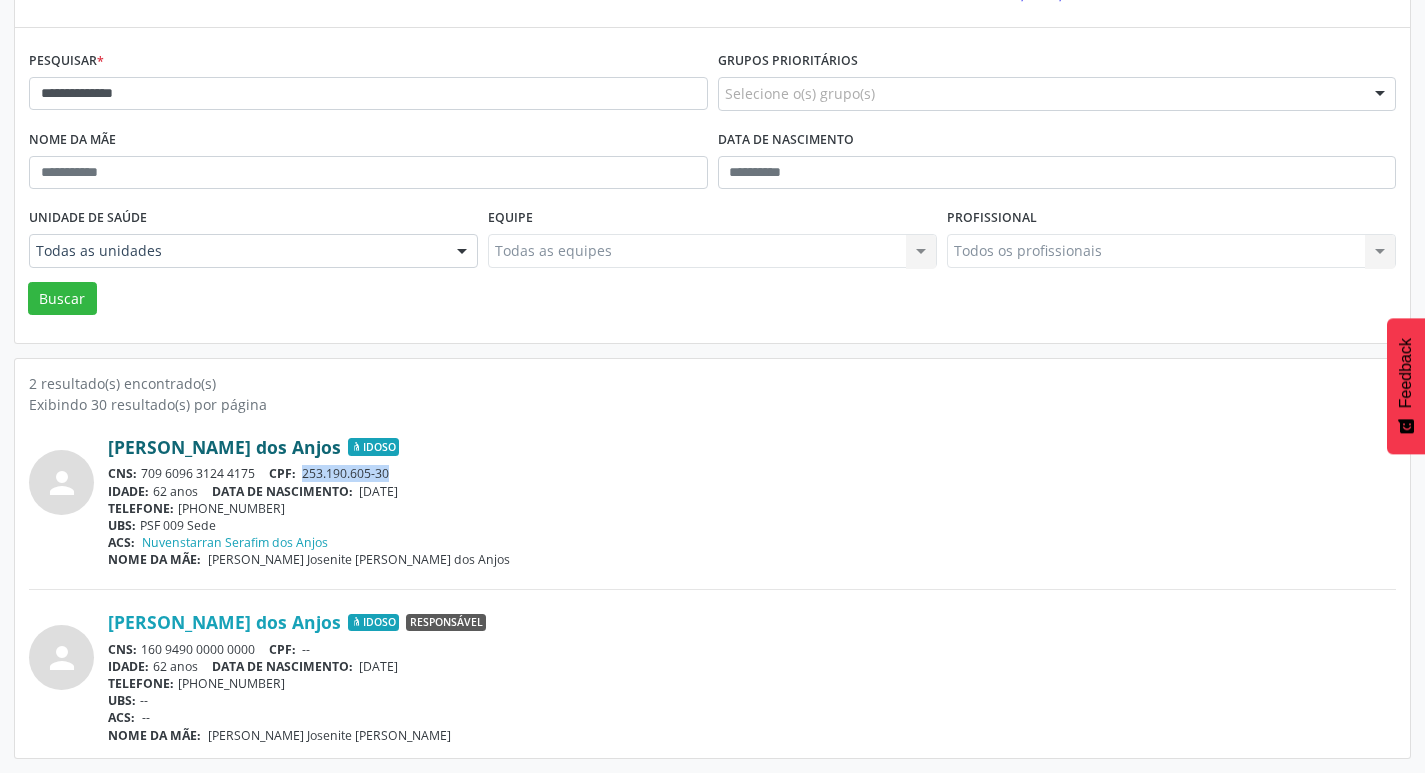 click on "[PERSON_NAME] dos Anjos" at bounding box center [224, 447] 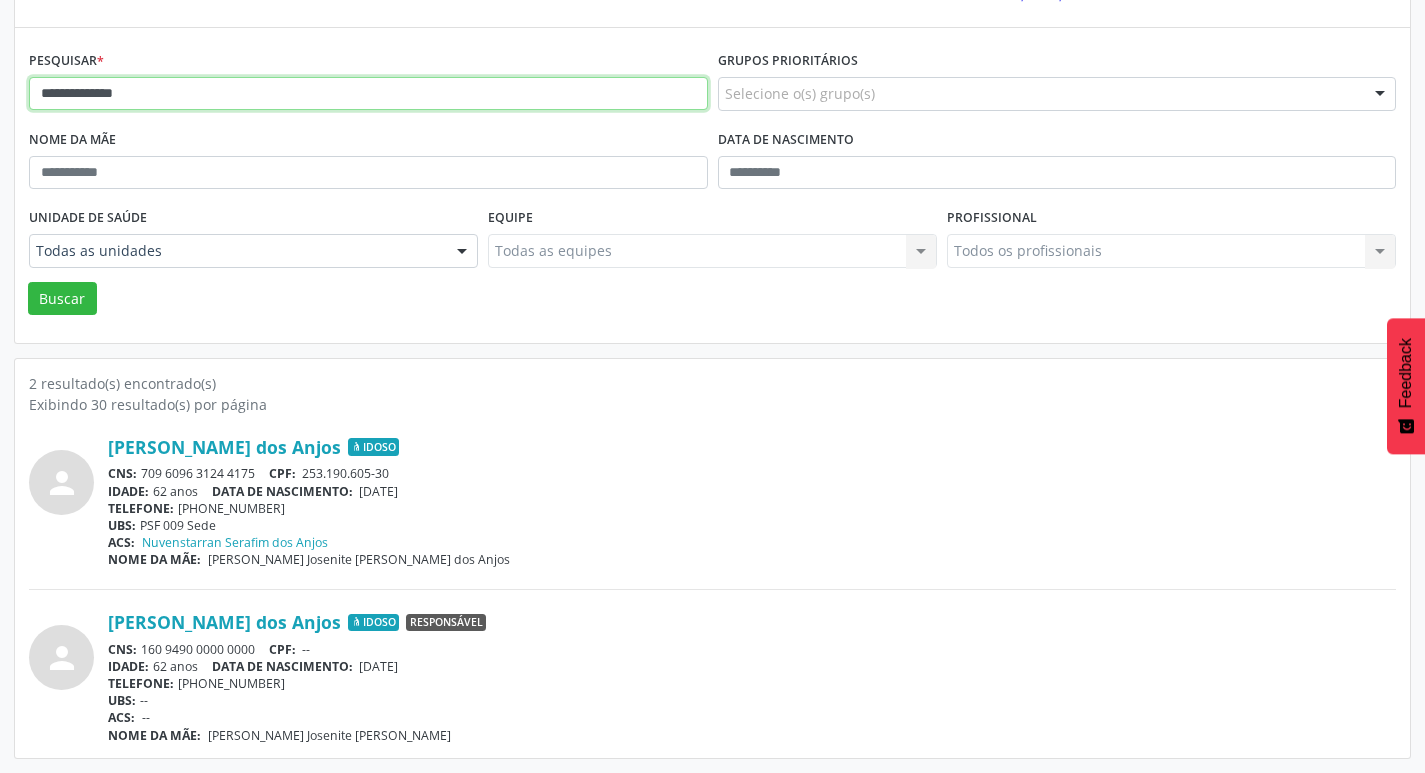 click on "**********" at bounding box center [368, 94] 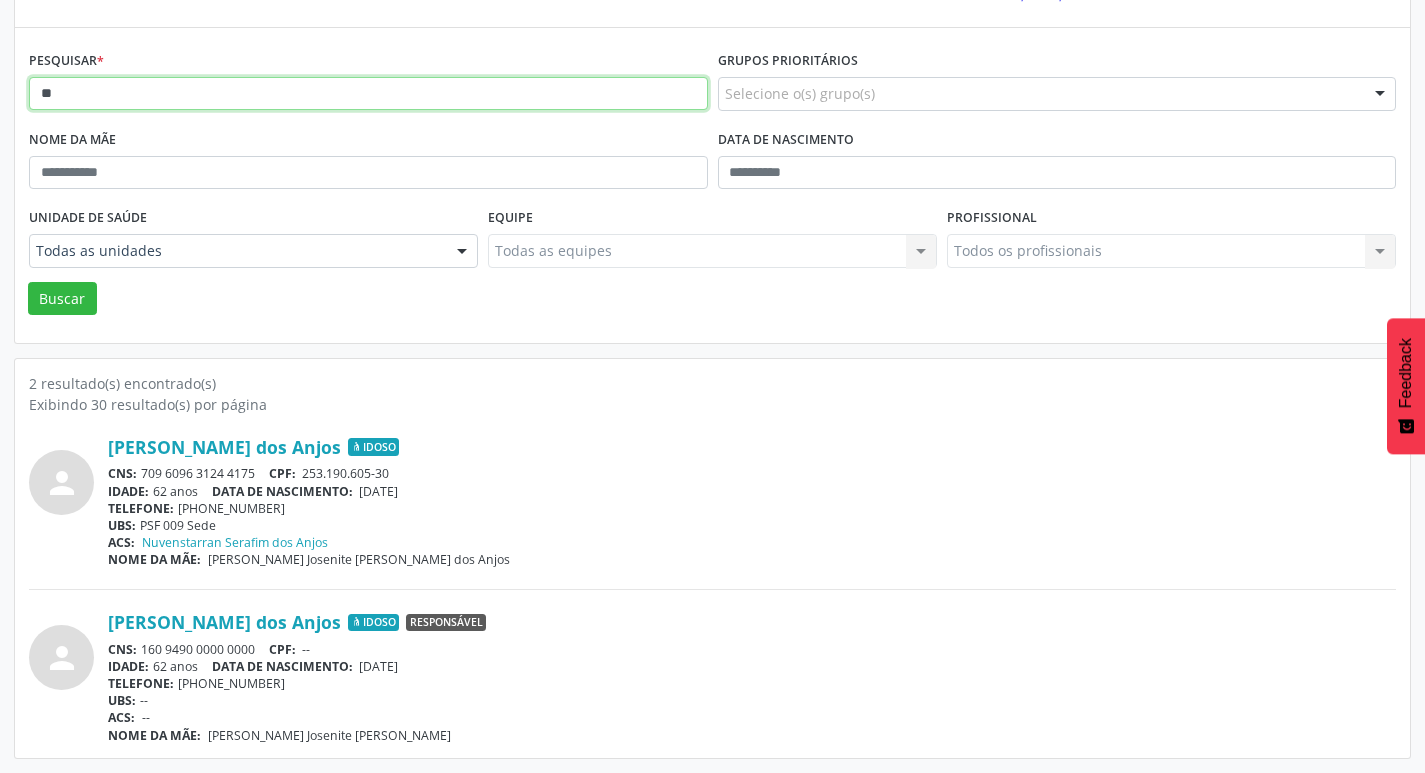 type on "*" 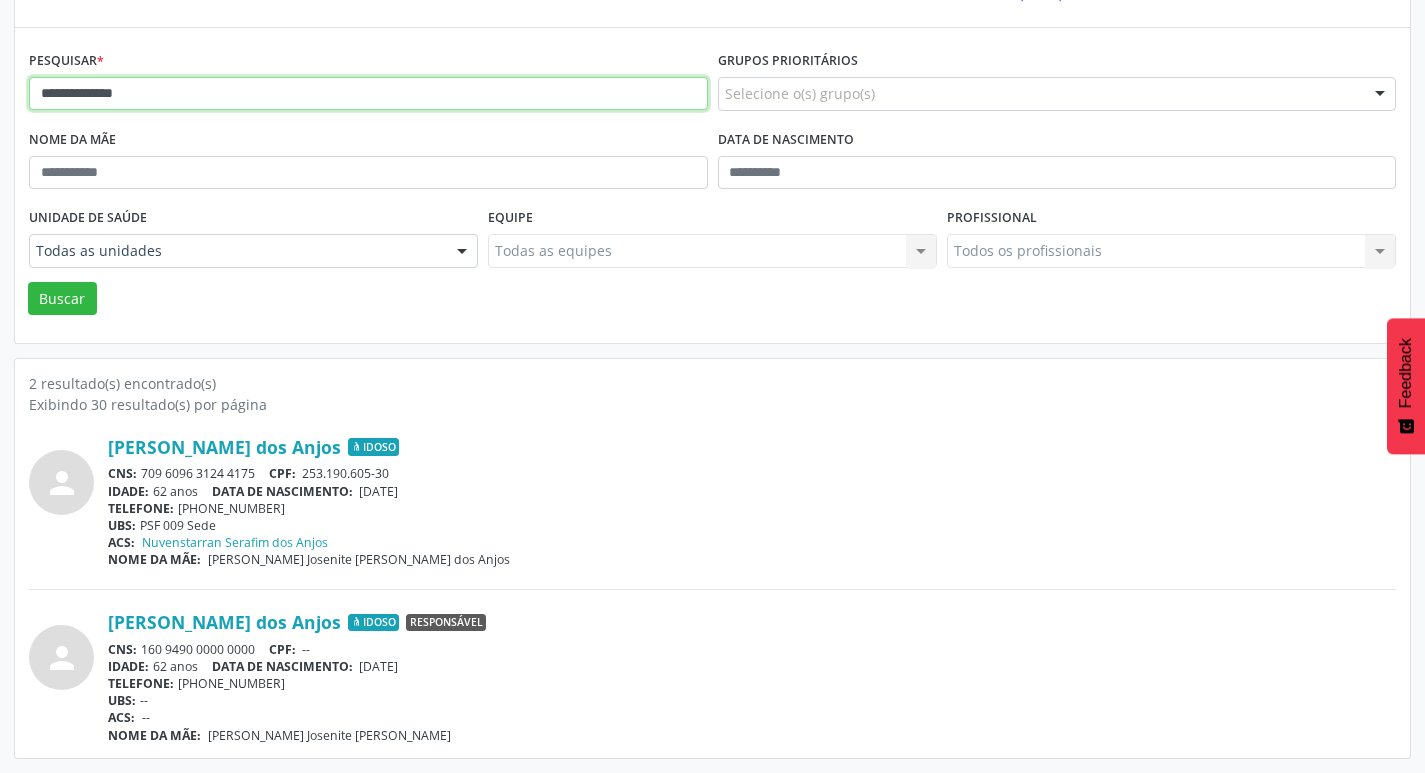 click on "Buscar" at bounding box center (62, 299) 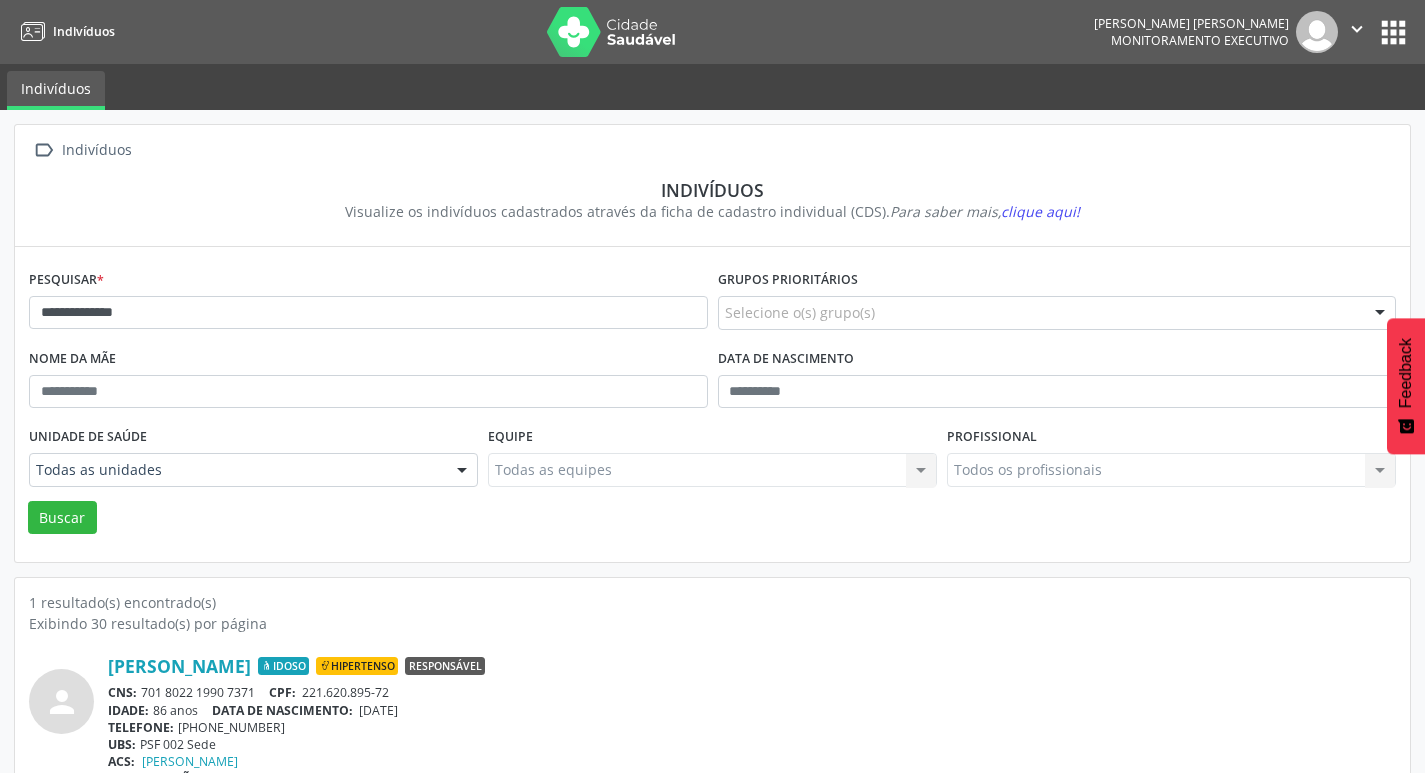 scroll, scrollTop: 43, scrollLeft: 0, axis: vertical 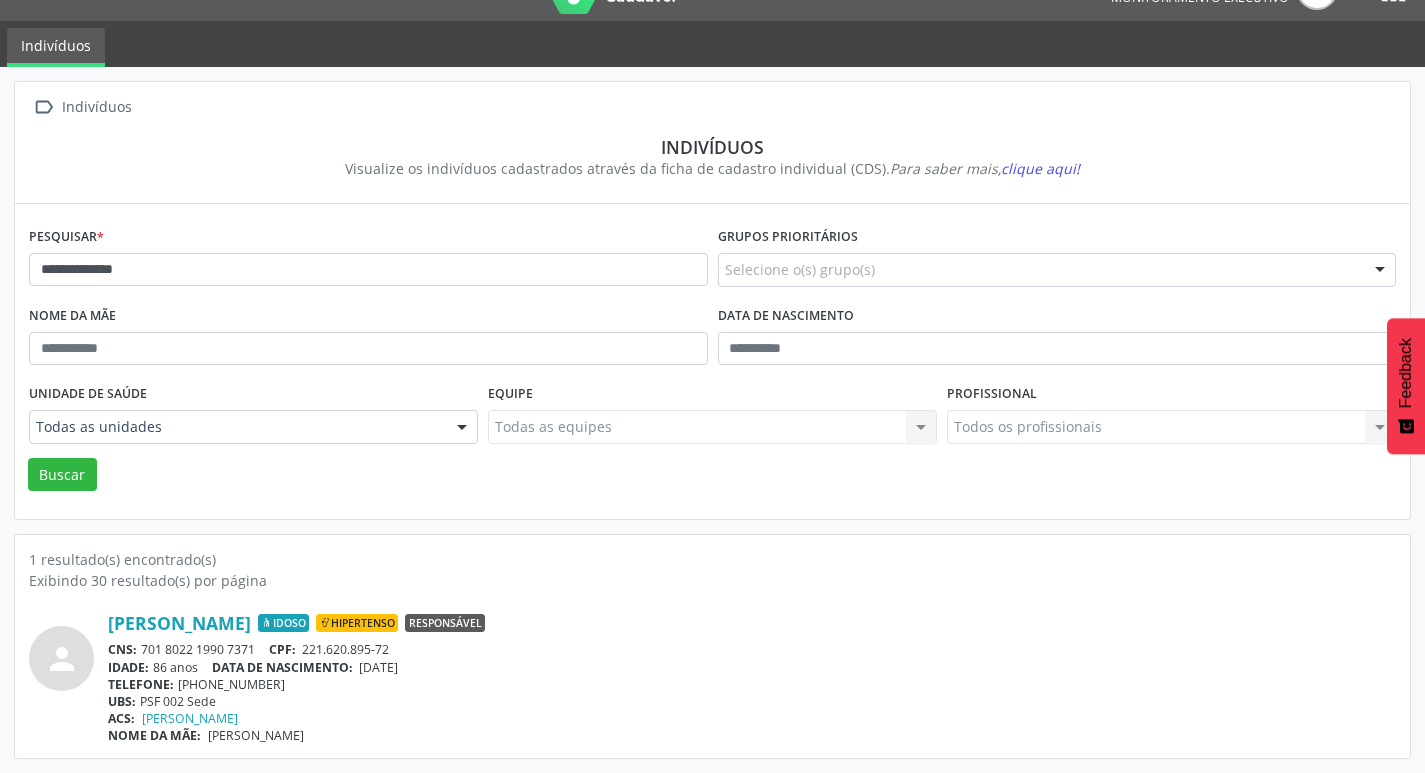 drag, startPoint x: 141, startPoint y: 647, endPoint x: 255, endPoint y: 647, distance: 114 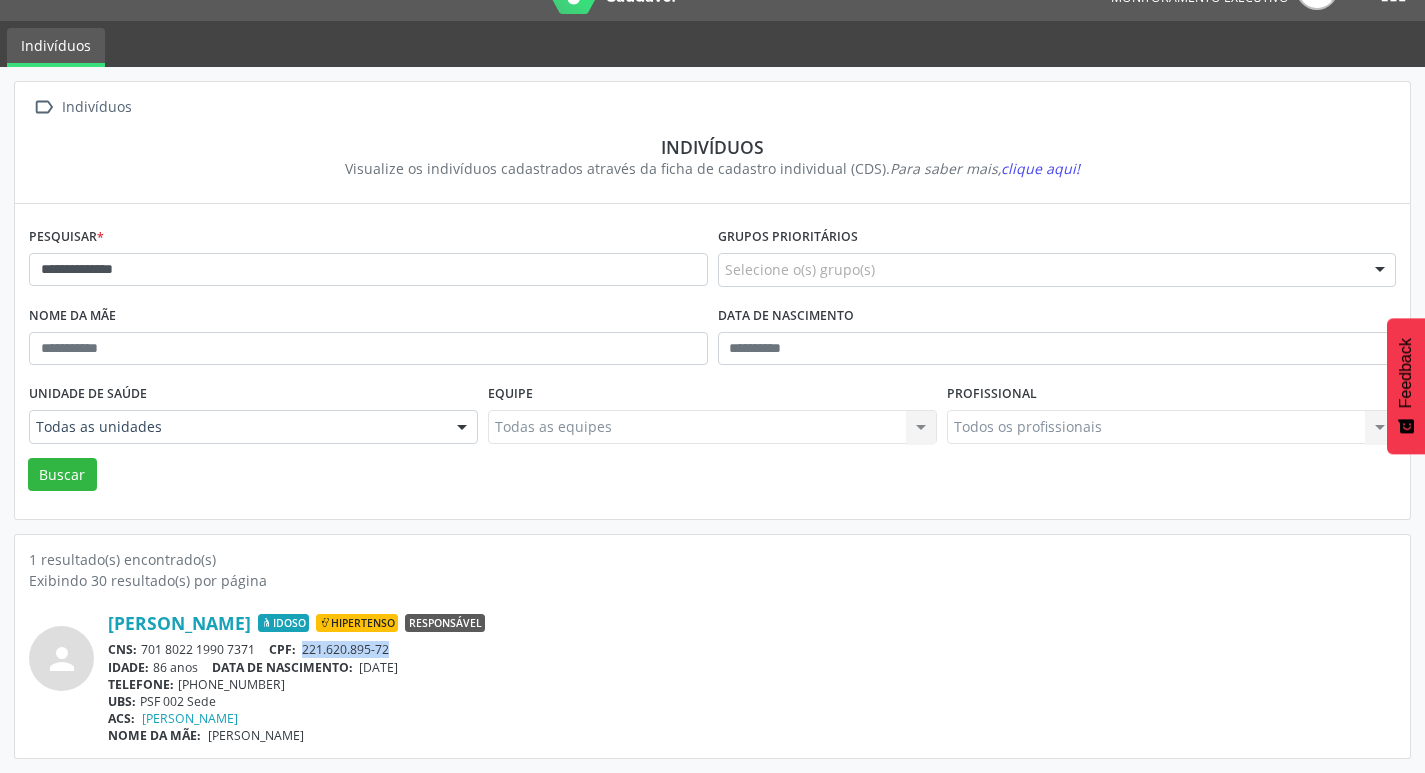 drag, startPoint x: 308, startPoint y: 647, endPoint x: 409, endPoint y: 647, distance: 101 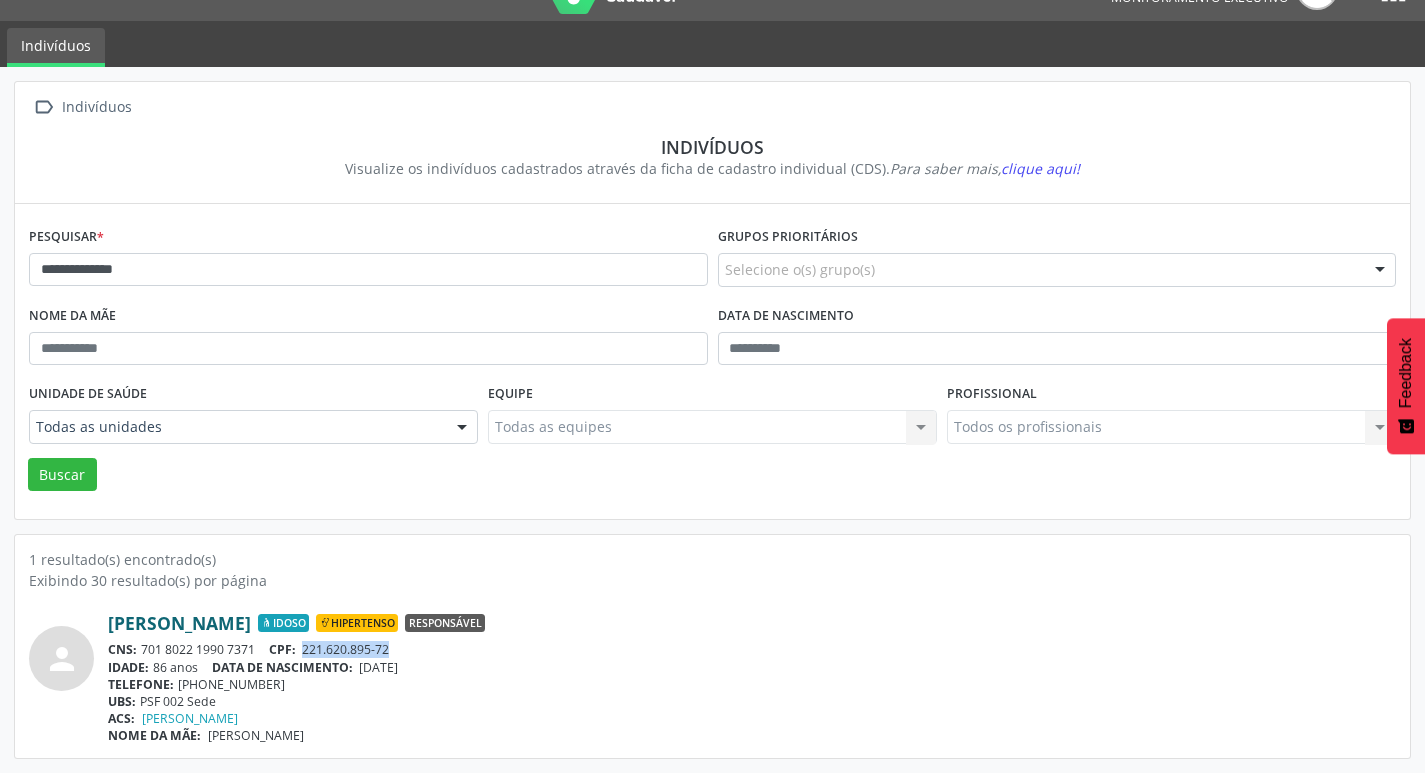 click on "[PERSON_NAME]" at bounding box center [179, 623] 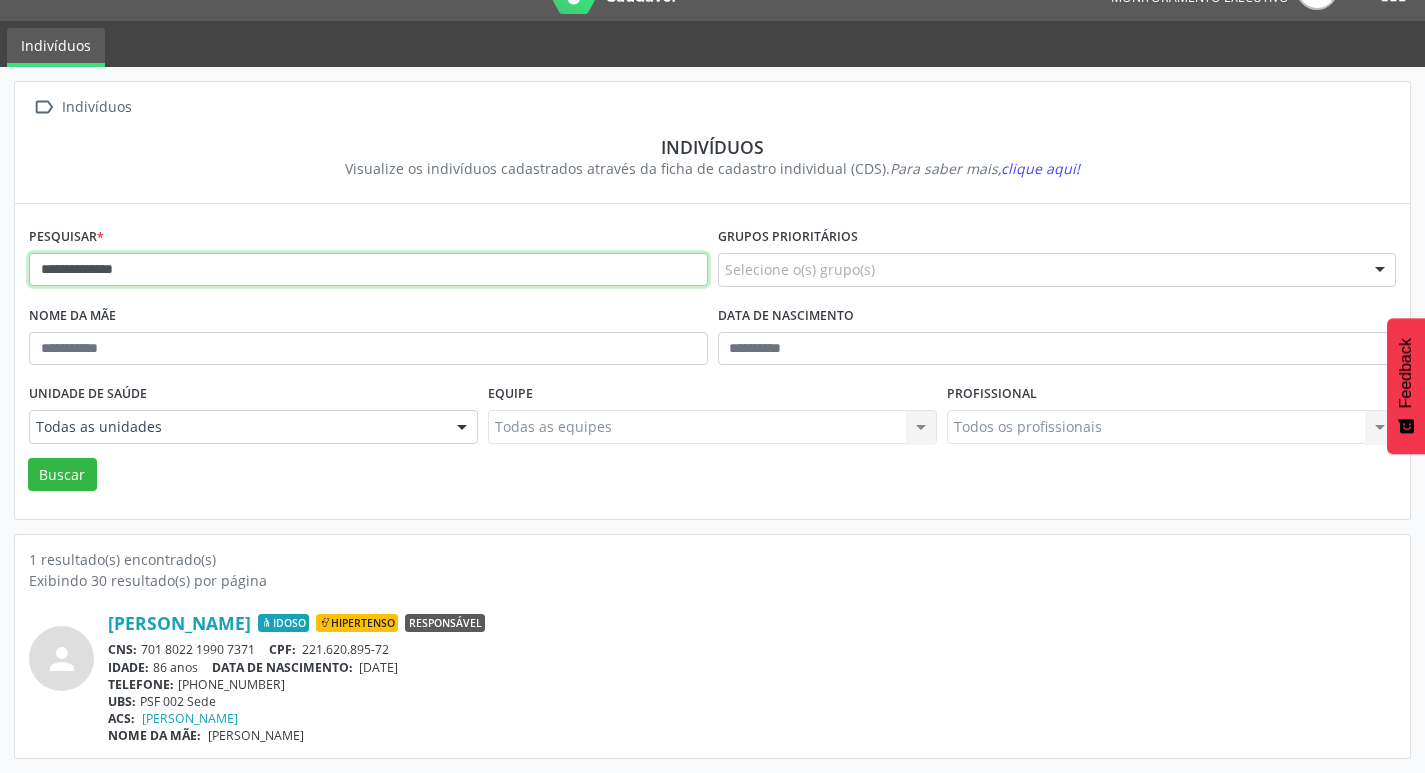 click on "**********" at bounding box center [368, 270] 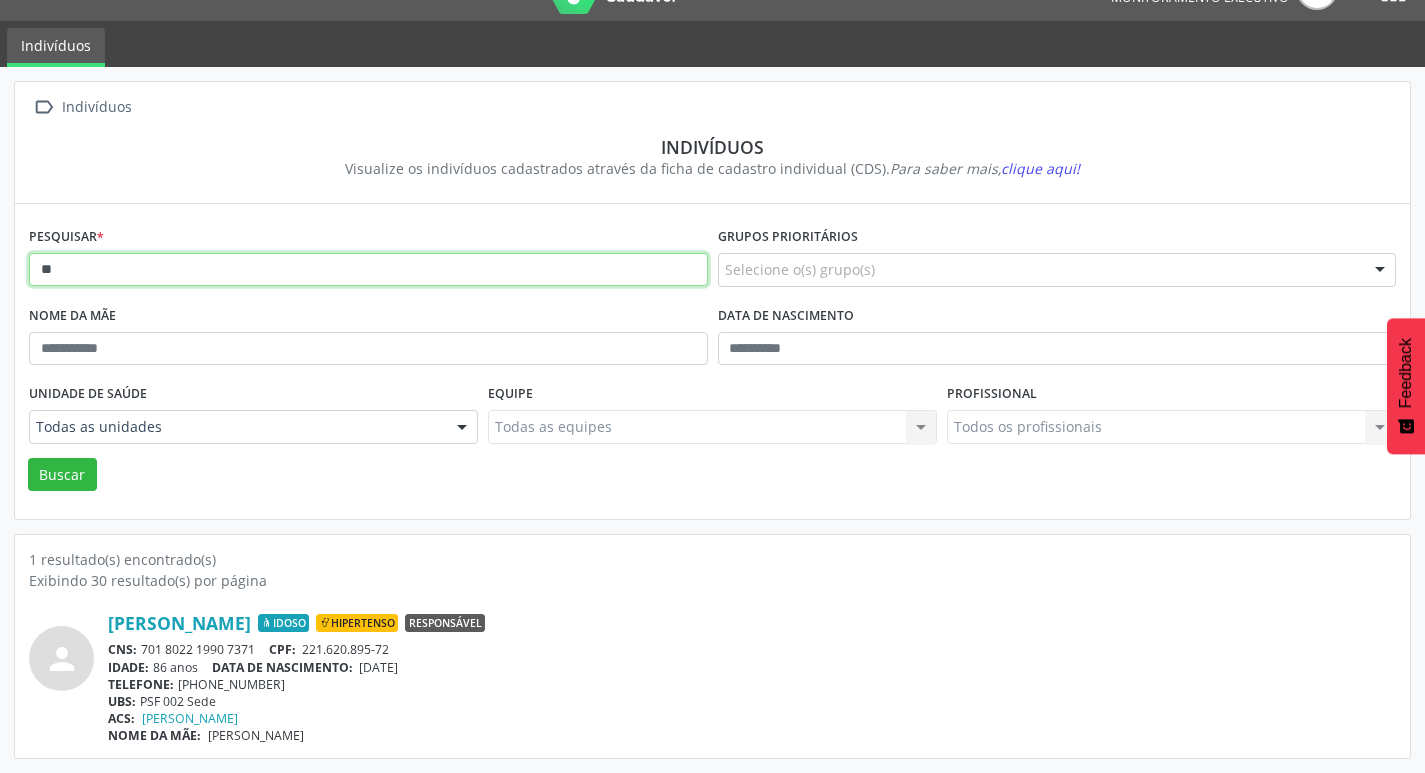 type on "*" 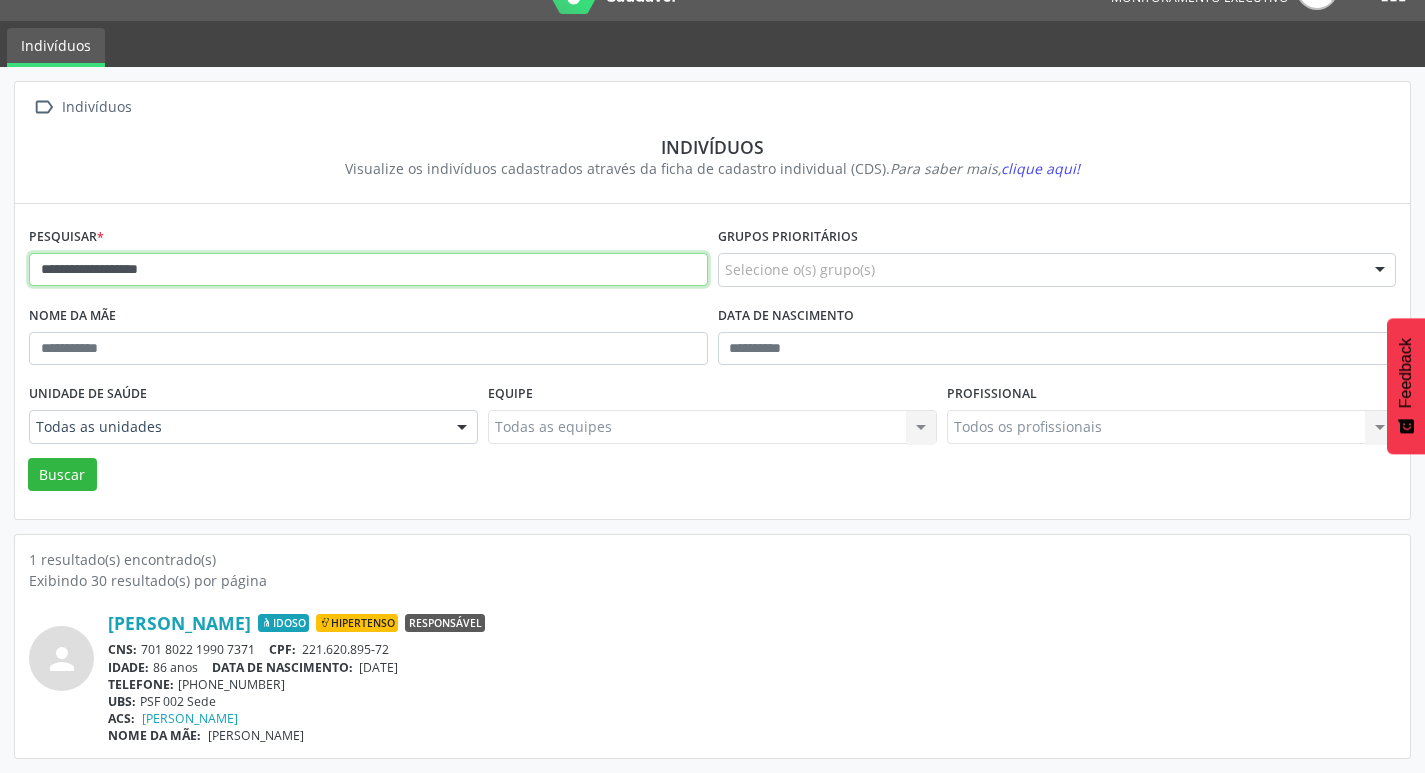 click on "Buscar" at bounding box center (62, 475) 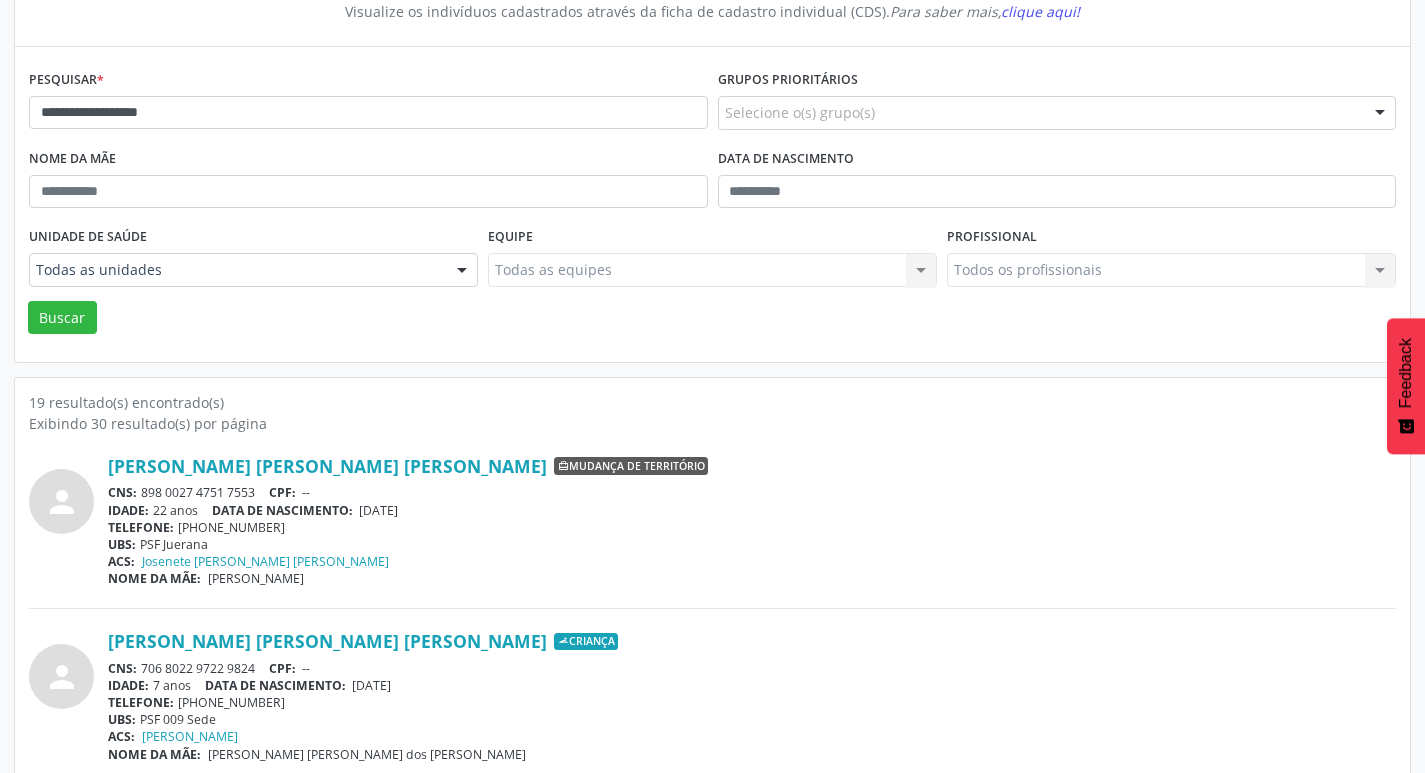 scroll, scrollTop: 0, scrollLeft: 0, axis: both 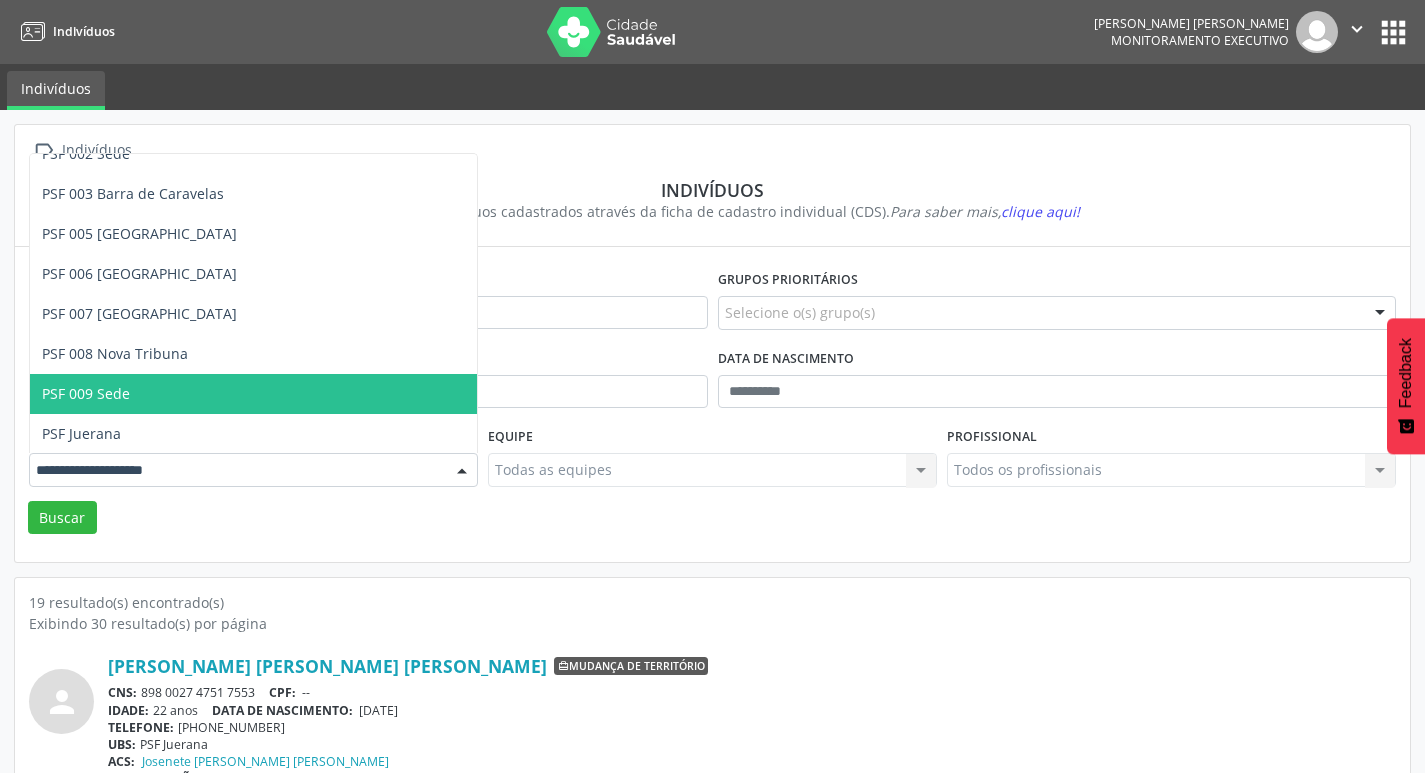 click on "PSF 009 Sede" at bounding box center [253, 394] 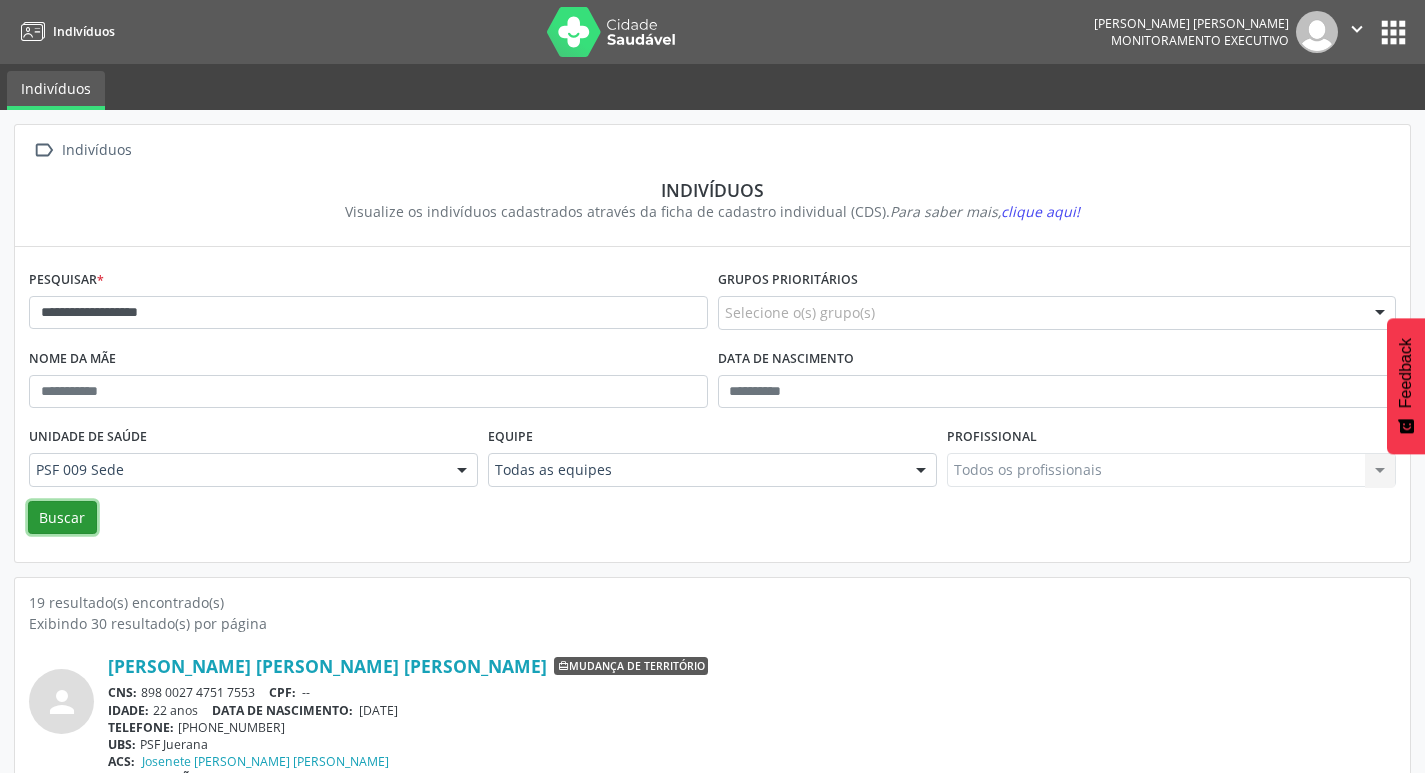 click on "Buscar" at bounding box center (62, 518) 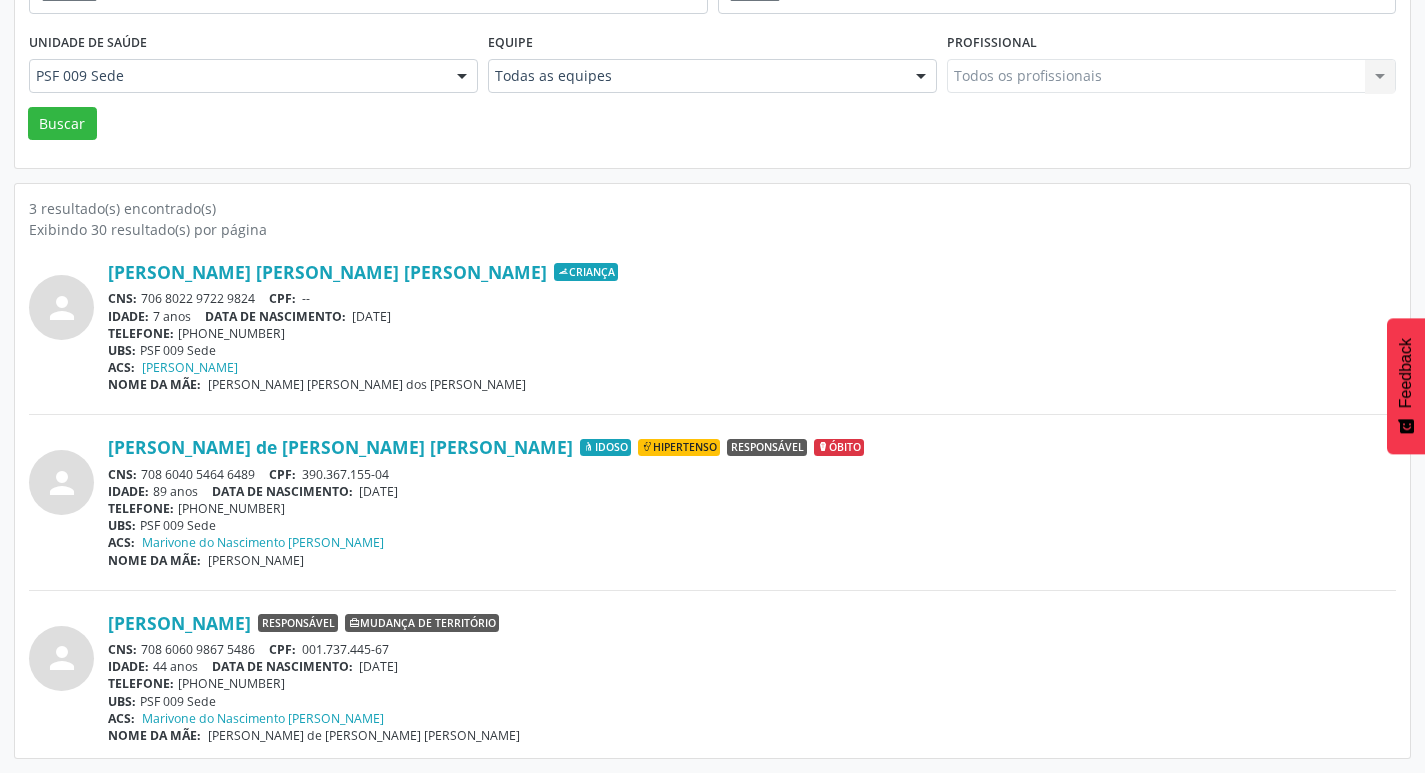 scroll, scrollTop: 0, scrollLeft: 0, axis: both 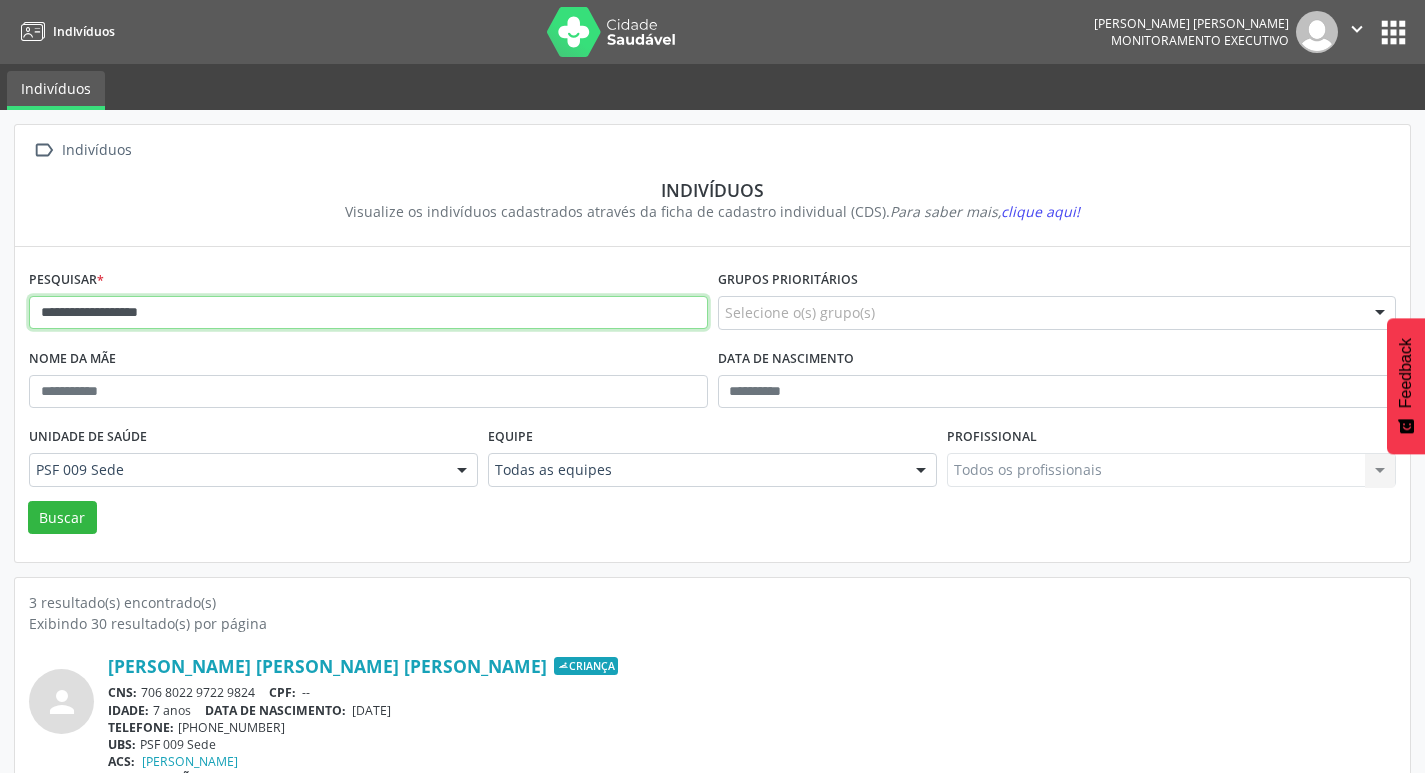 click on "**********" at bounding box center [368, 313] 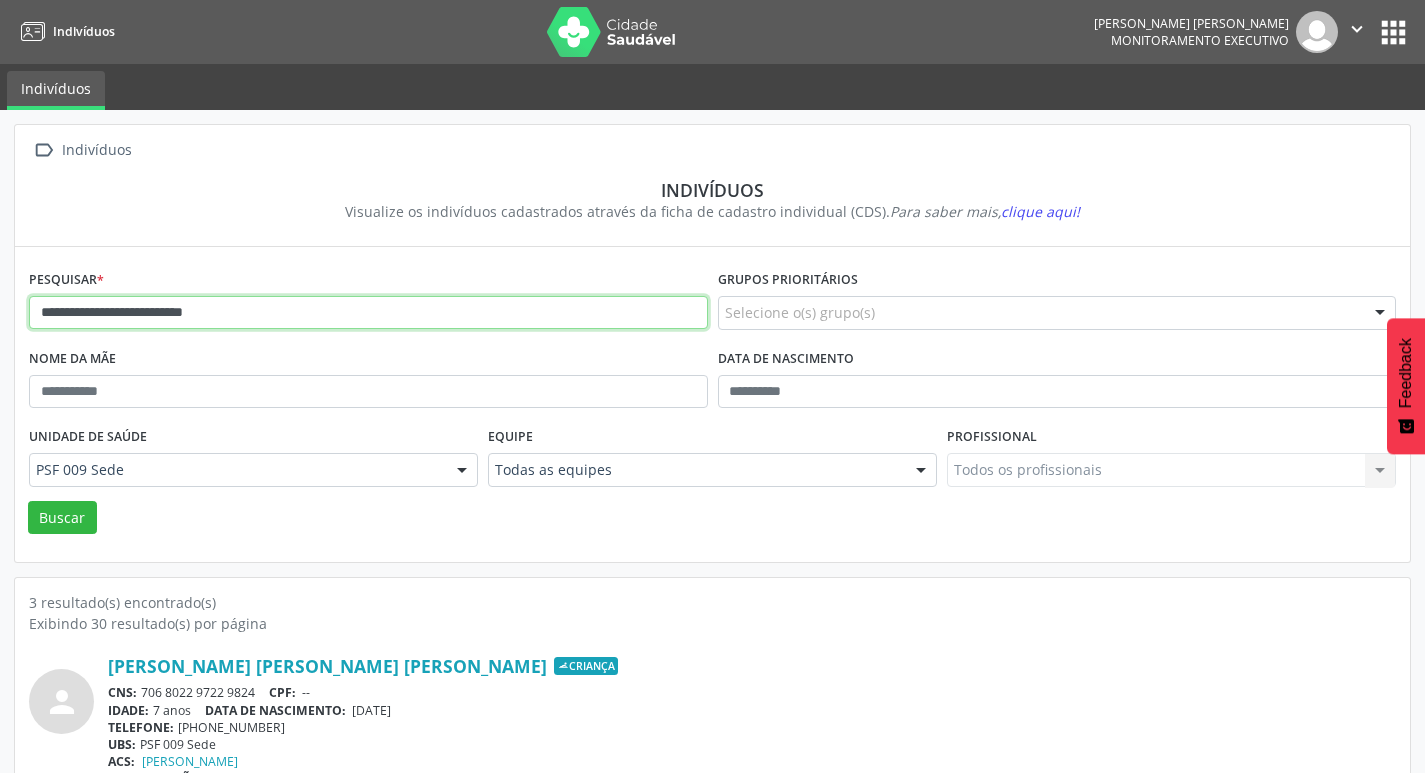 click on "Buscar" at bounding box center (62, 518) 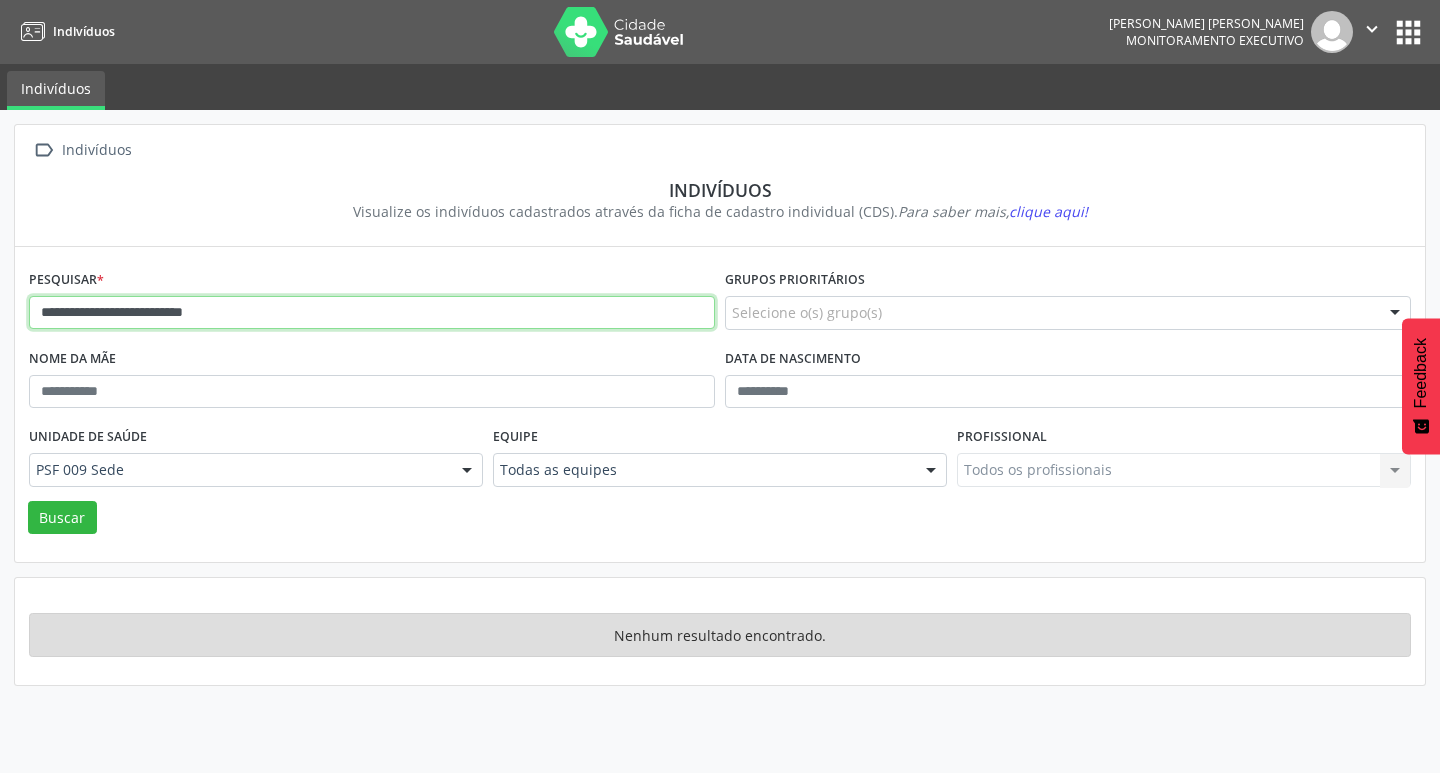 click on "**********" at bounding box center [372, 313] 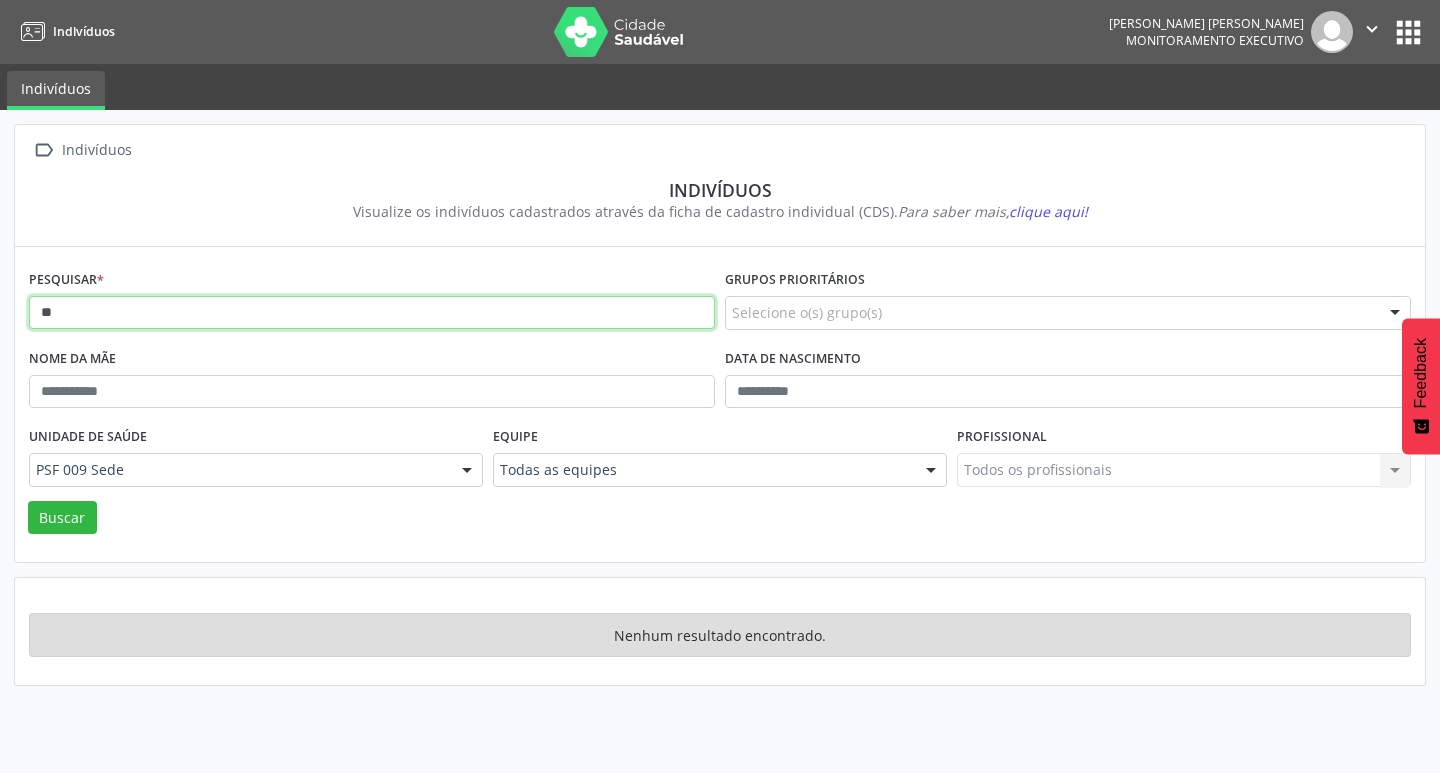 type on "*" 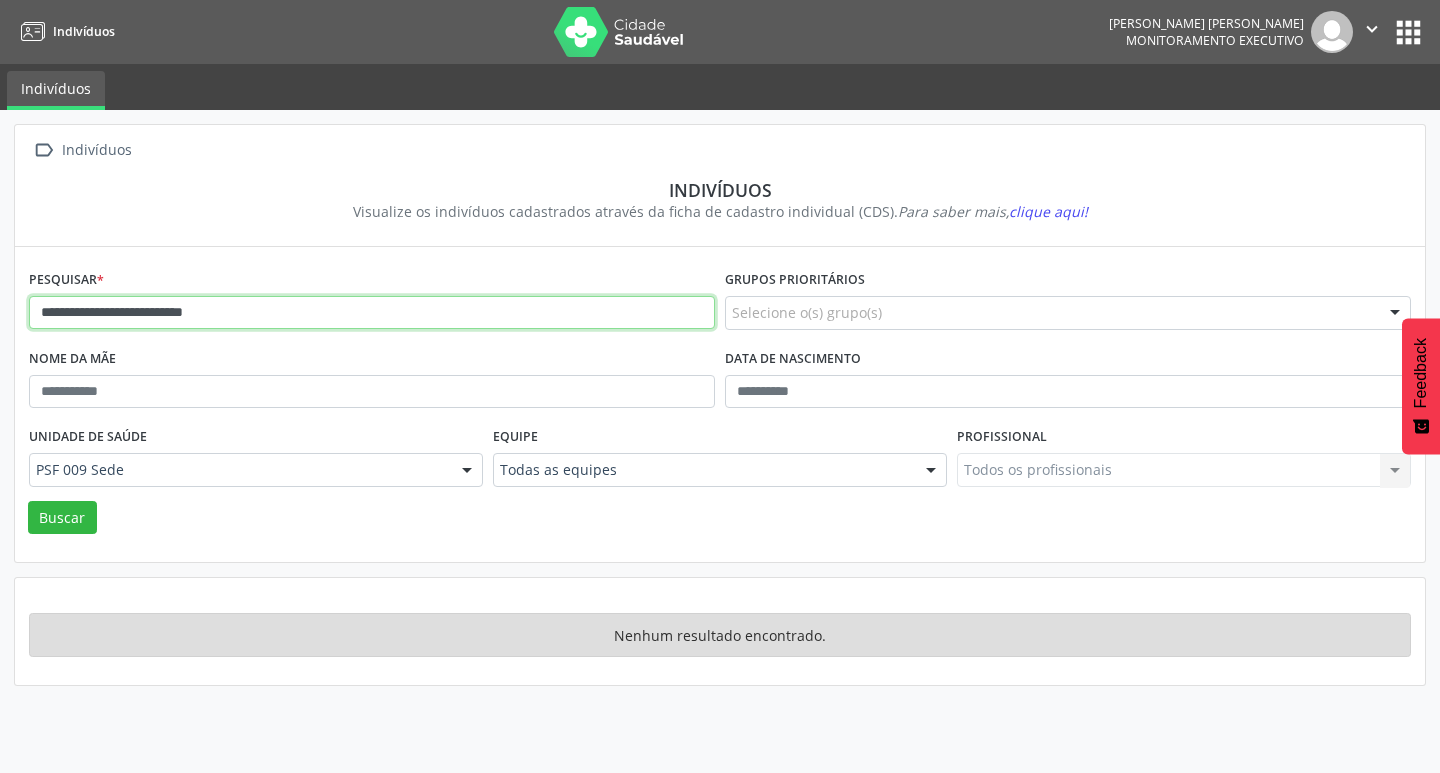 click on "Buscar" at bounding box center [62, 518] 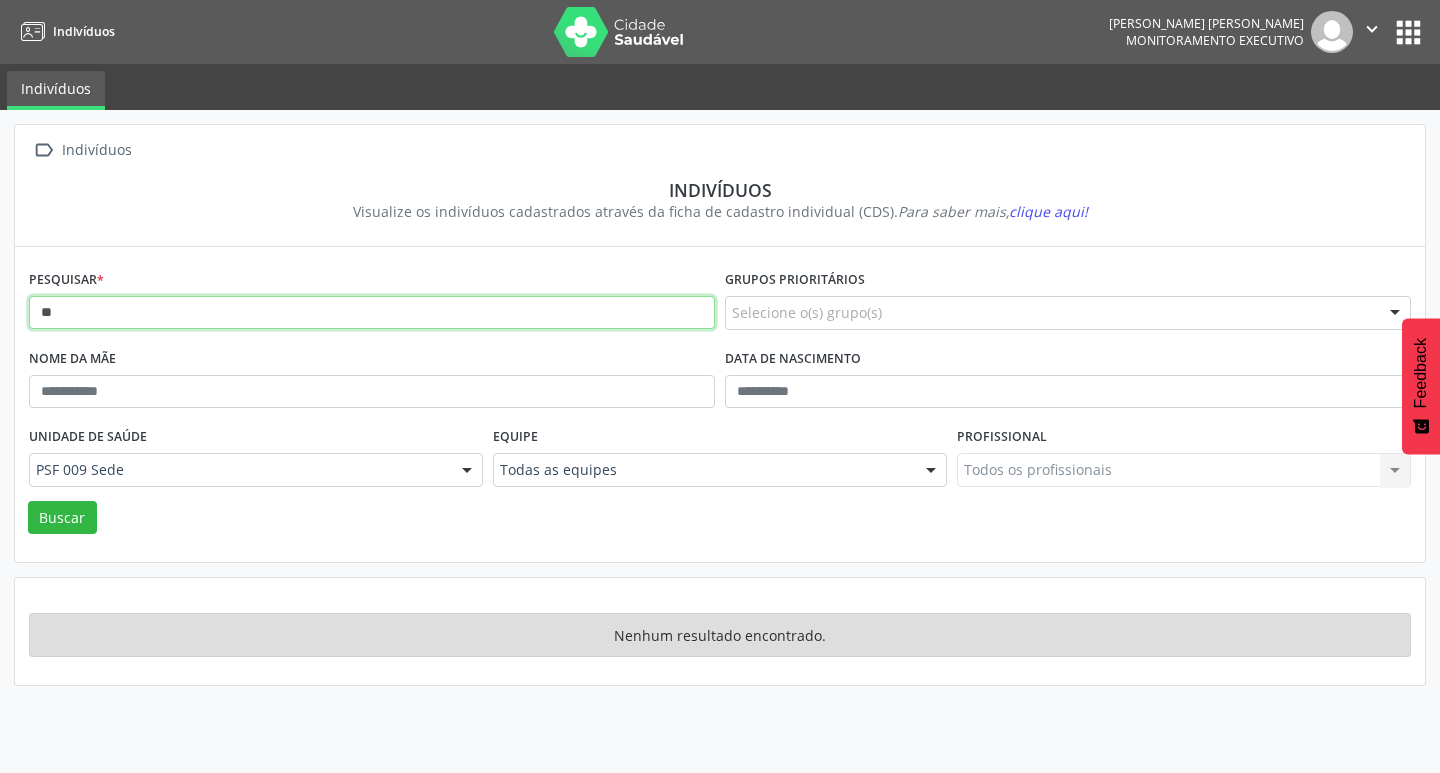 type on "*" 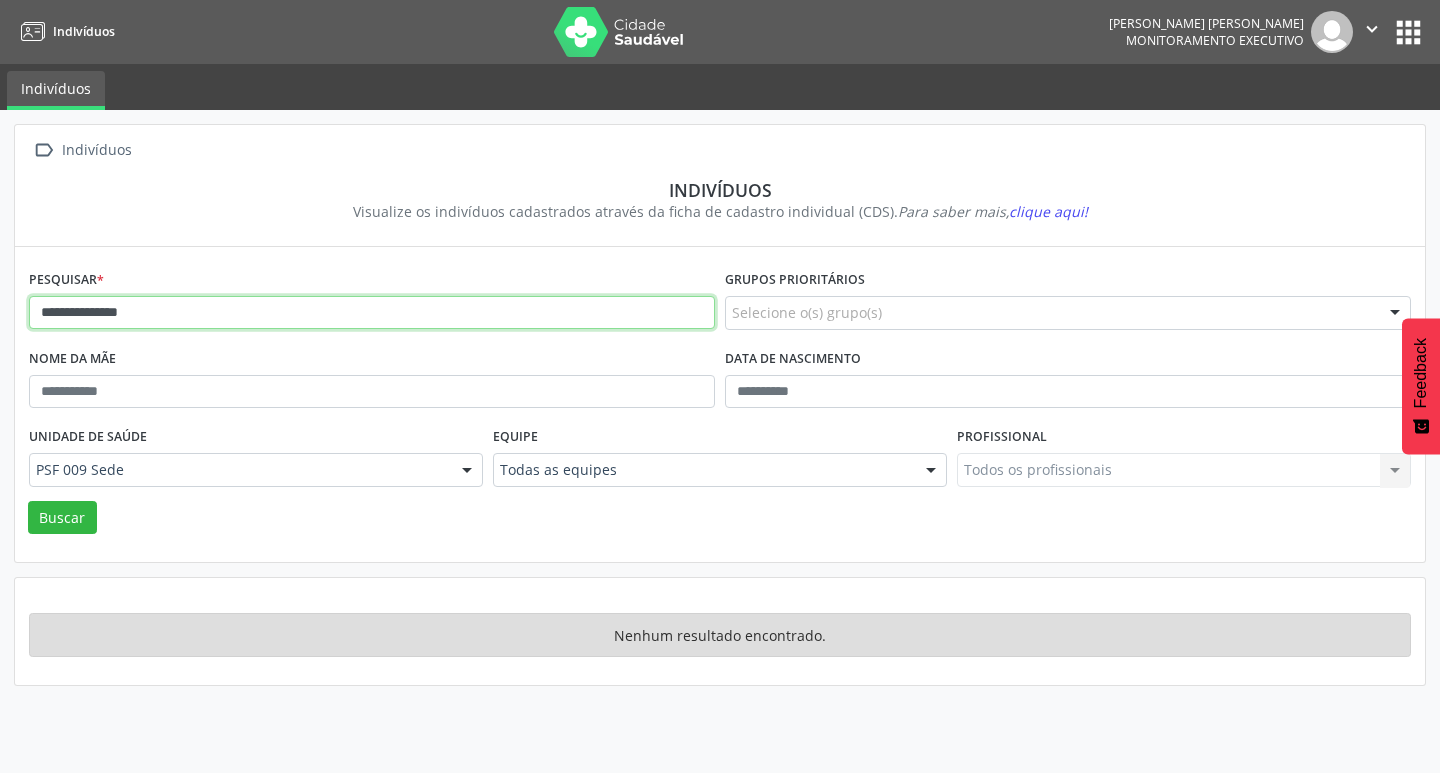 click on "Buscar" at bounding box center [62, 518] 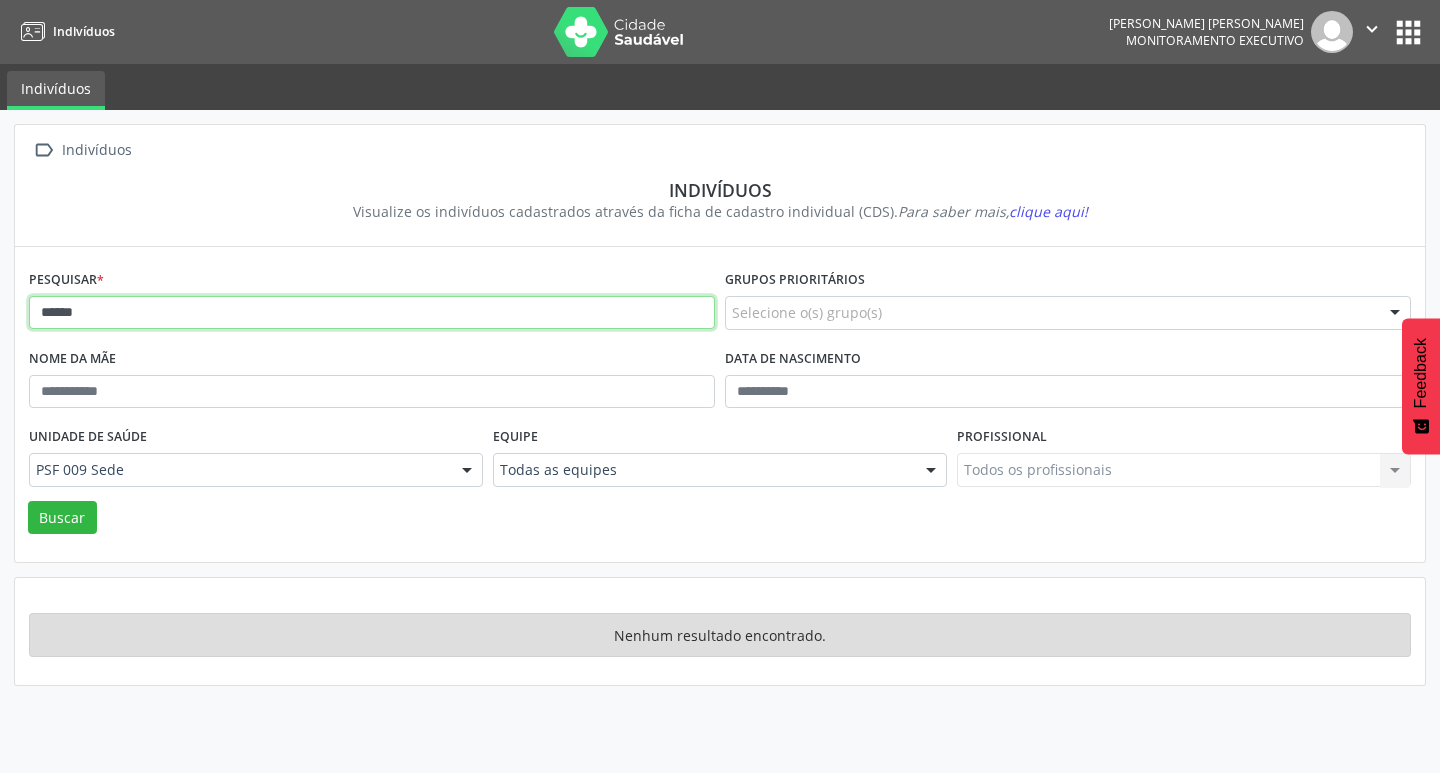 click on "Buscar" at bounding box center [62, 518] 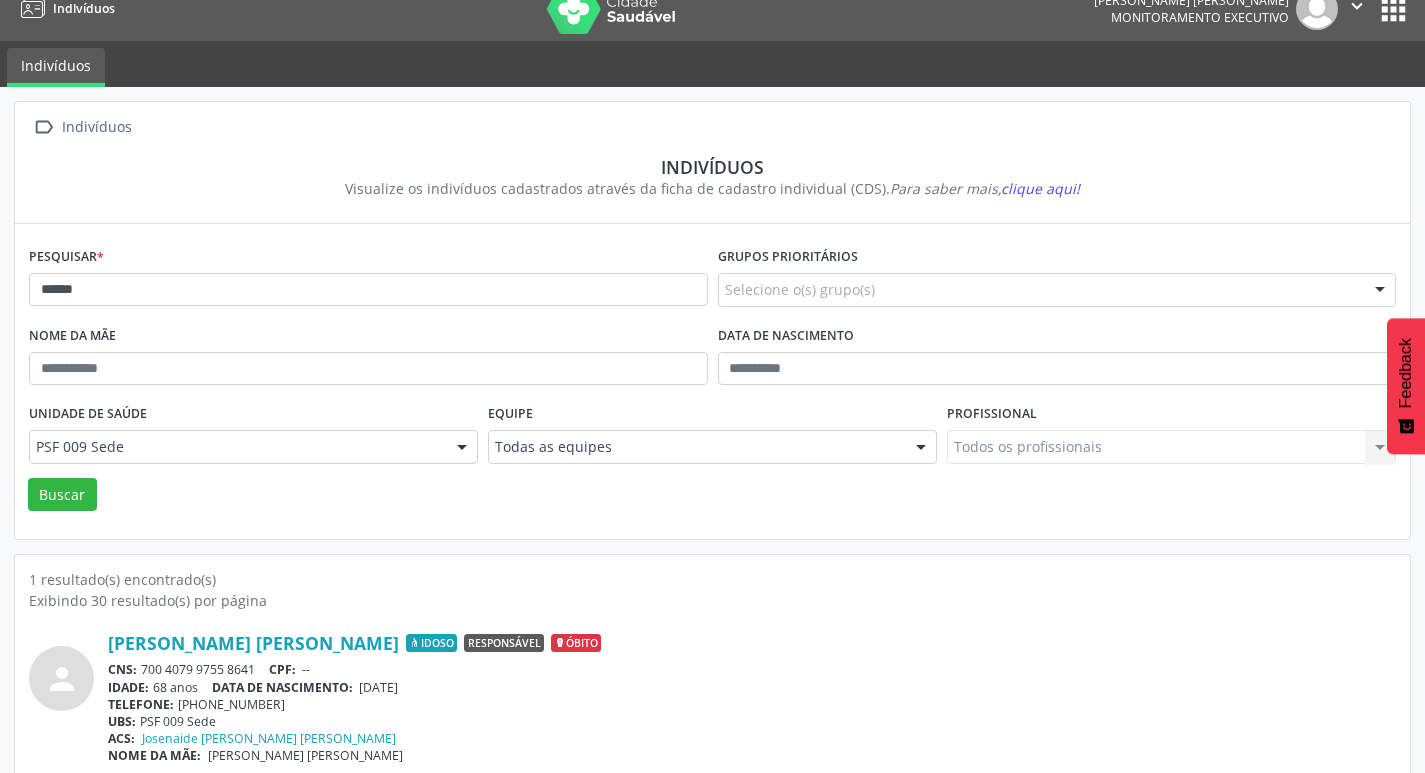 scroll, scrollTop: 43, scrollLeft: 0, axis: vertical 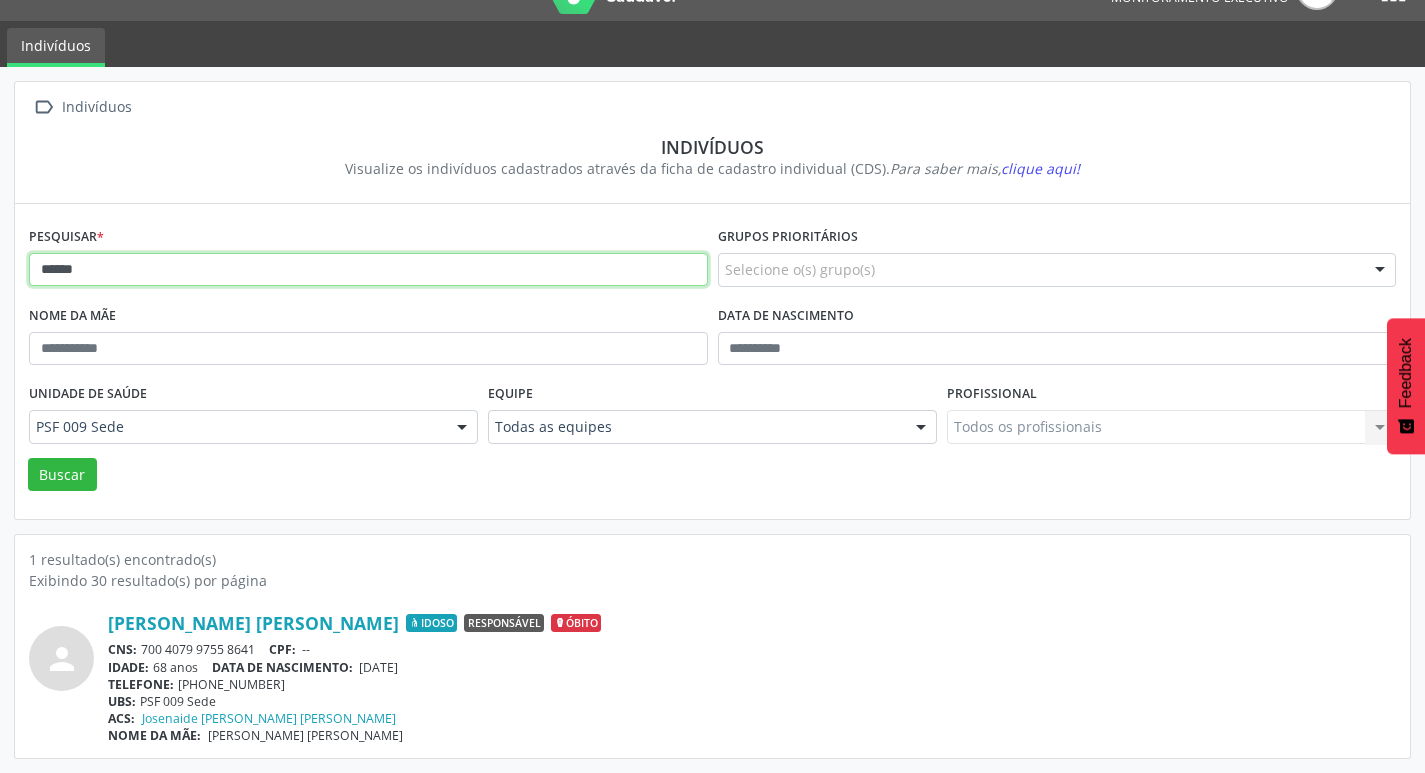 click on "******" at bounding box center (368, 270) 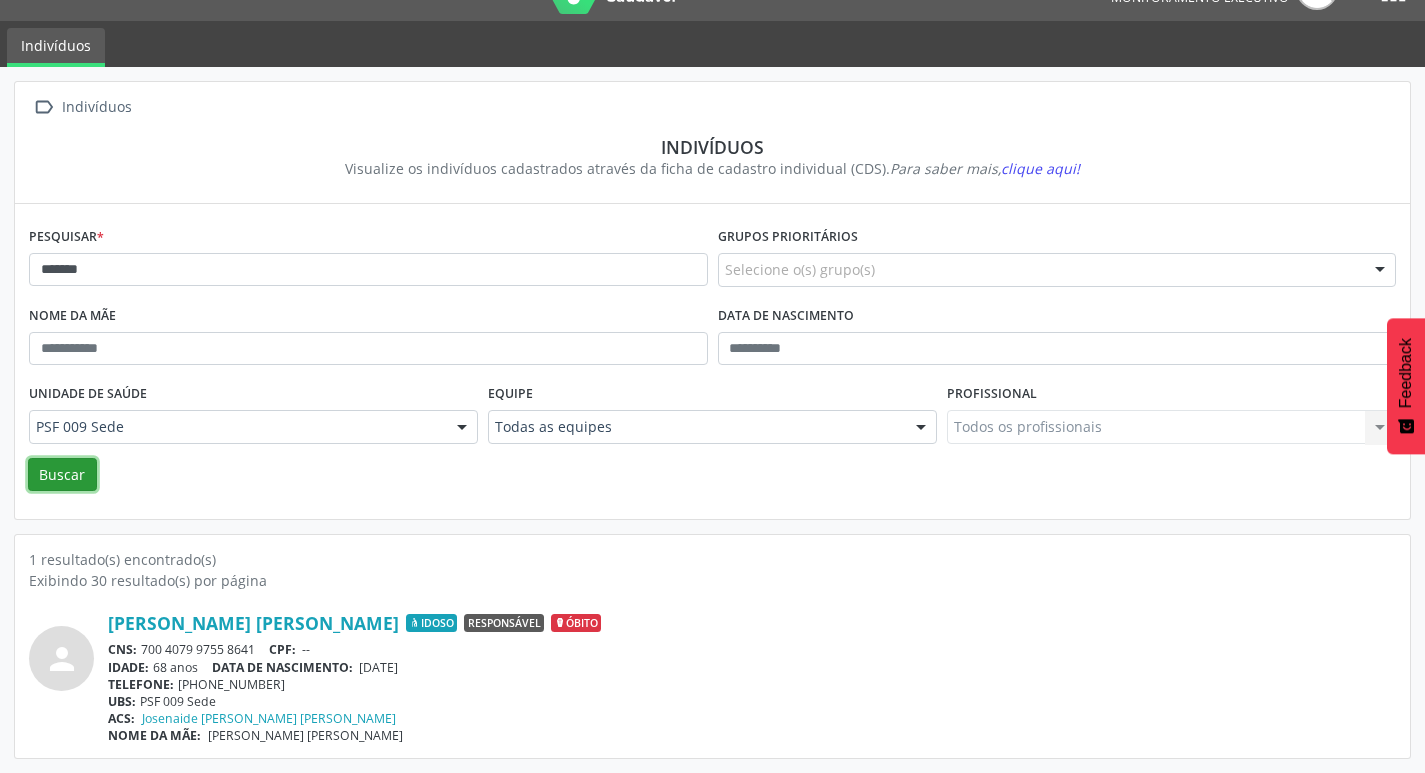click on "Buscar" at bounding box center (62, 475) 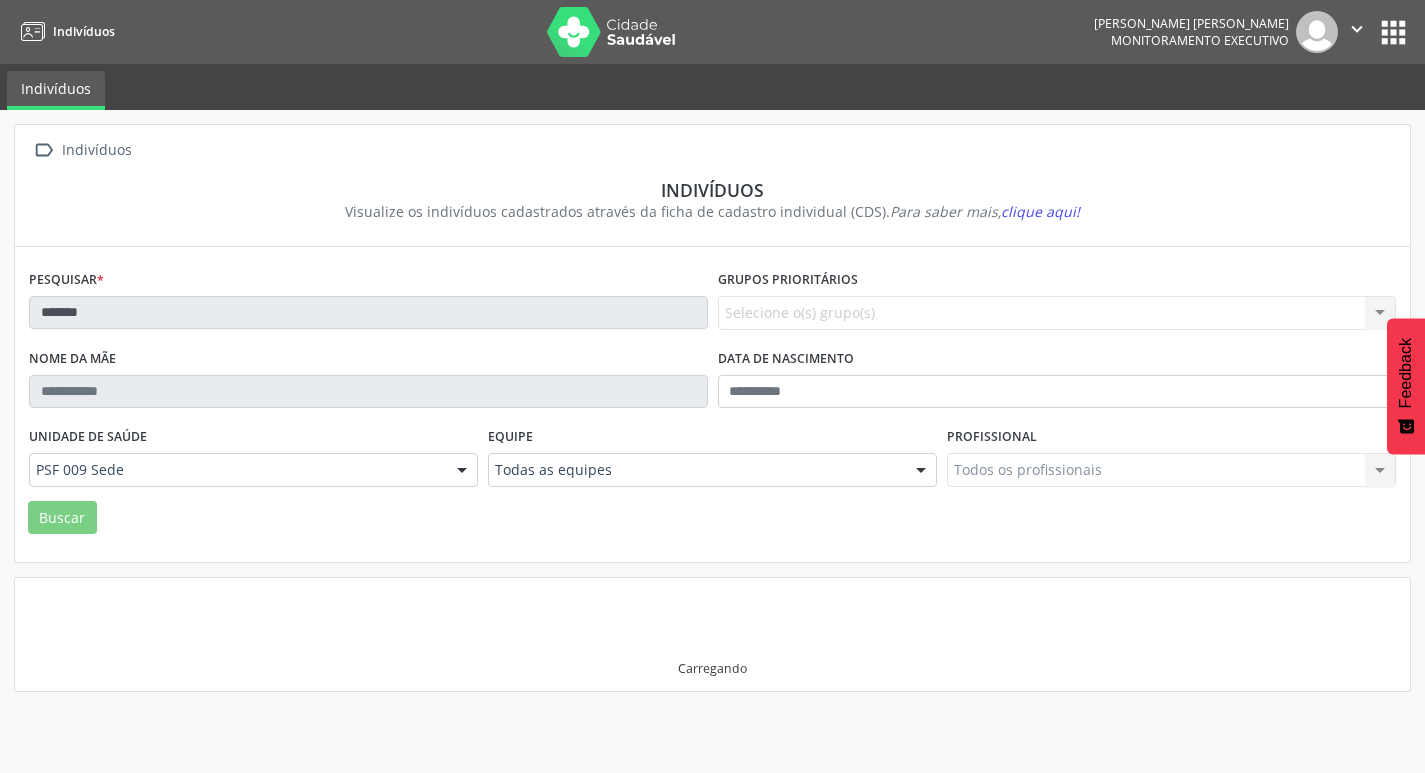 scroll, scrollTop: 0, scrollLeft: 0, axis: both 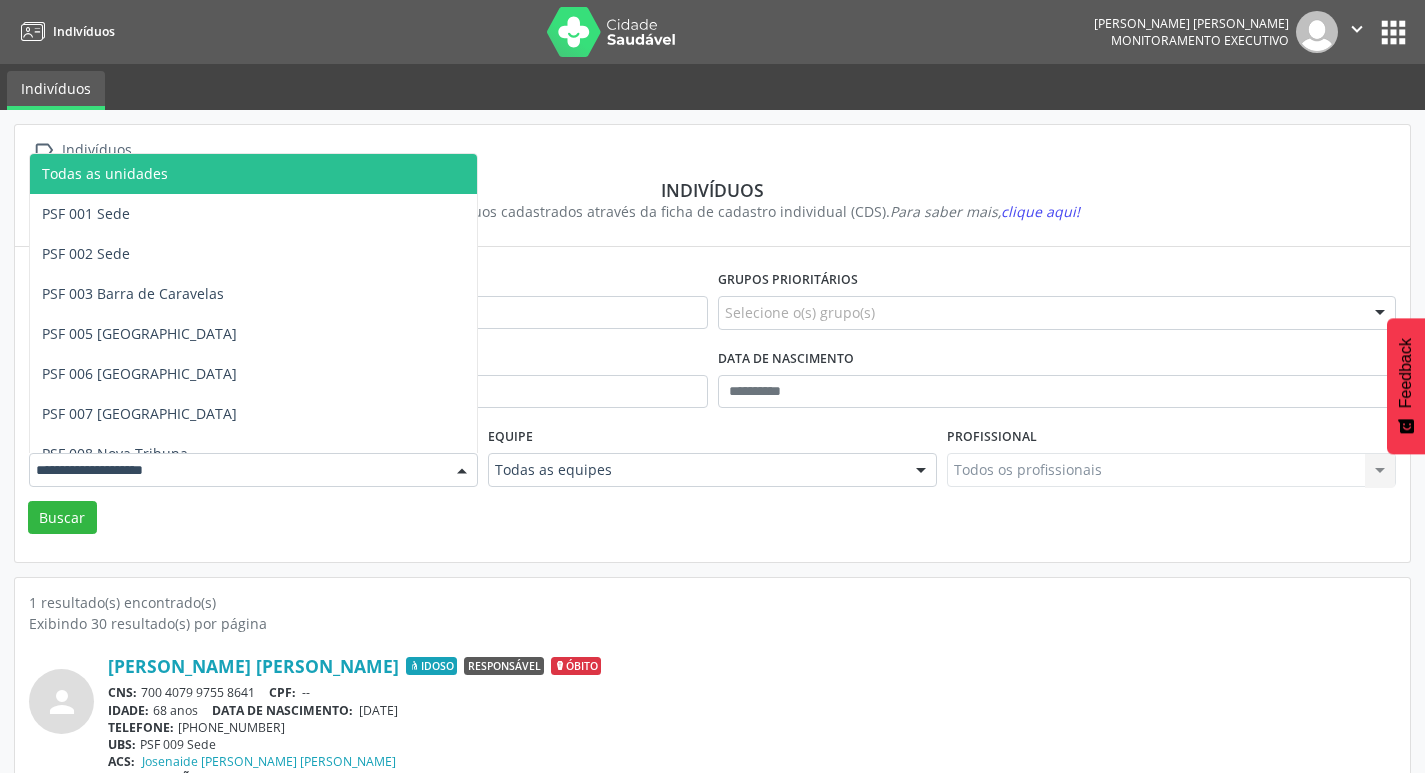 click on "Todas as unidades" at bounding box center [105, 173] 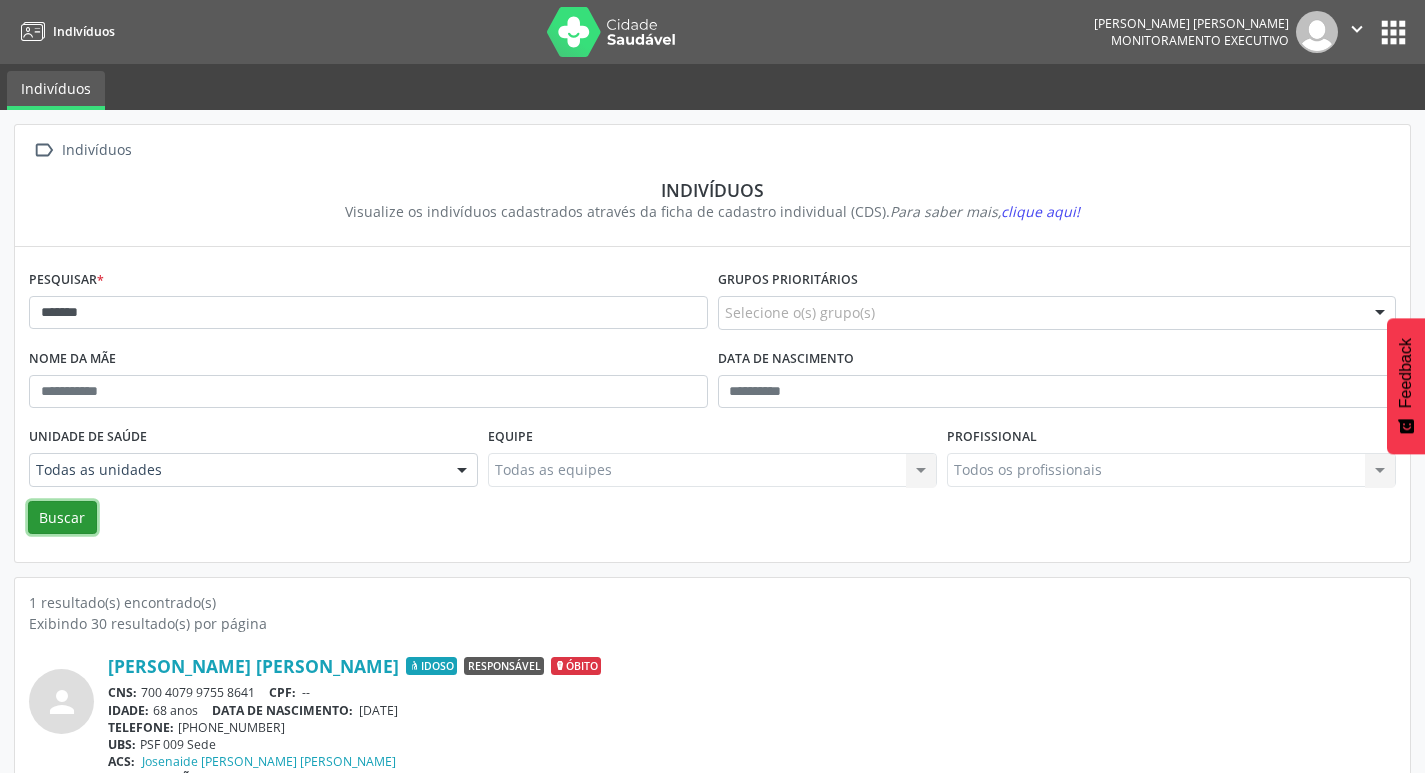 click on "Buscar" at bounding box center (62, 518) 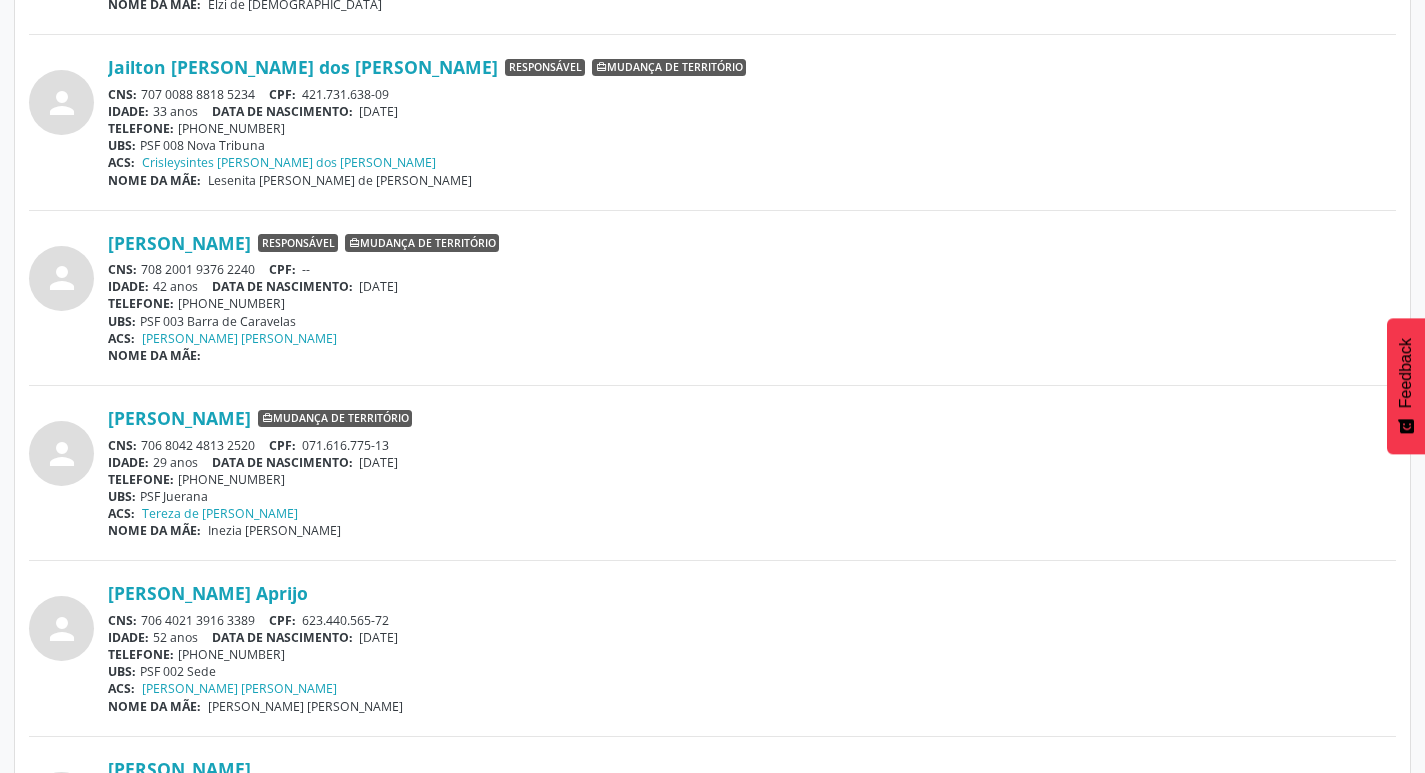 scroll, scrollTop: 1400, scrollLeft: 0, axis: vertical 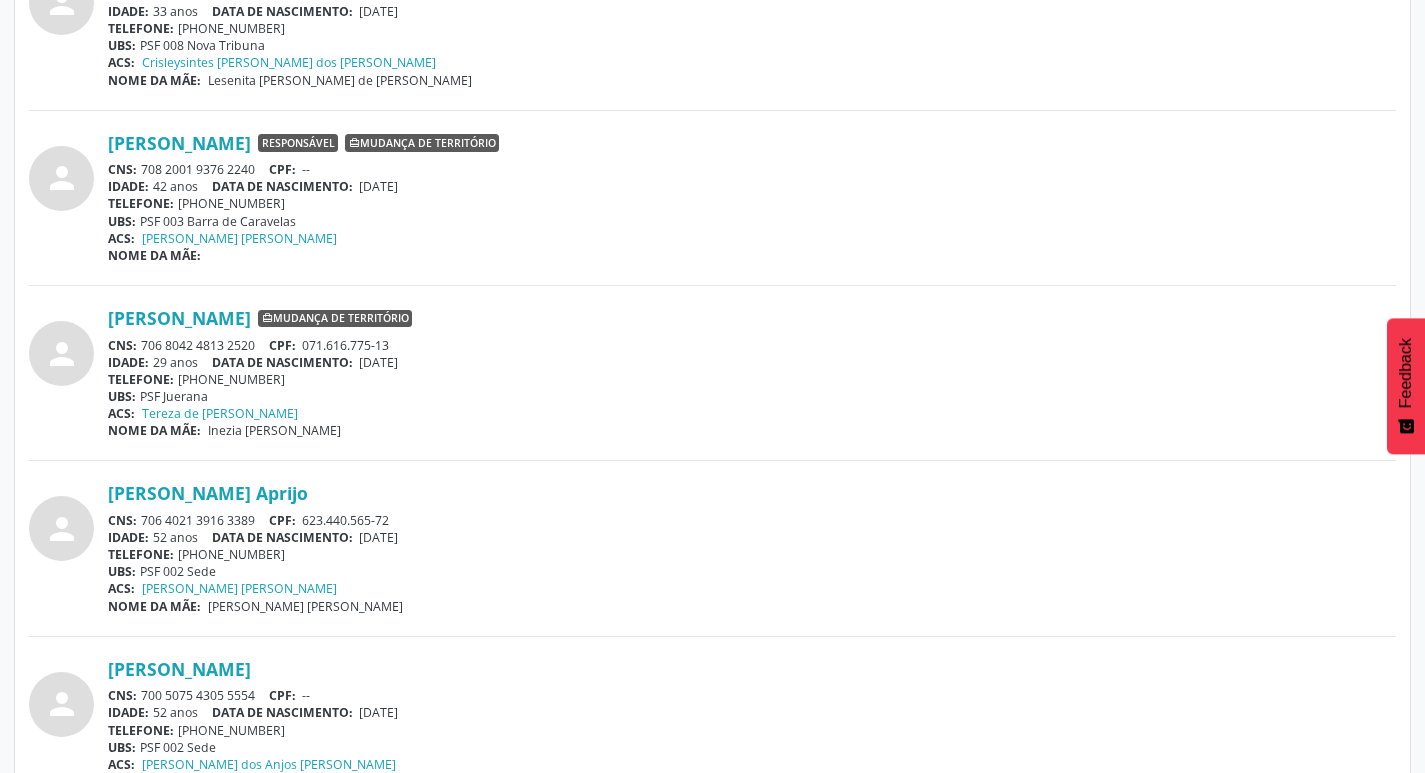 drag, startPoint x: 140, startPoint y: 518, endPoint x: 256, endPoint y: 519, distance: 116.00431 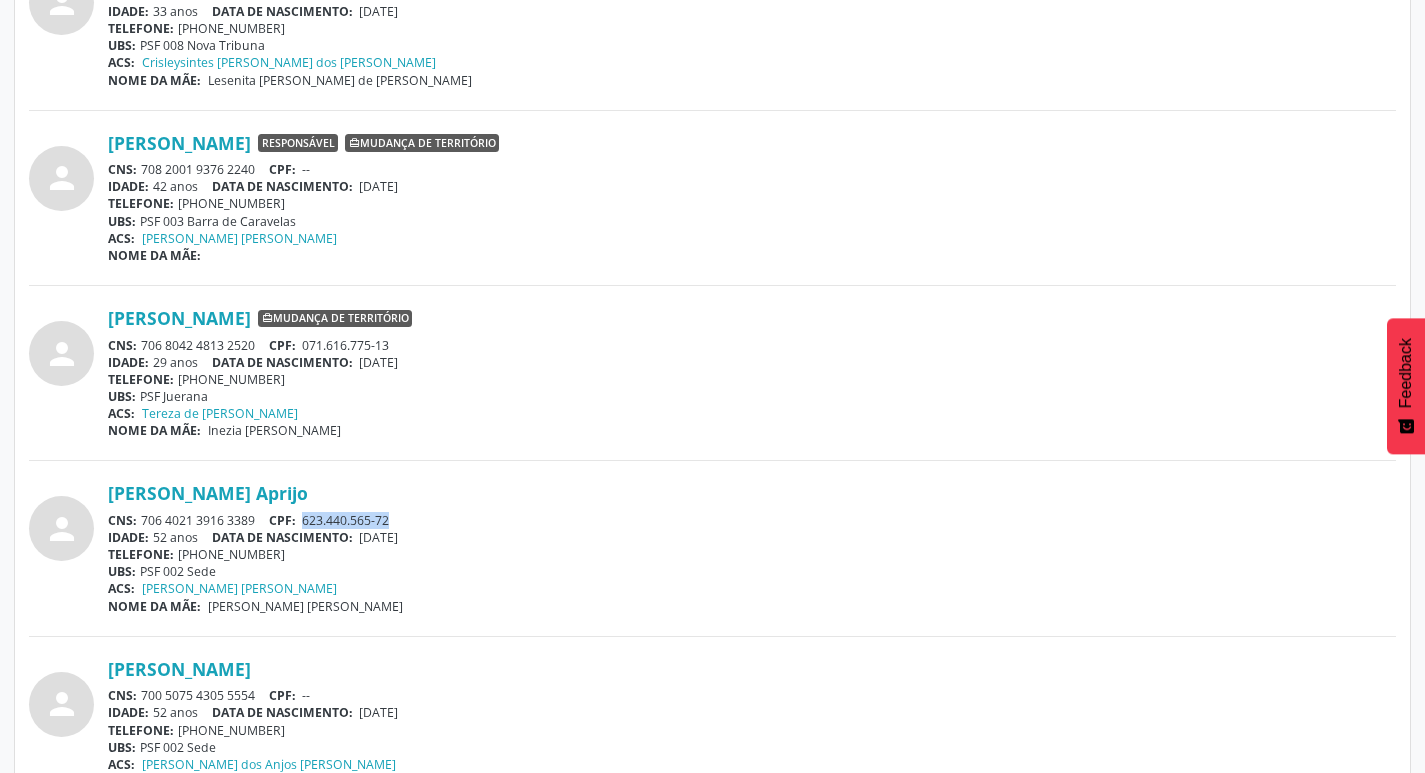 drag, startPoint x: 308, startPoint y: 519, endPoint x: 395, endPoint y: 517, distance: 87.02299 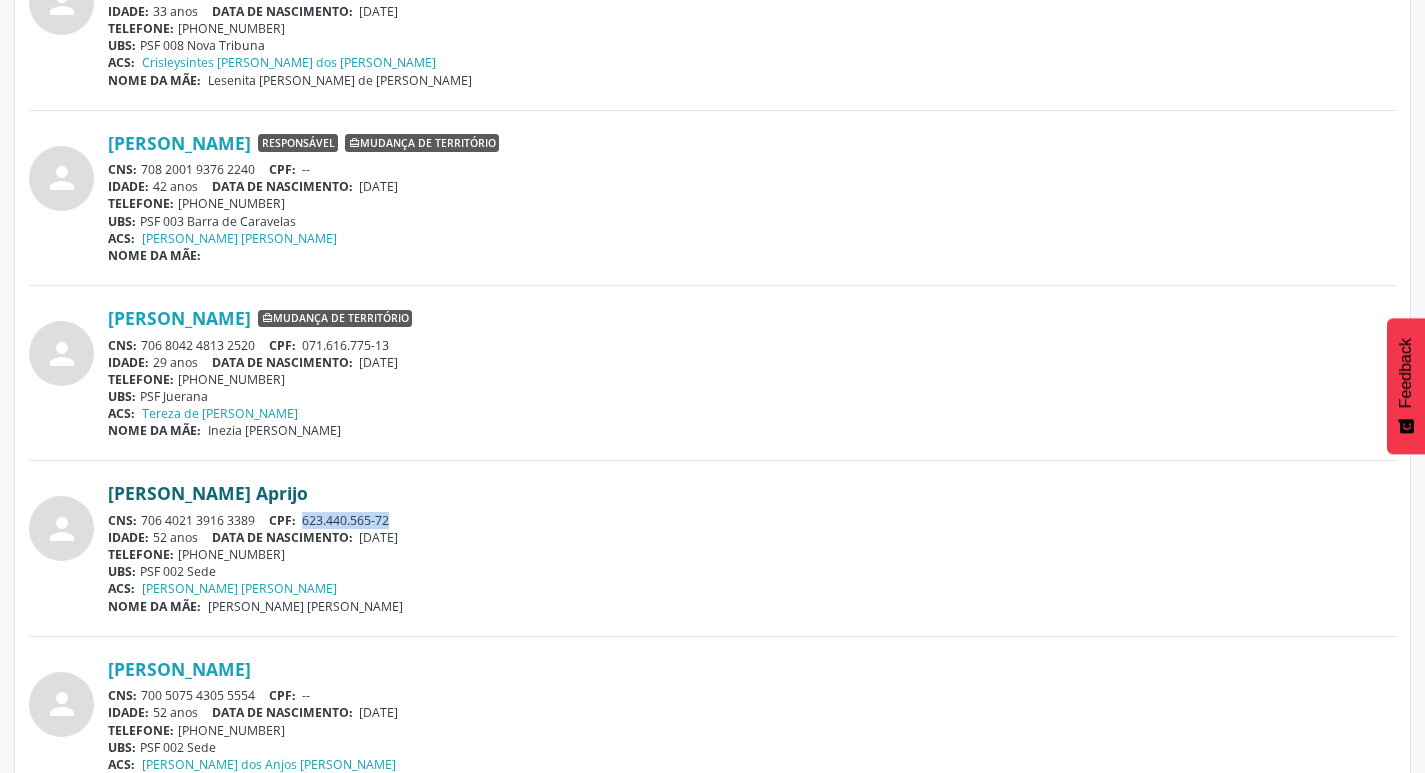 click on "[PERSON_NAME] Aprijo" at bounding box center (208, 493) 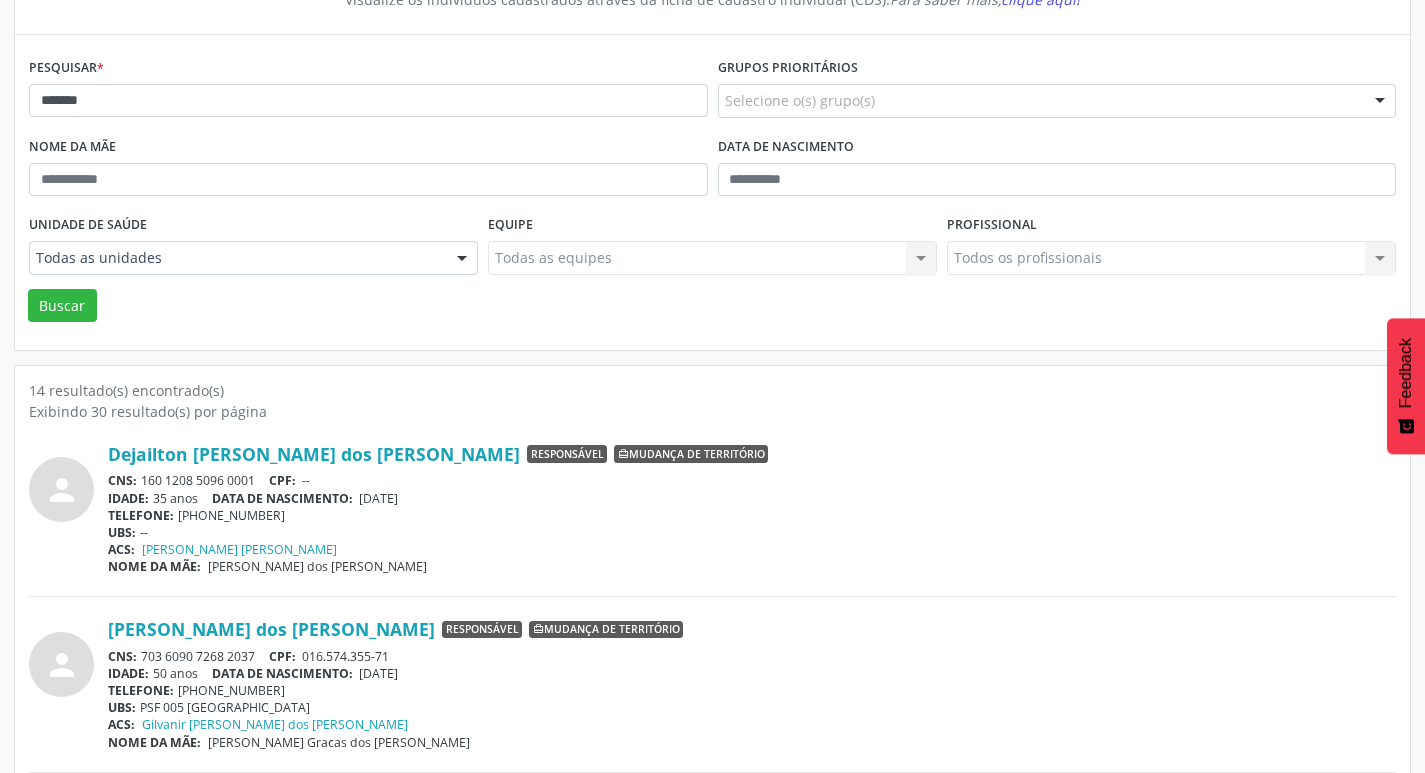 scroll, scrollTop: 0, scrollLeft: 0, axis: both 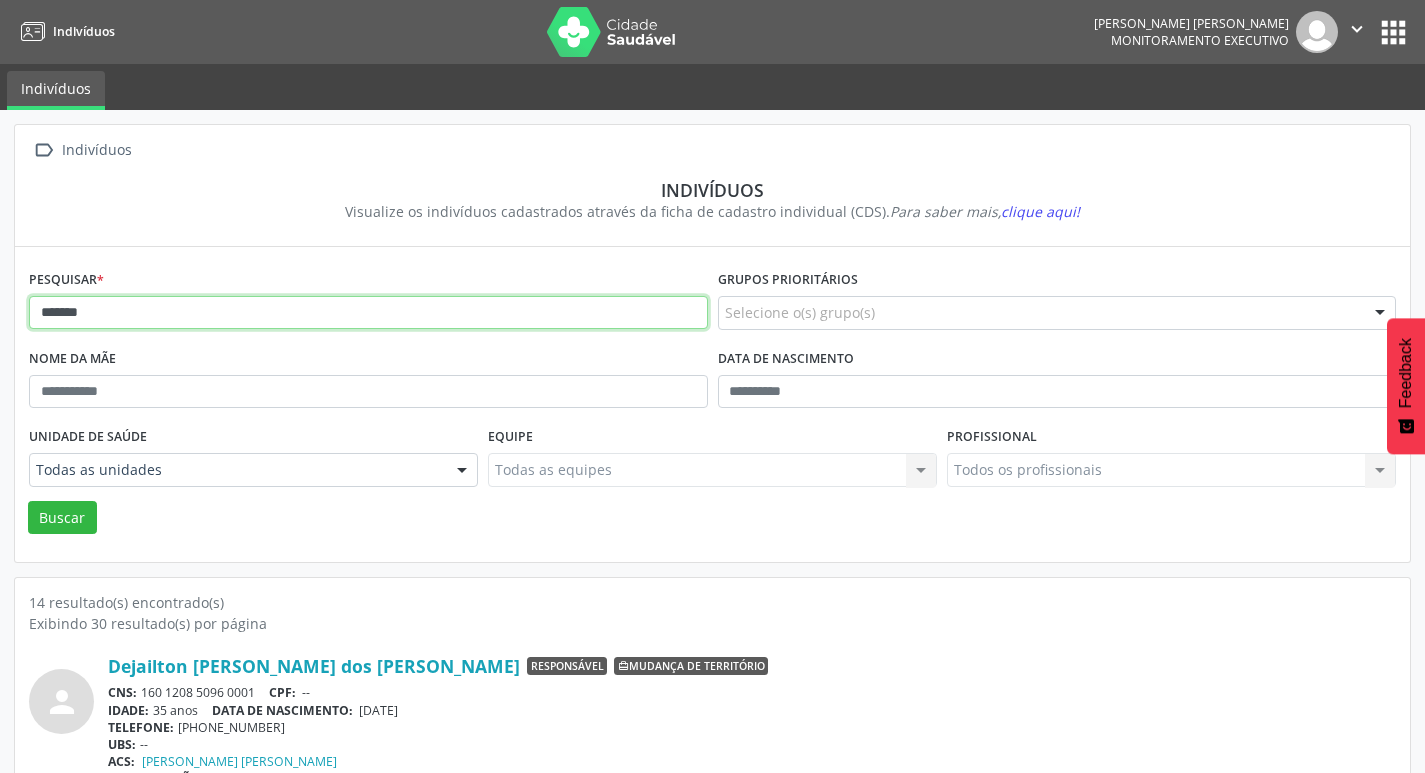 click on "*******" at bounding box center [368, 313] 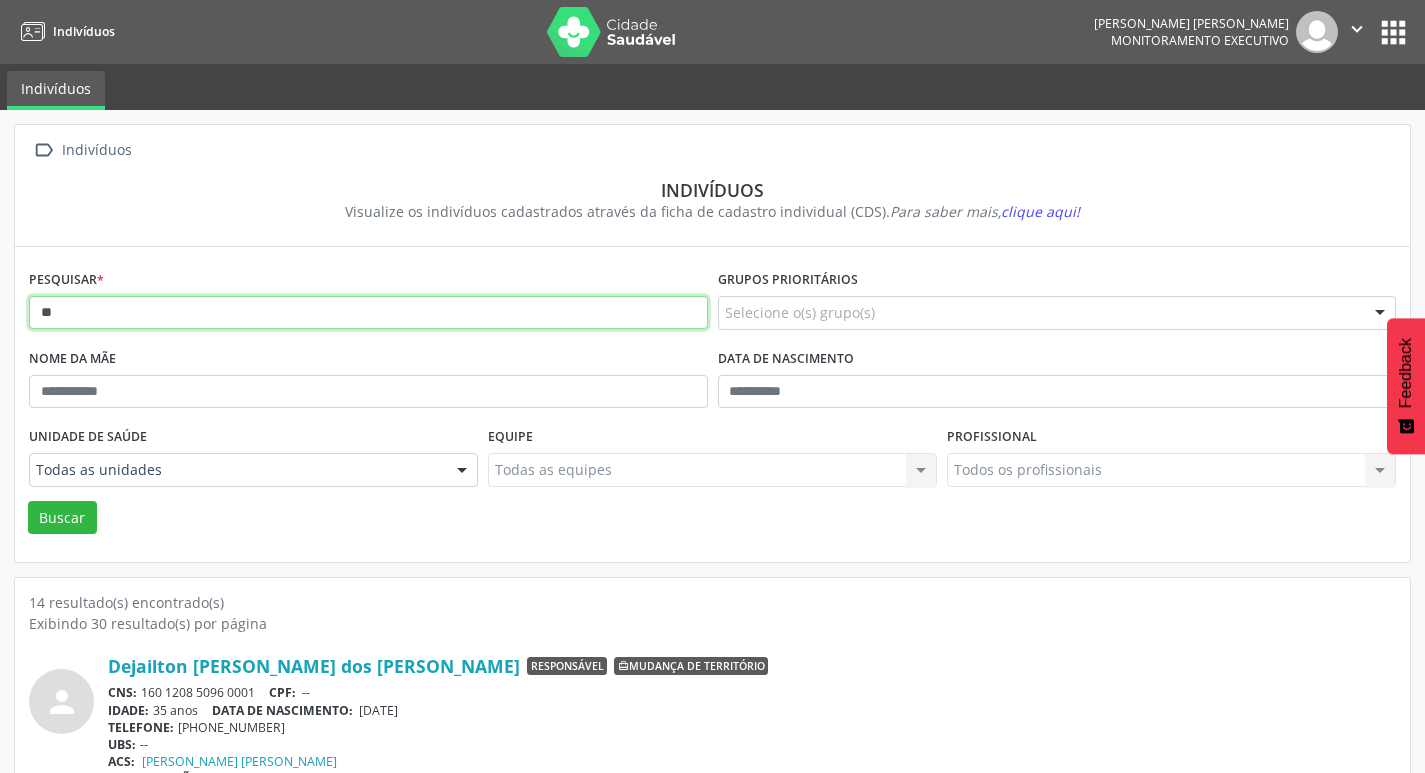 type on "*" 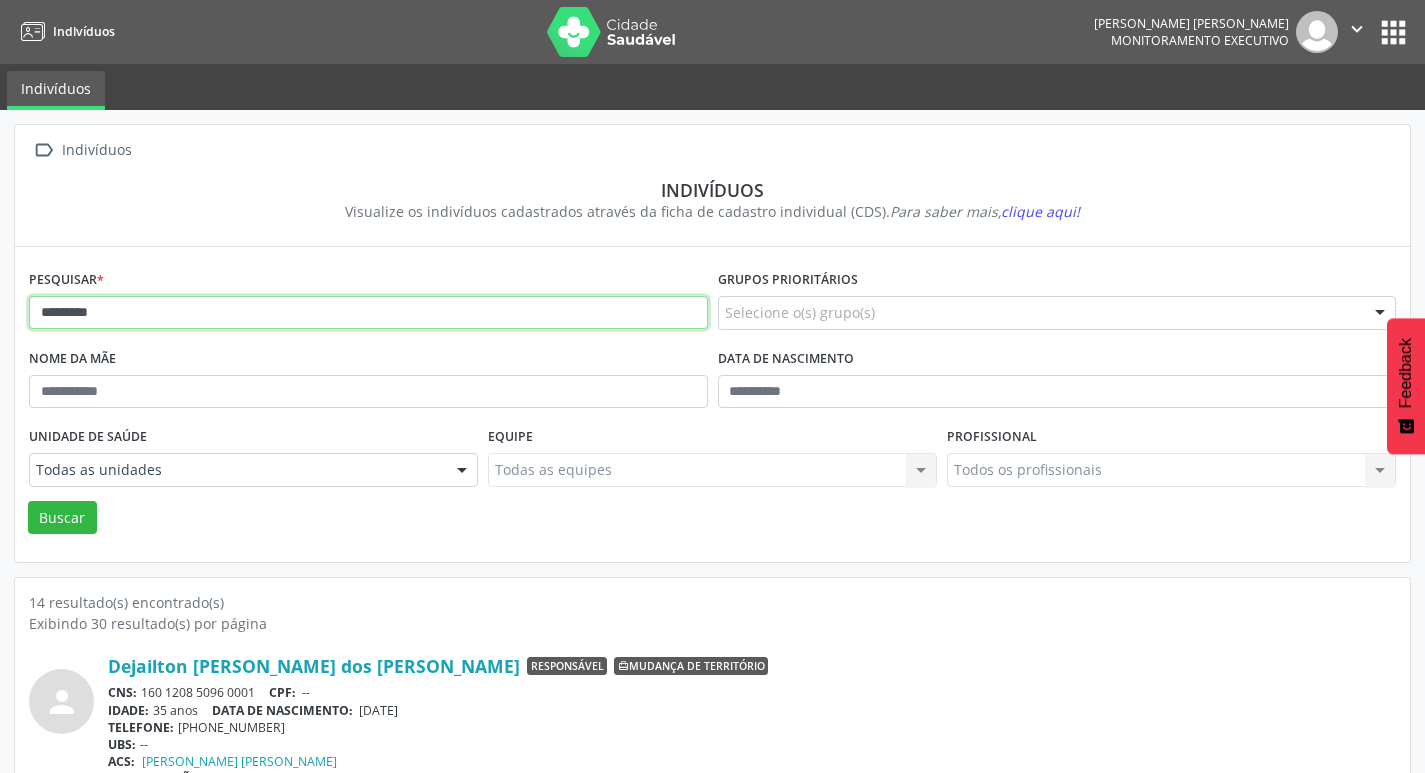 click on "Buscar" at bounding box center [62, 518] 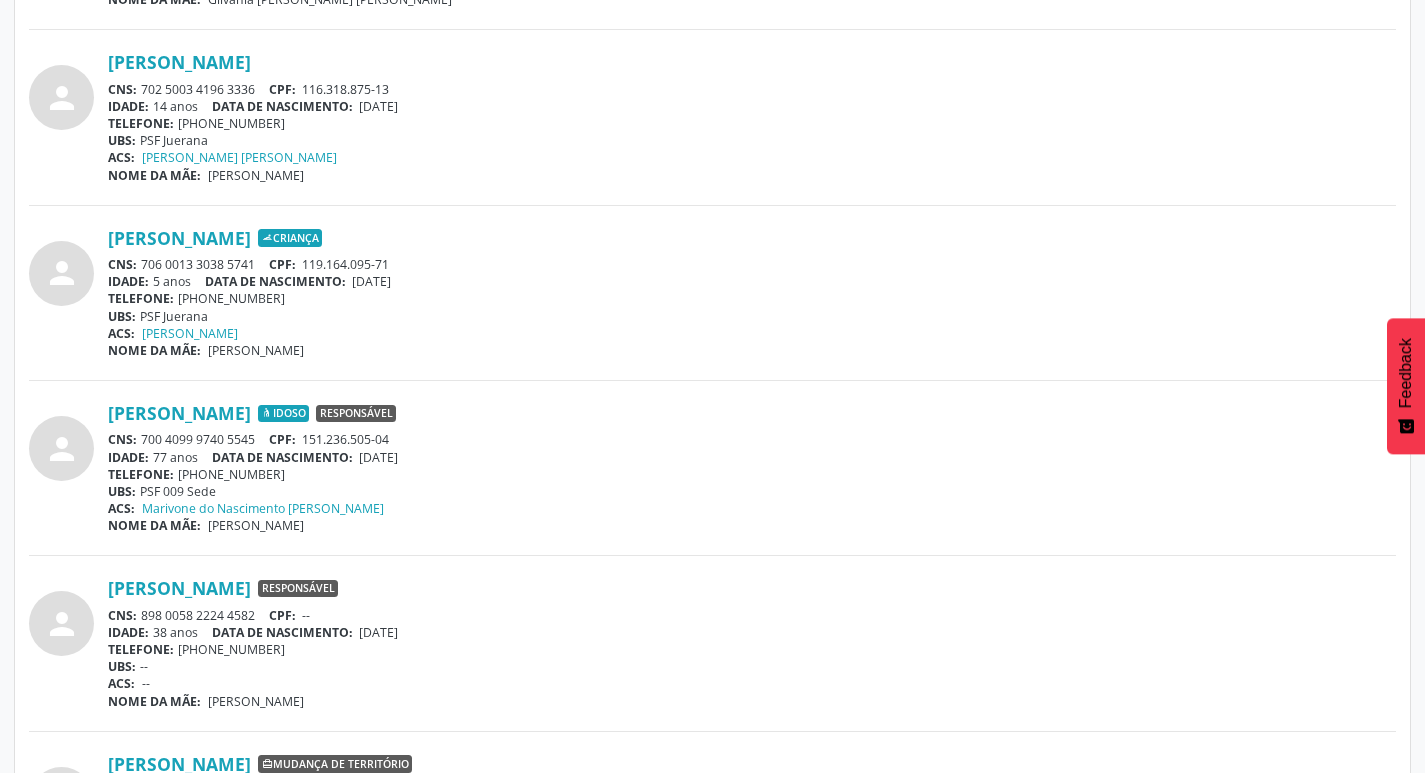 scroll, scrollTop: 772, scrollLeft: 0, axis: vertical 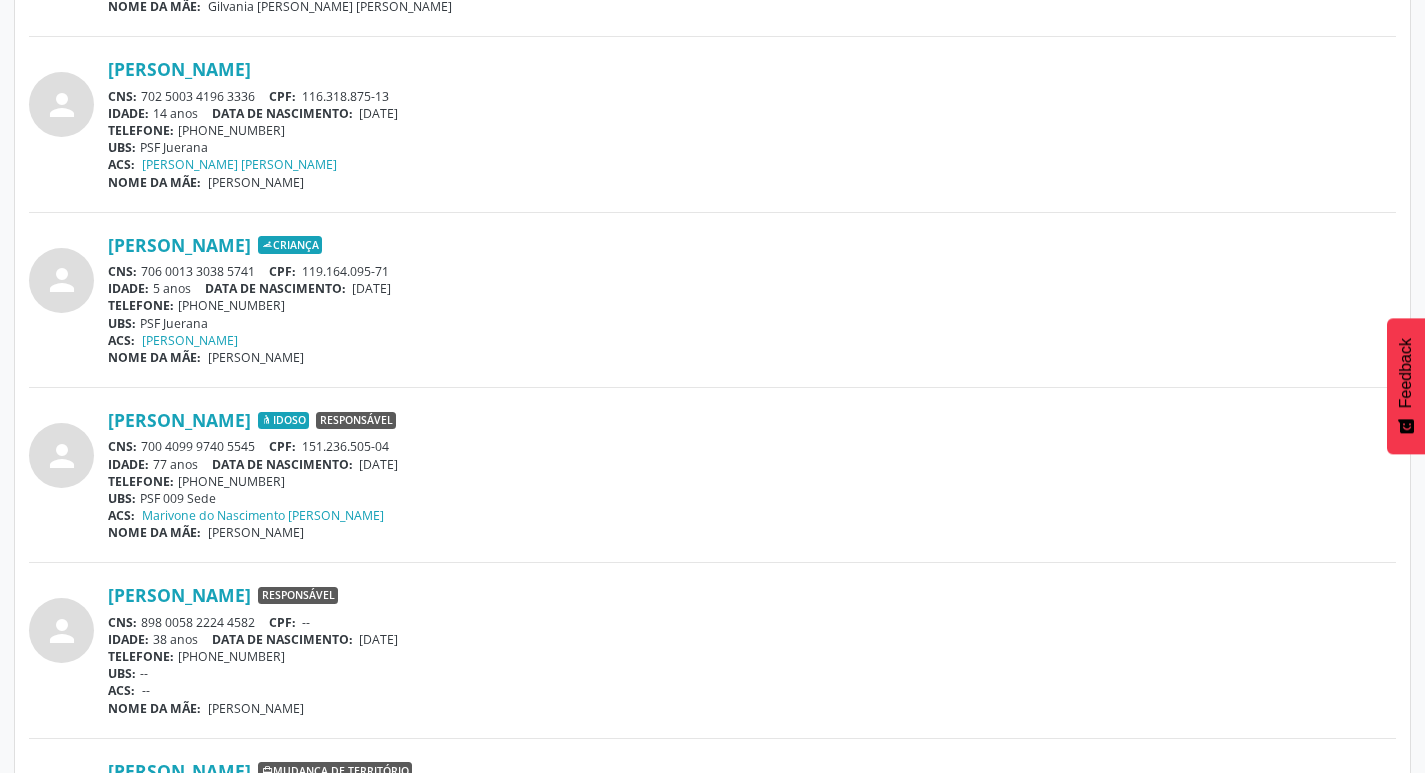 drag, startPoint x: 145, startPoint y: 443, endPoint x: 256, endPoint y: 445, distance: 111.01801 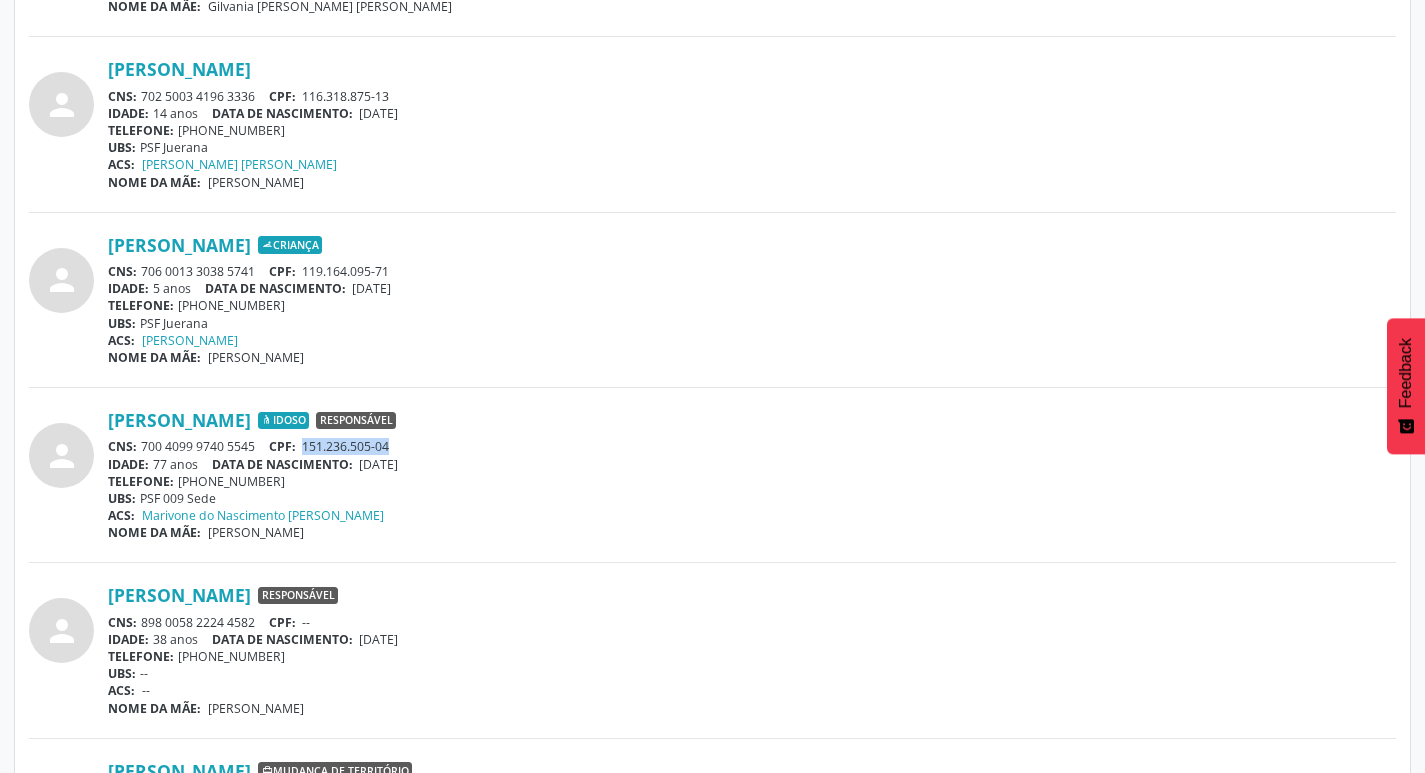 drag, startPoint x: 310, startPoint y: 443, endPoint x: 423, endPoint y: 447, distance: 113.07078 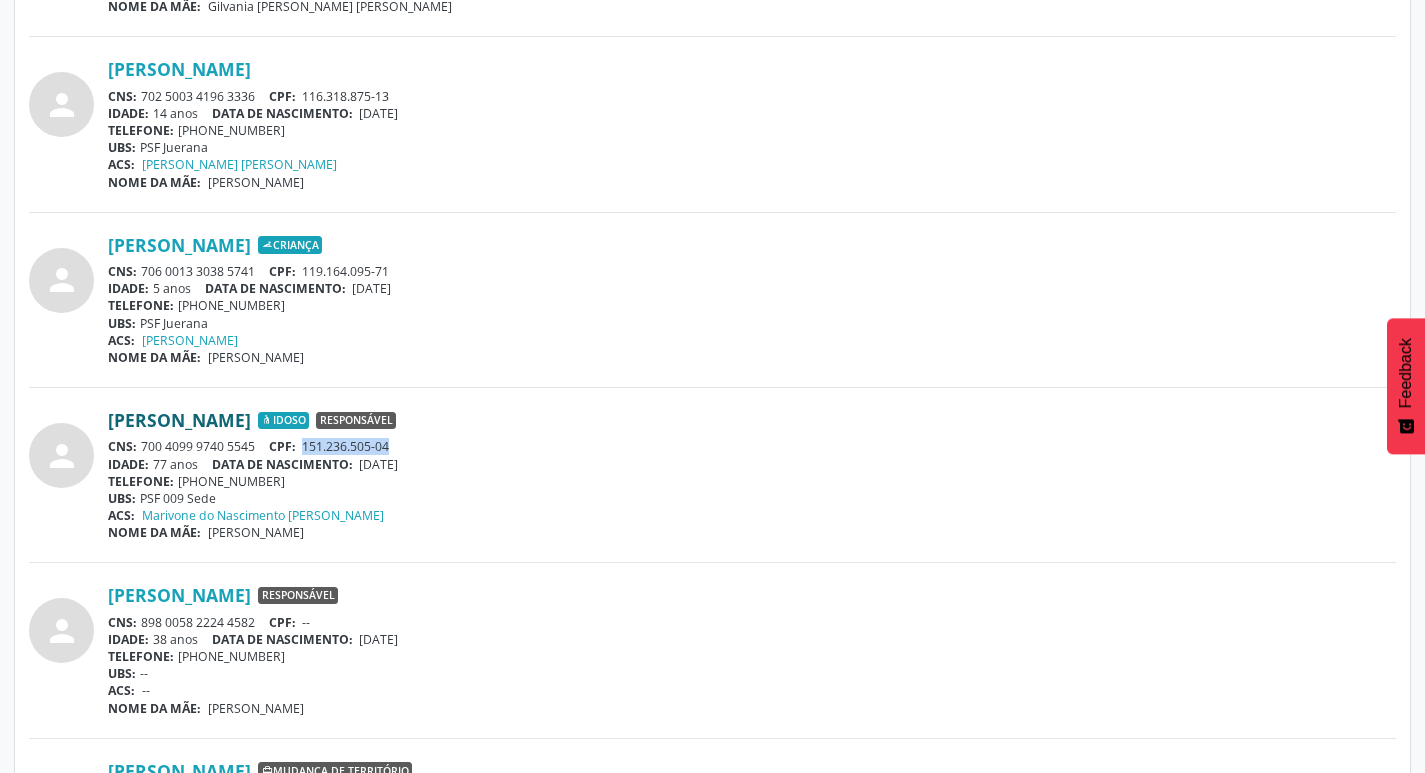 click on "[PERSON_NAME]" at bounding box center [179, 420] 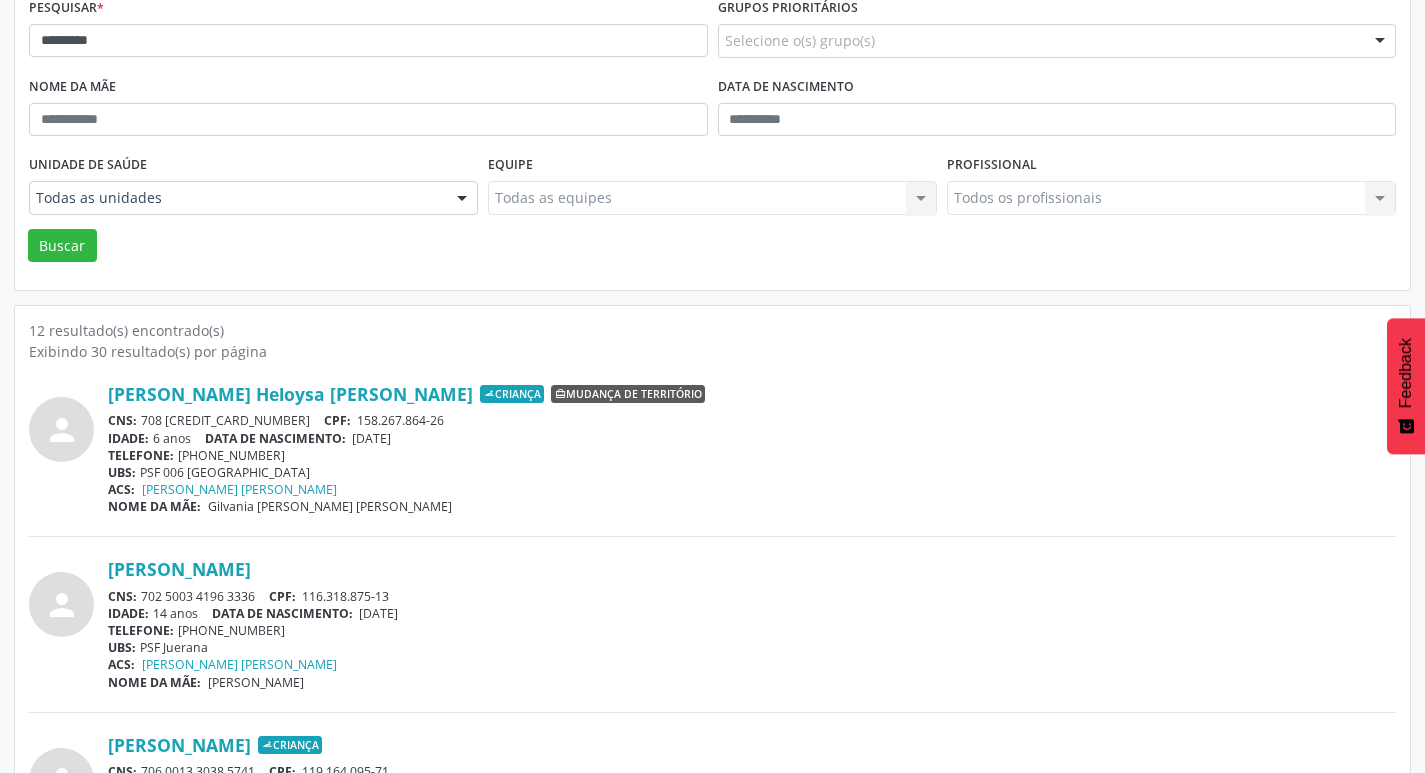 scroll, scrollTop: 0, scrollLeft: 0, axis: both 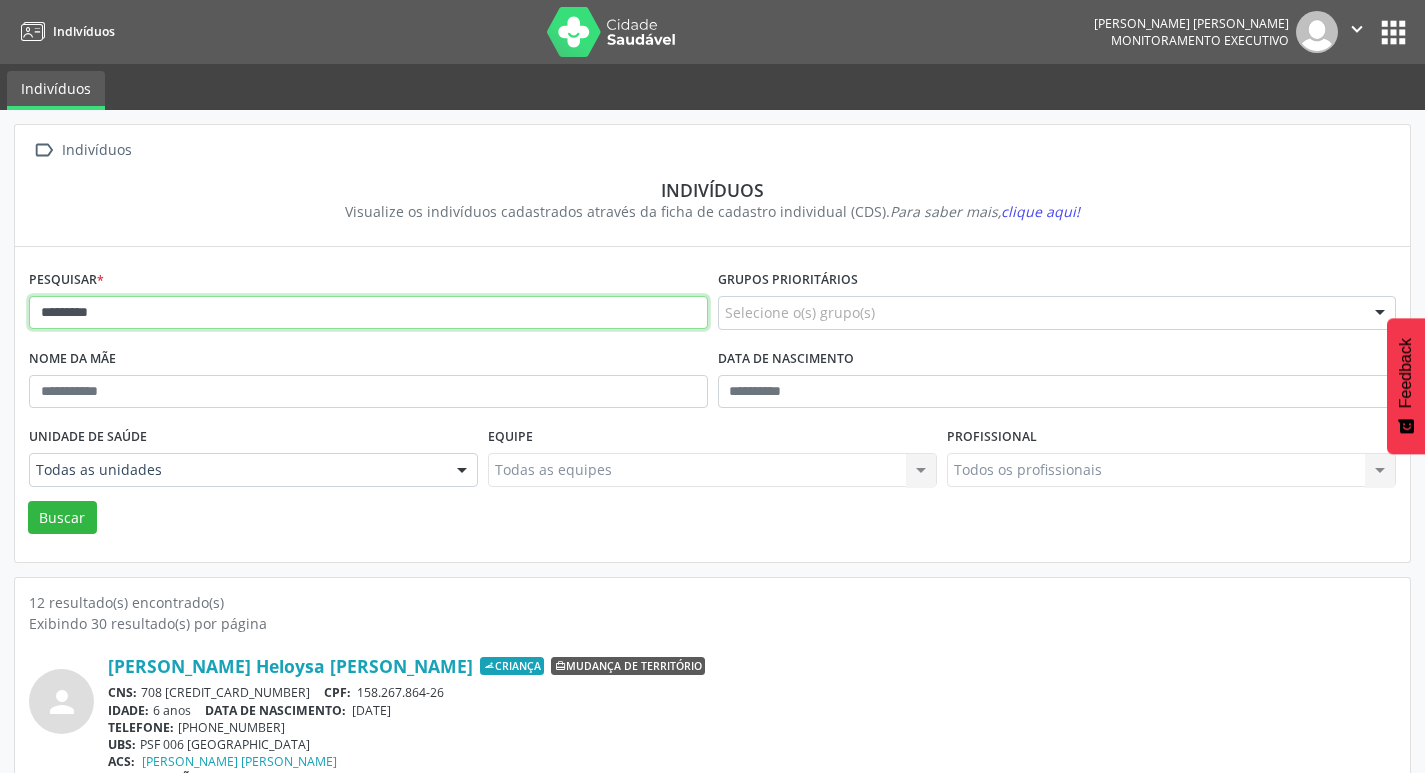 click on "*********" at bounding box center (368, 313) 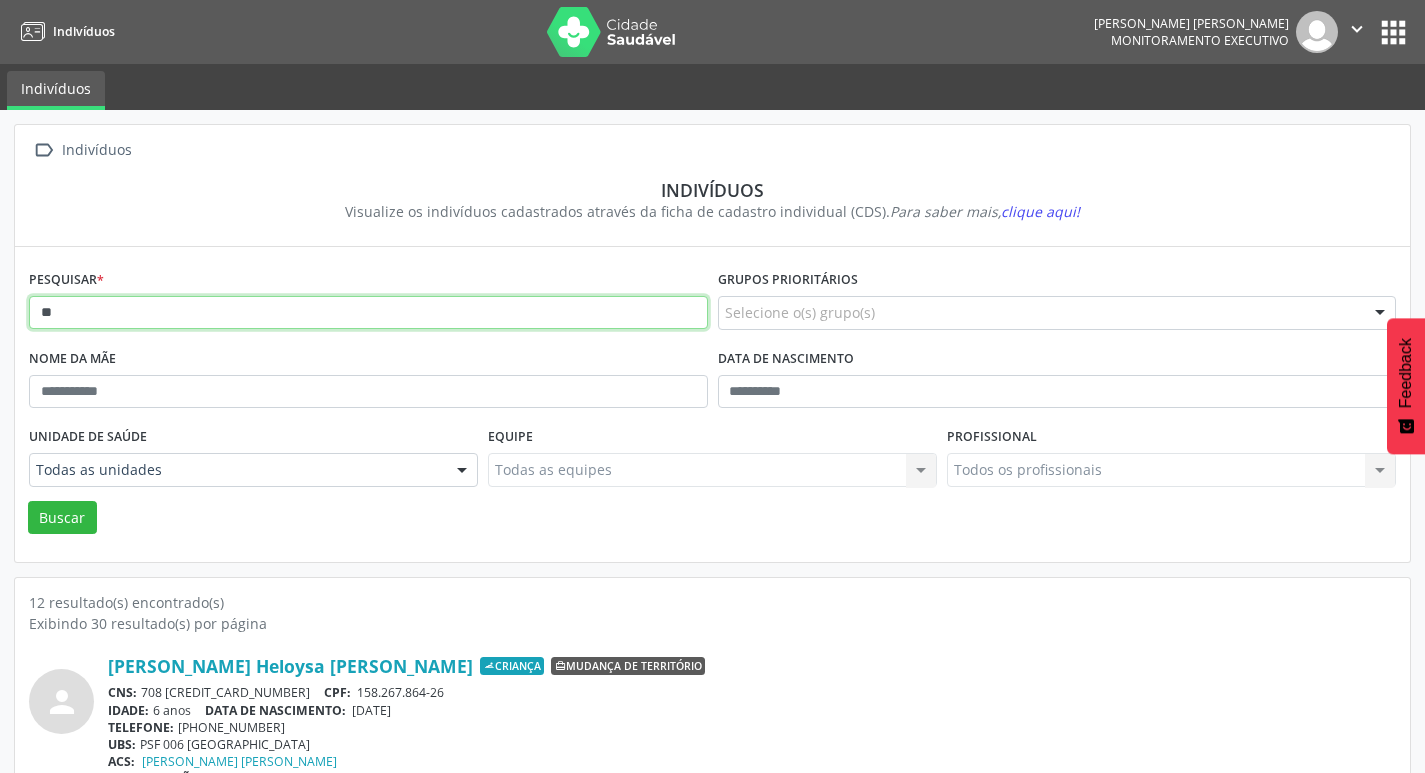 type on "*" 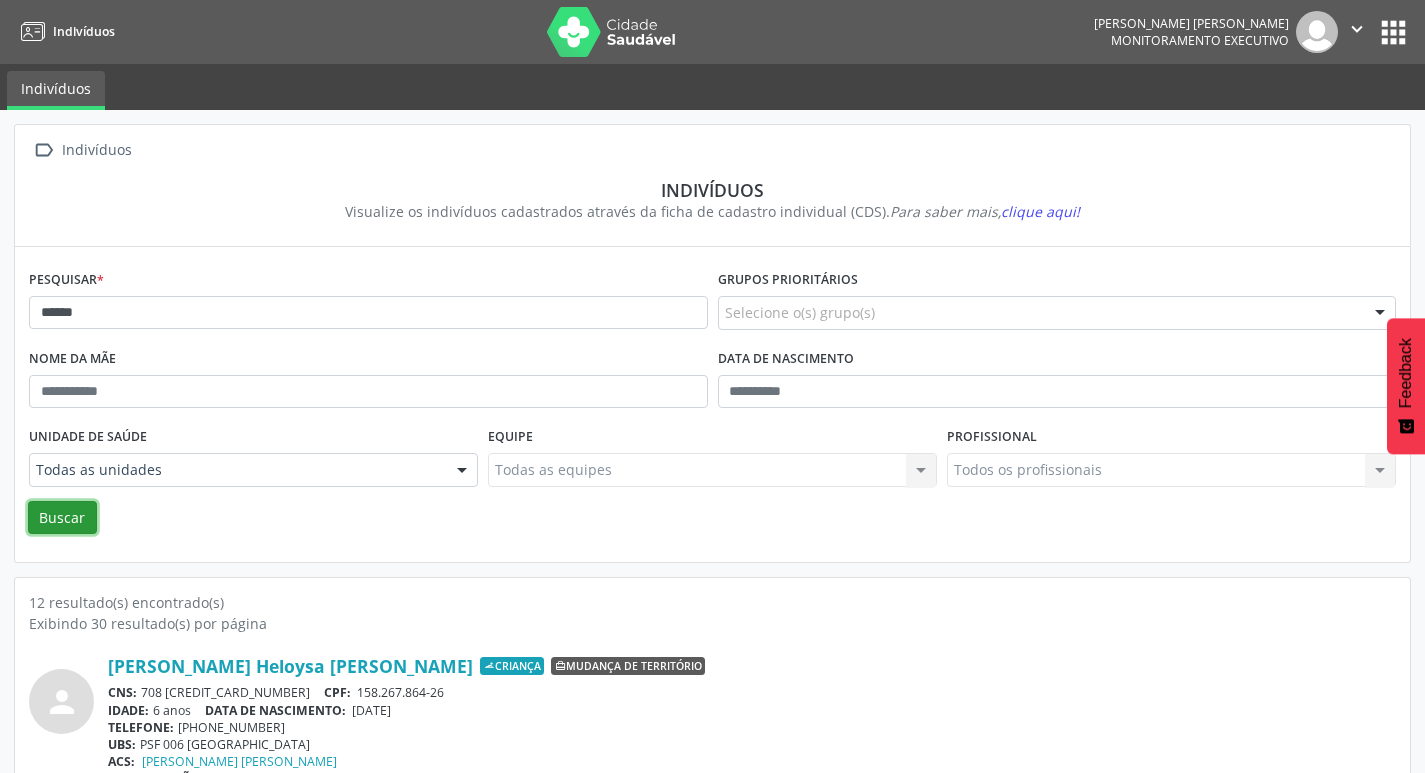 click on "Buscar" at bounding box center [62, 518] 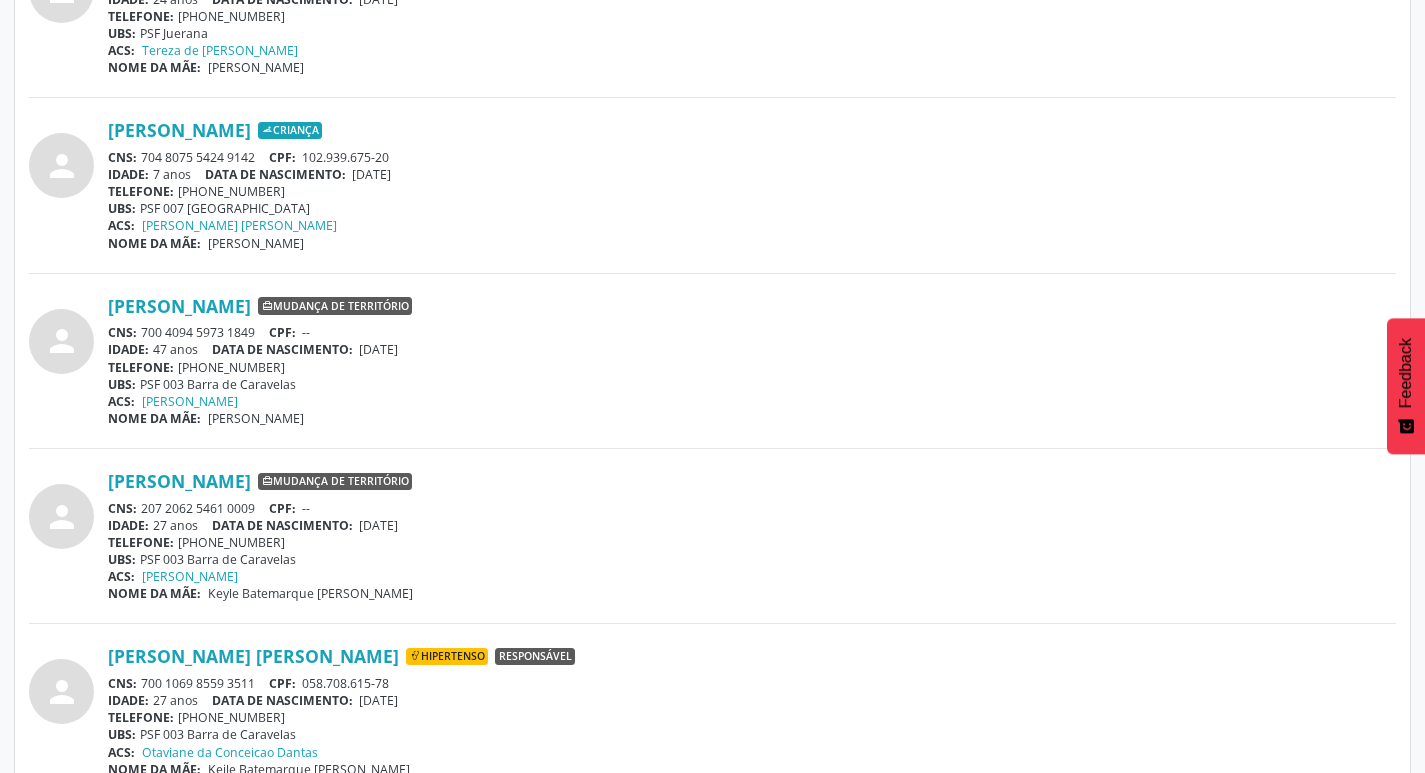 scroll, scrollTop: 1797, scrollLeft: 0, axis: vertical 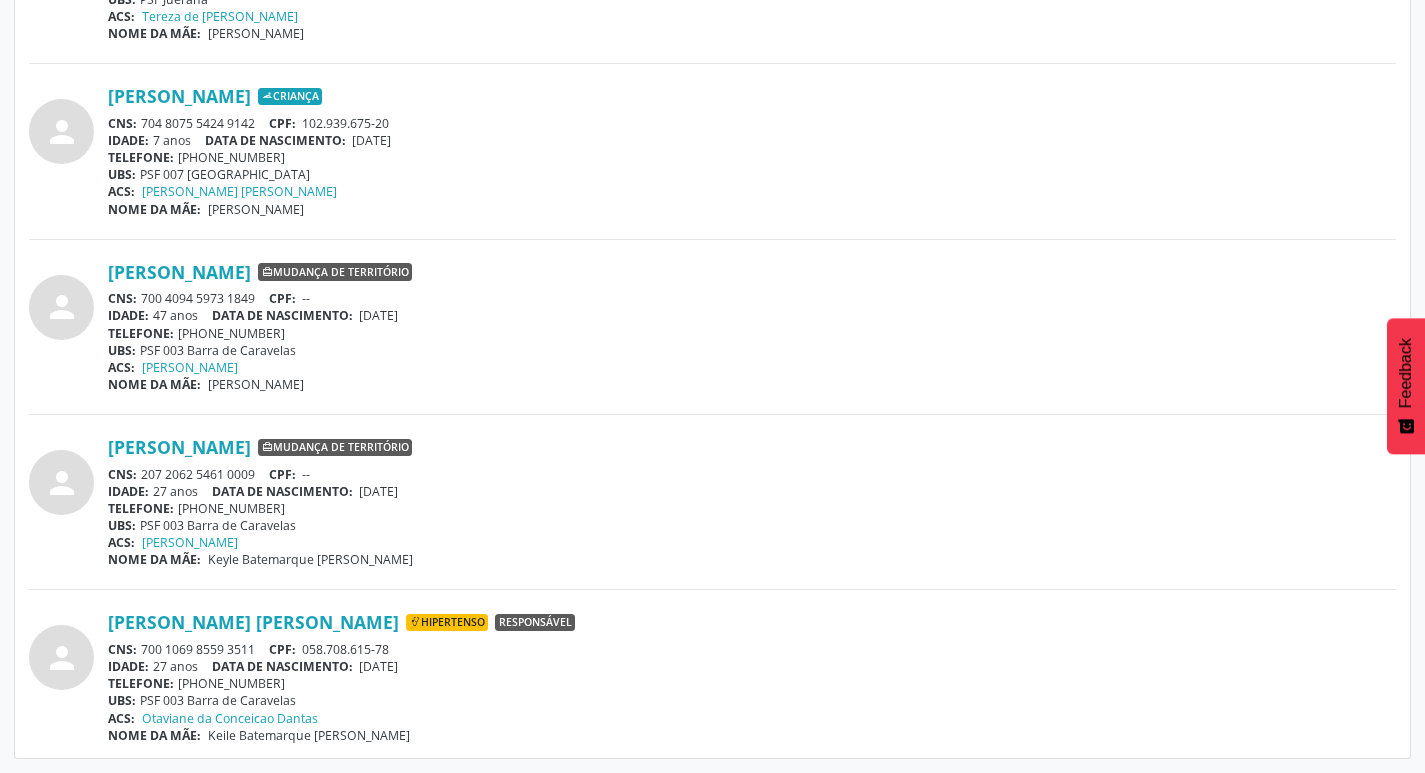 drag, startPoint x: 145, startPoint y: 649, endPoint x: 255, endPoint y: 648, distance: 110.00455 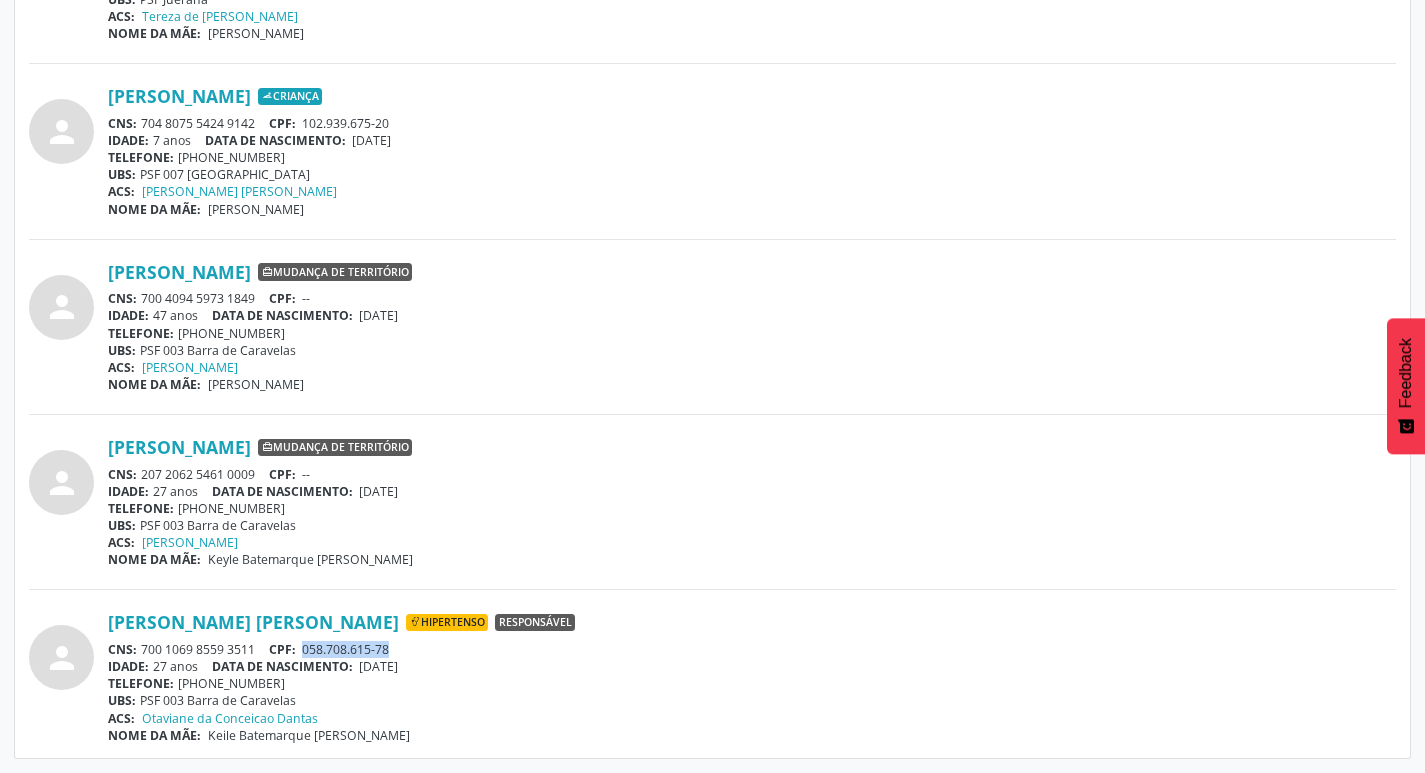 drag, startPoint x: 309, startPoint y: 649, endPoint x: 402, endPoint y: 648, distance: 93.00538 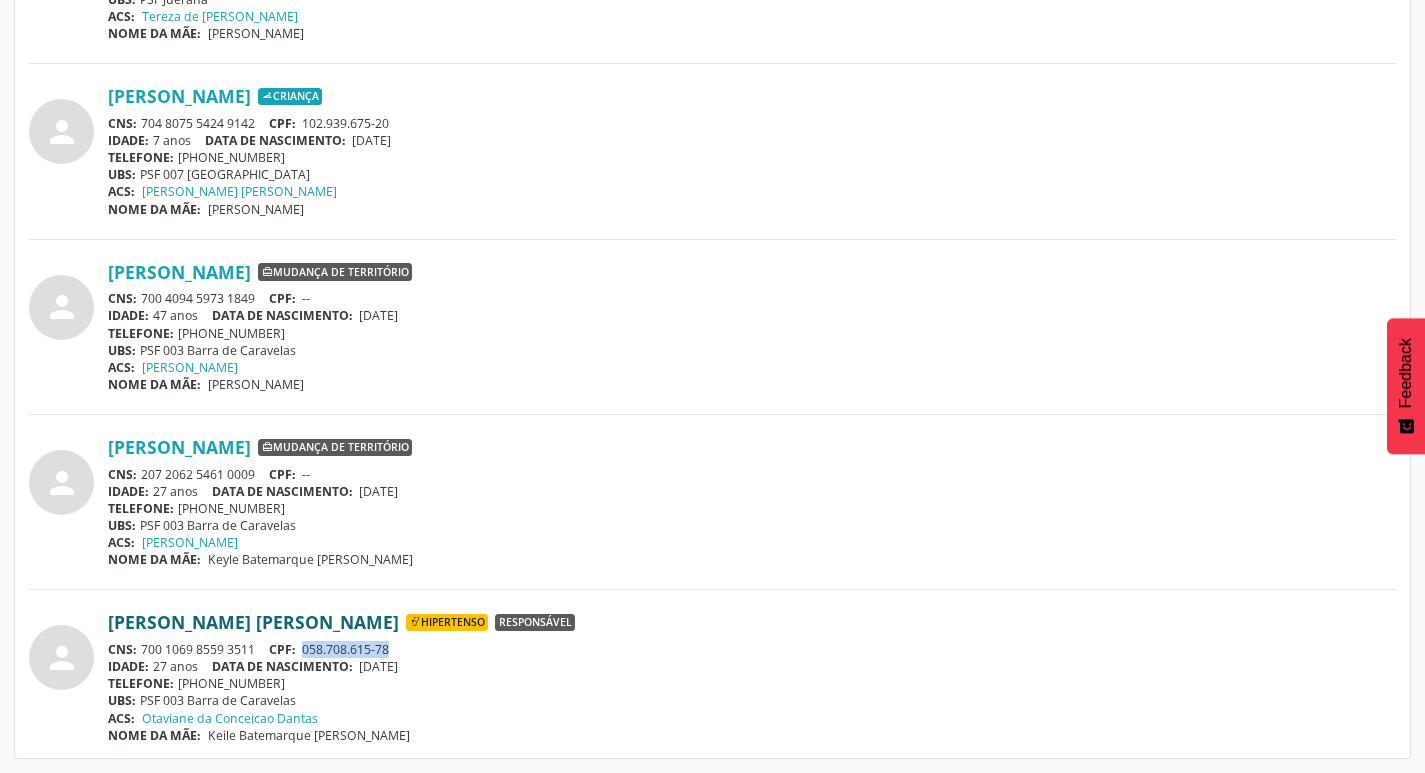 click on "[PERSON_NAME] [PERSON_NAME]" at bounding box center (253, 622) 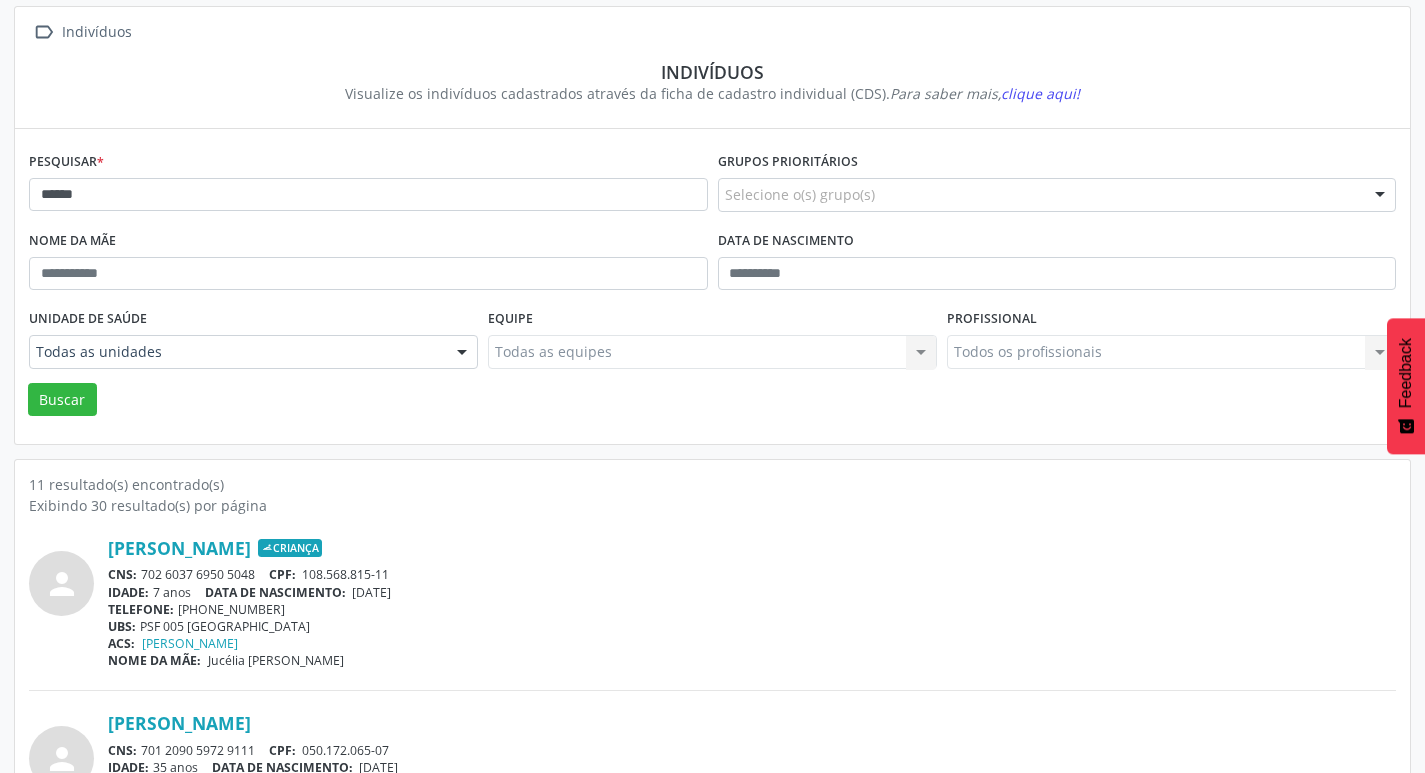 scroll, scrollTop: 0, scrollLeft: 0, axis: both 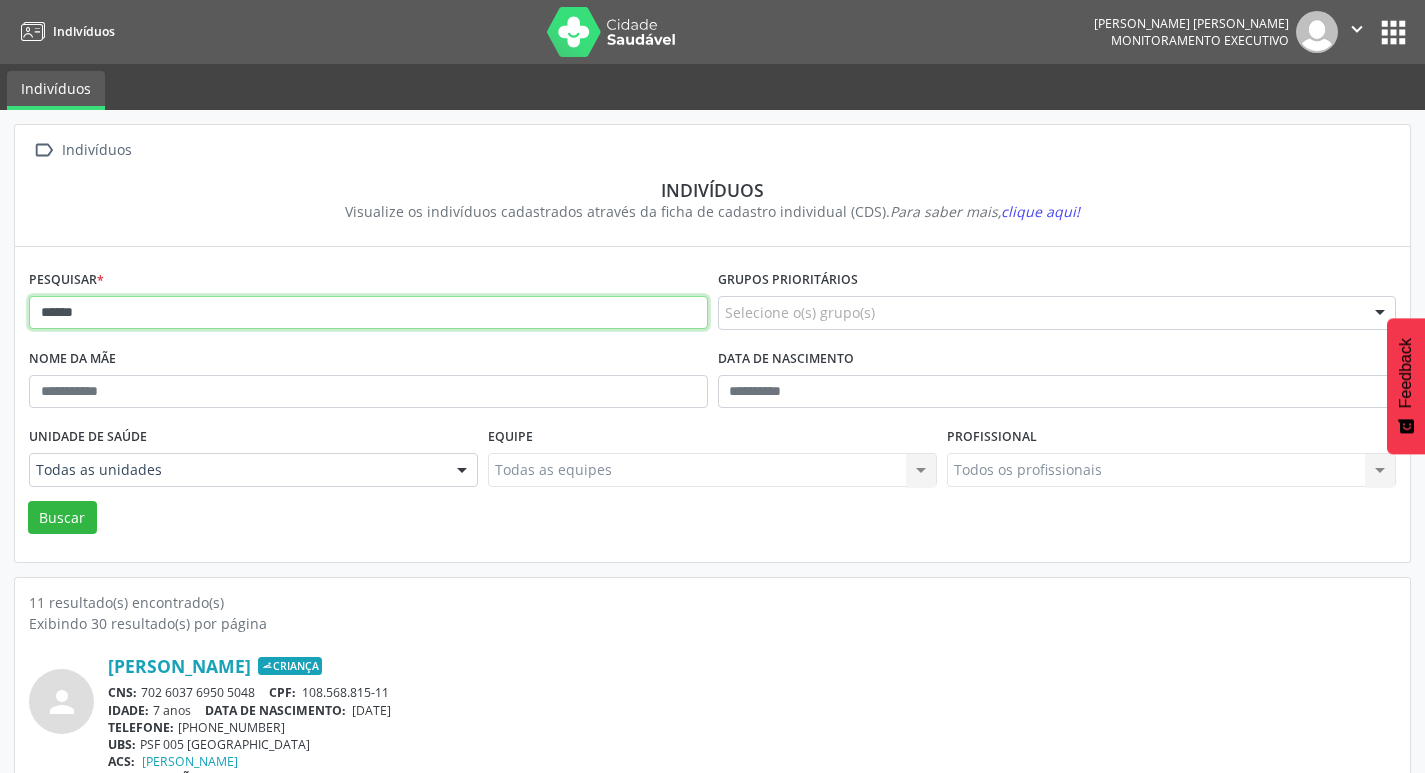click on "******" at bounding box center [368, 313] 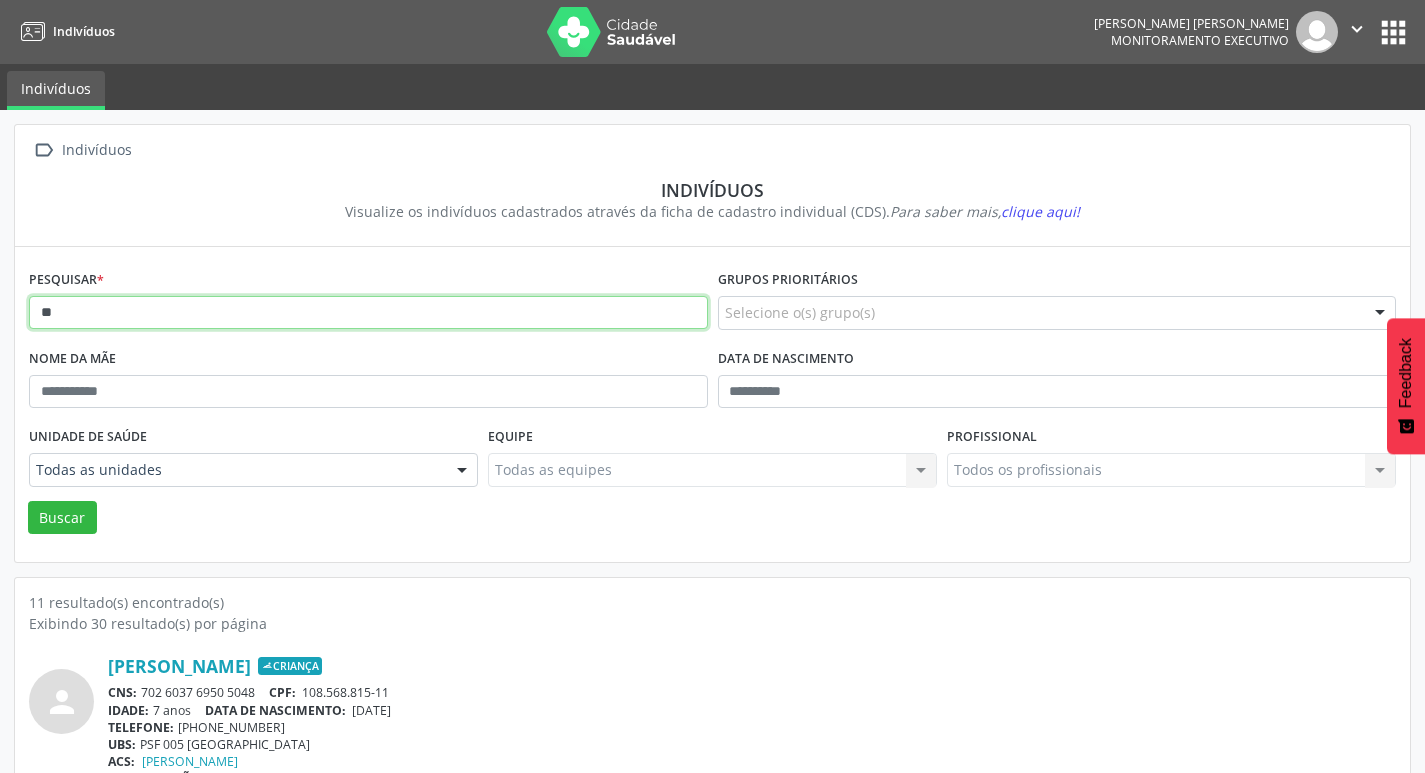 type on "*" 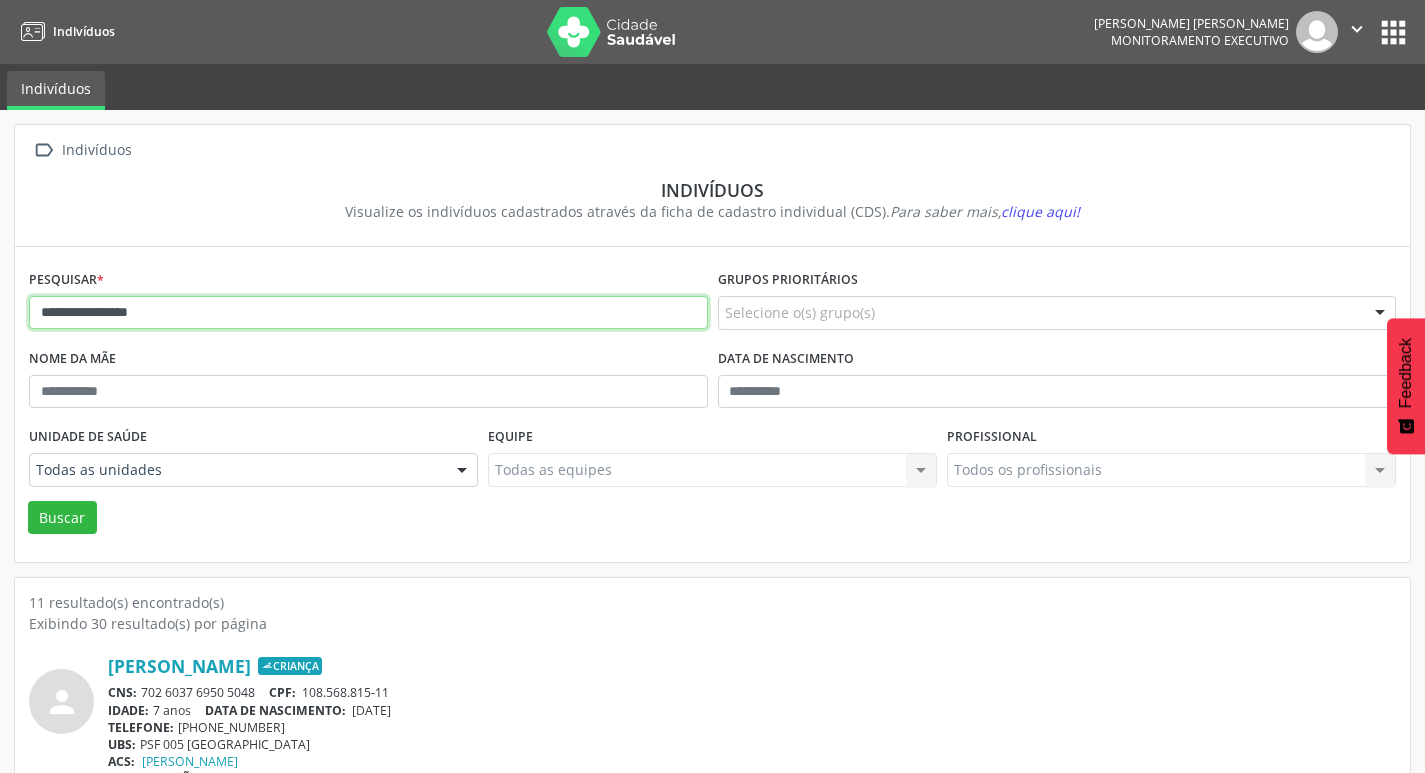 click on "Buscar" at bounding box center [62, 518] 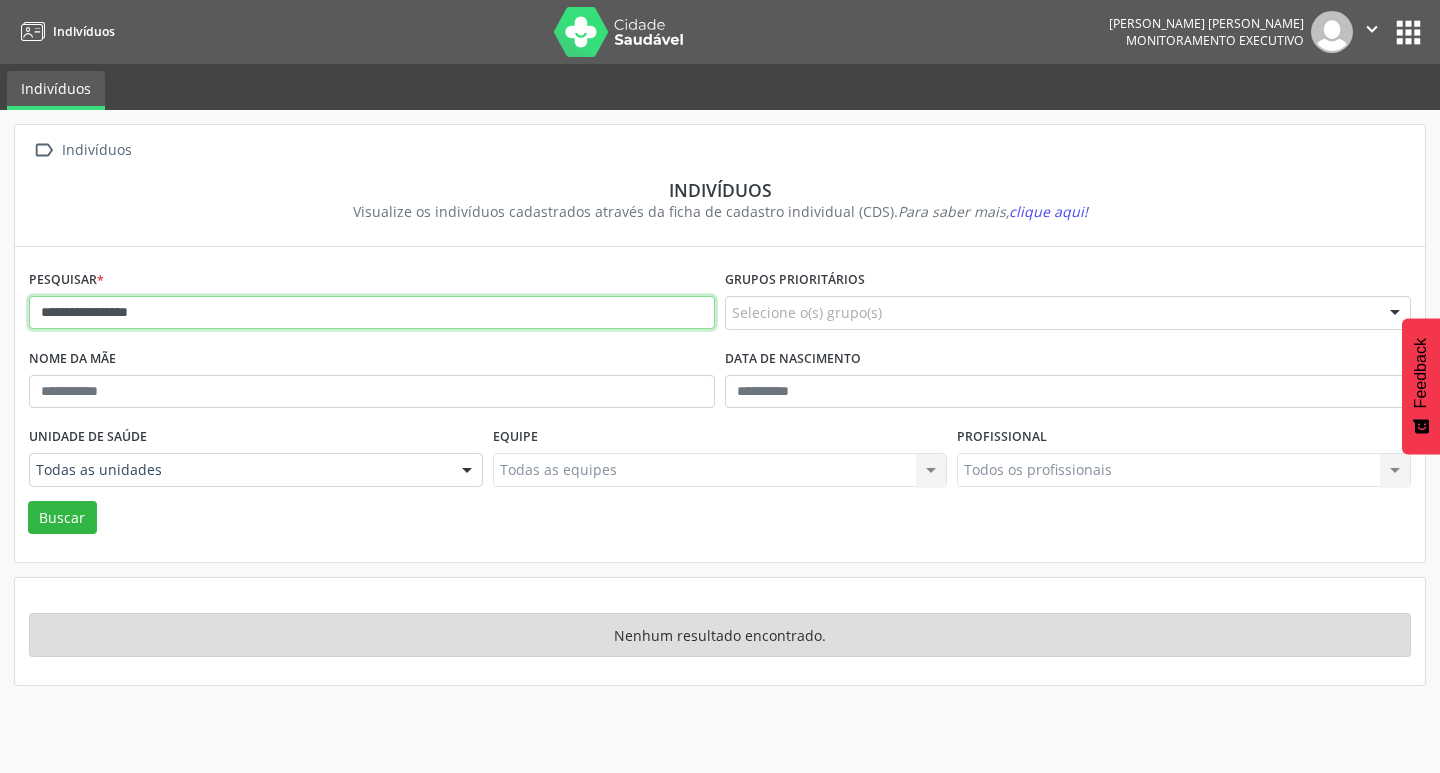 click on "**********" at bounding box center [372, 313] 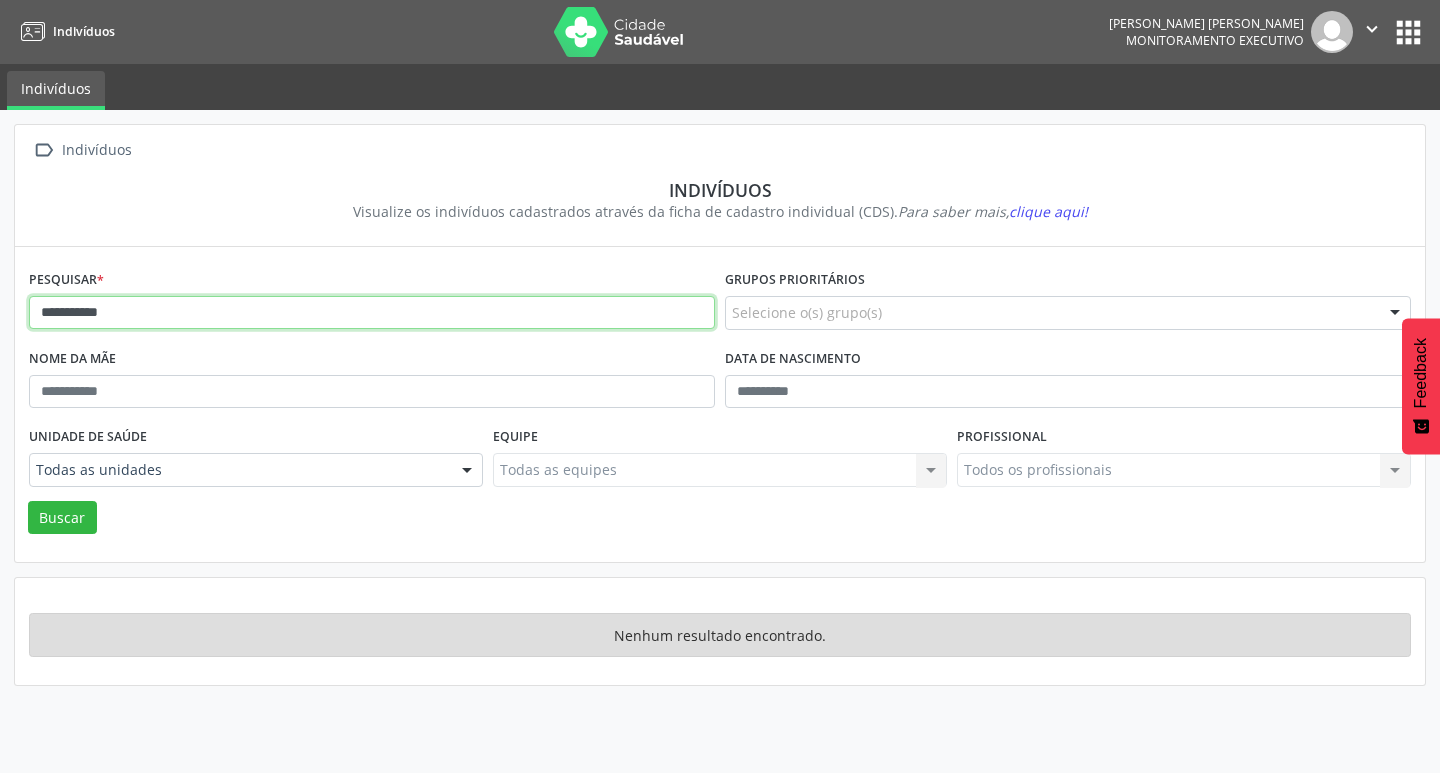 click on "Buscar" at bounding box center (62, 518) 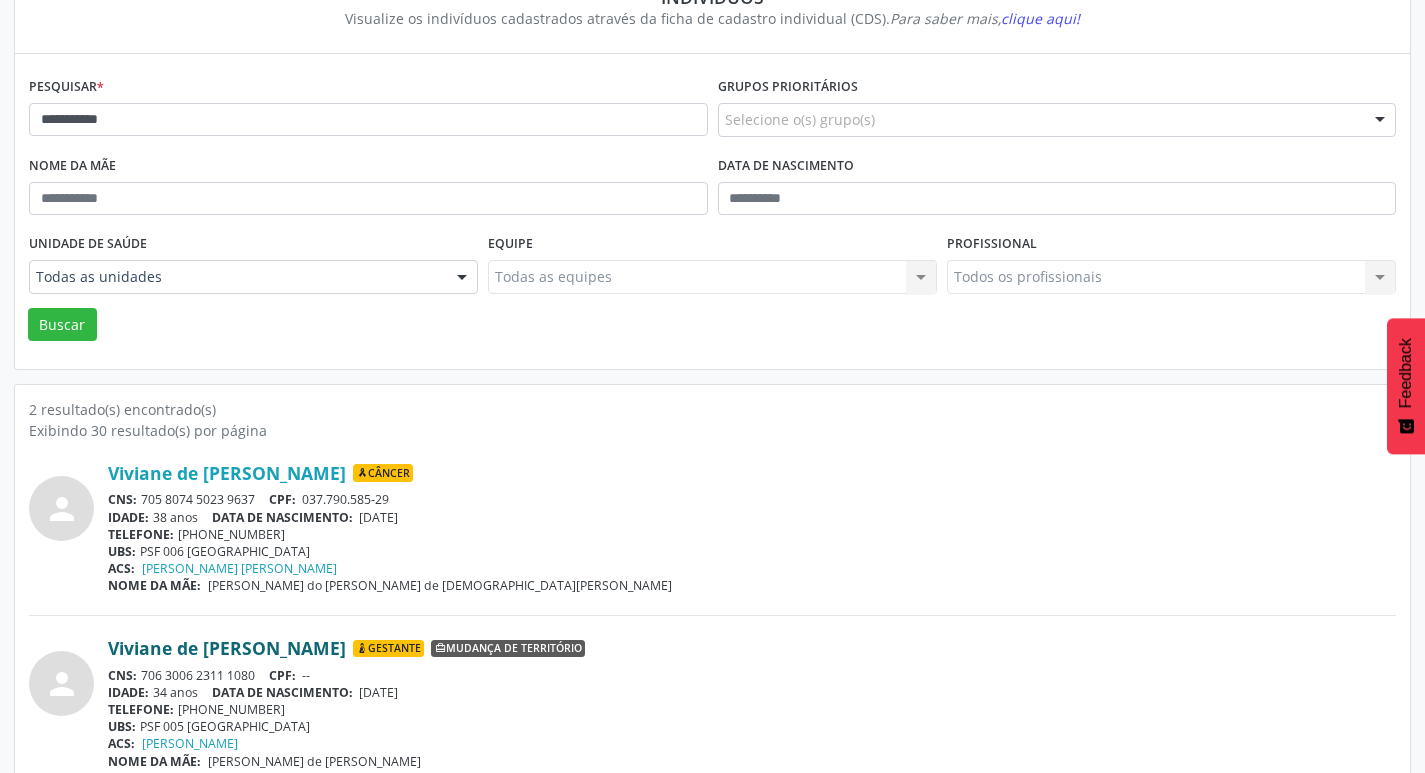 scroll, scrollTop: 219, scrollLeft: 0, axis: vertical 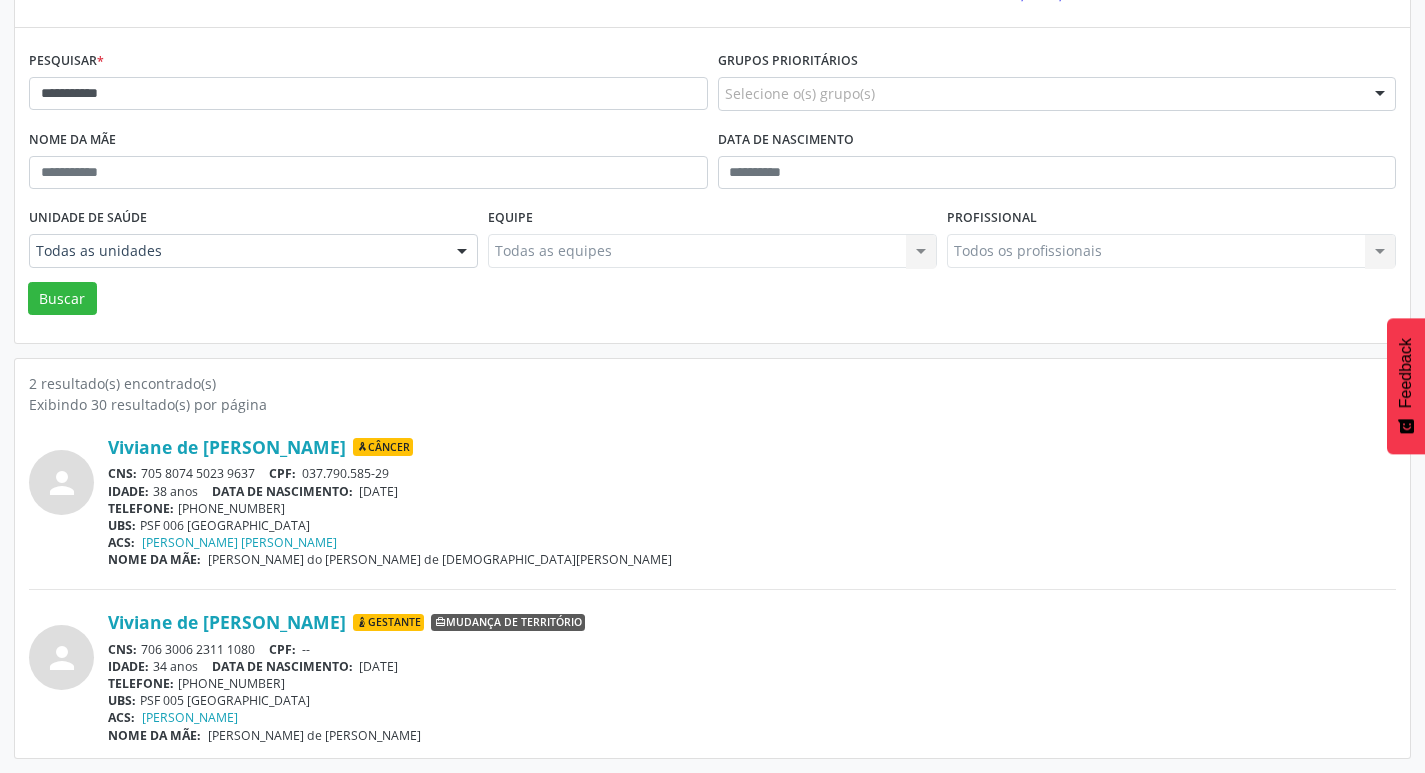 drag, startPoint x: 144, startPoint y: 474, endPoint x: 261, endPoint y: 472, distance: 117.01709 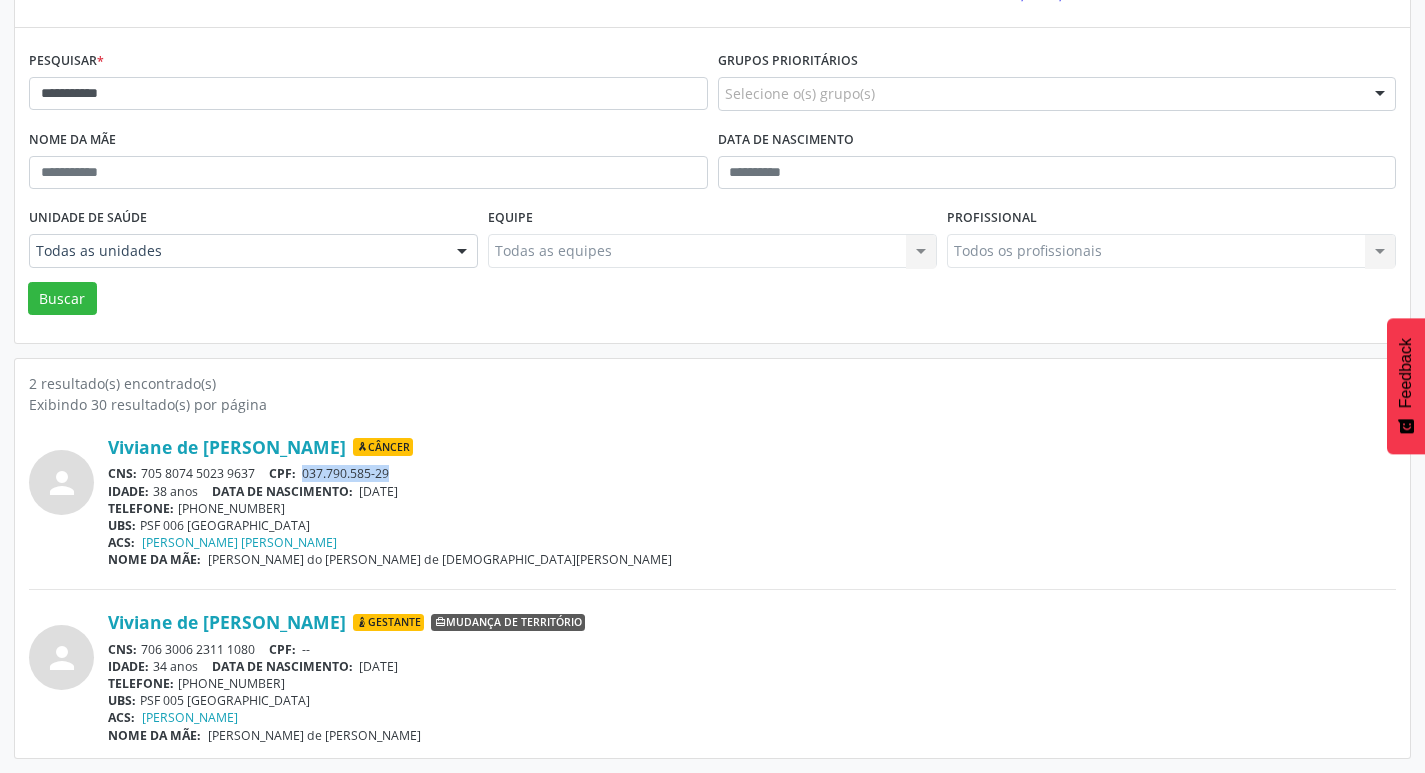 drag, startPoint x: 320, startPoint y: 474, endPoint x: 399, endPoint y: 474, distance: 79 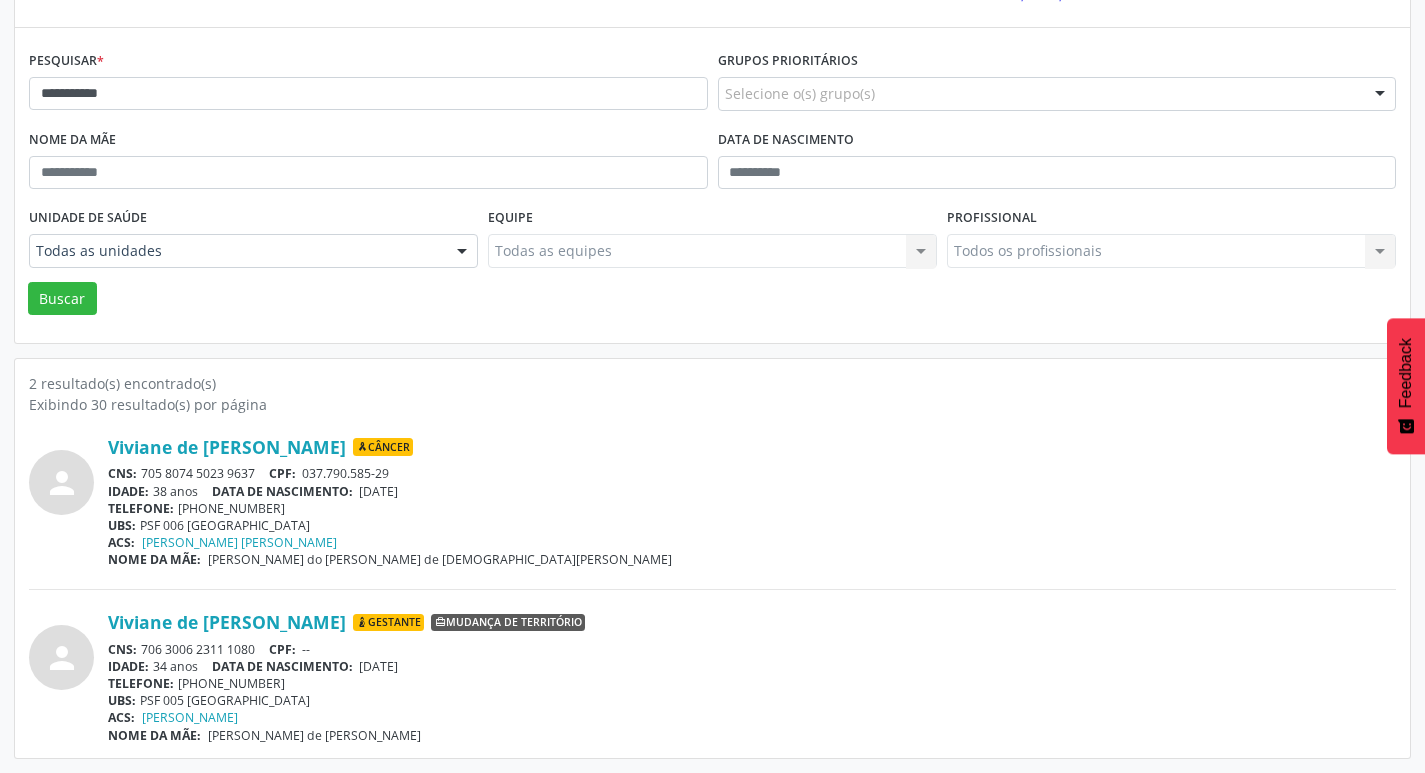 drag, startPoint x: 360, startPoint y: 494, endPoint x: 454, endPoint y: 494, distance: 94 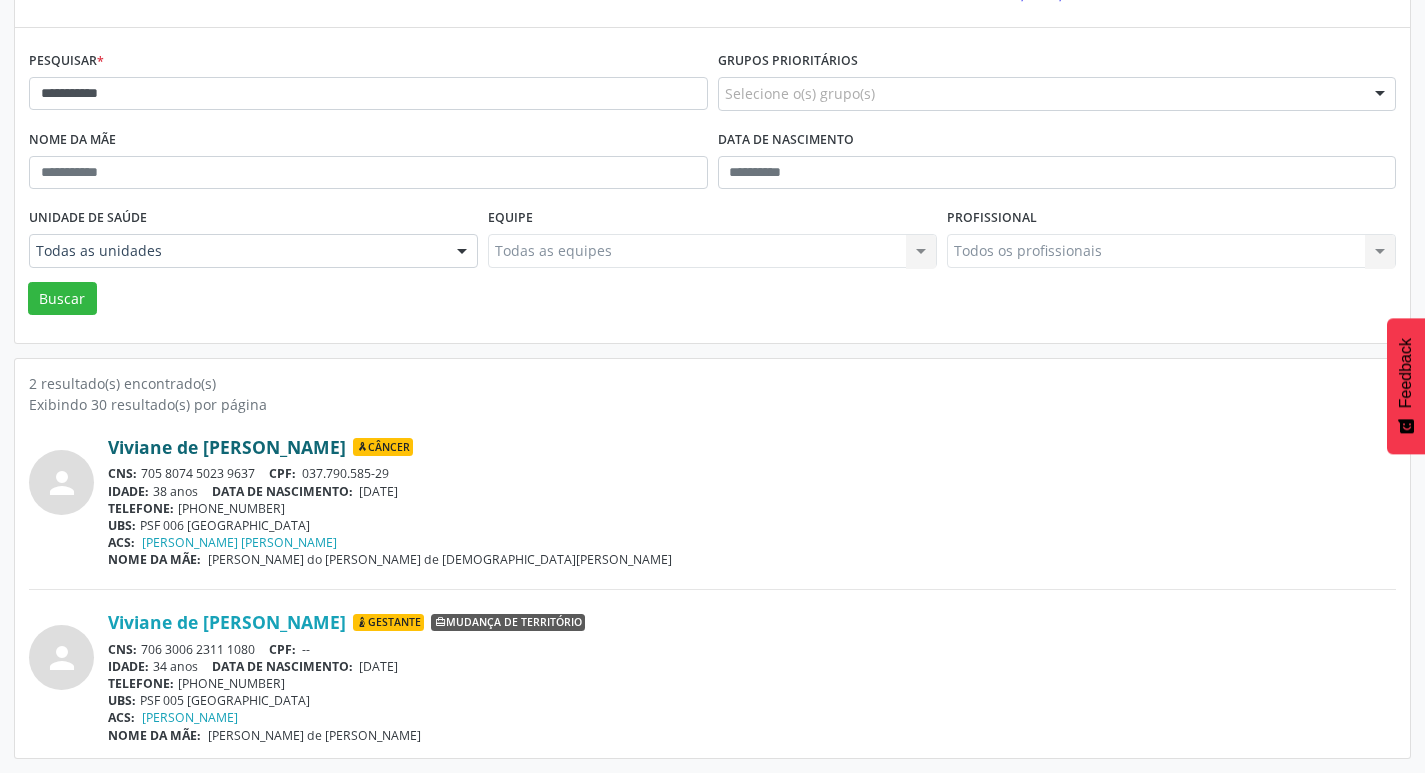 click on "Viviane de [PERSON_NAME]" at bounding box center [227, 447] 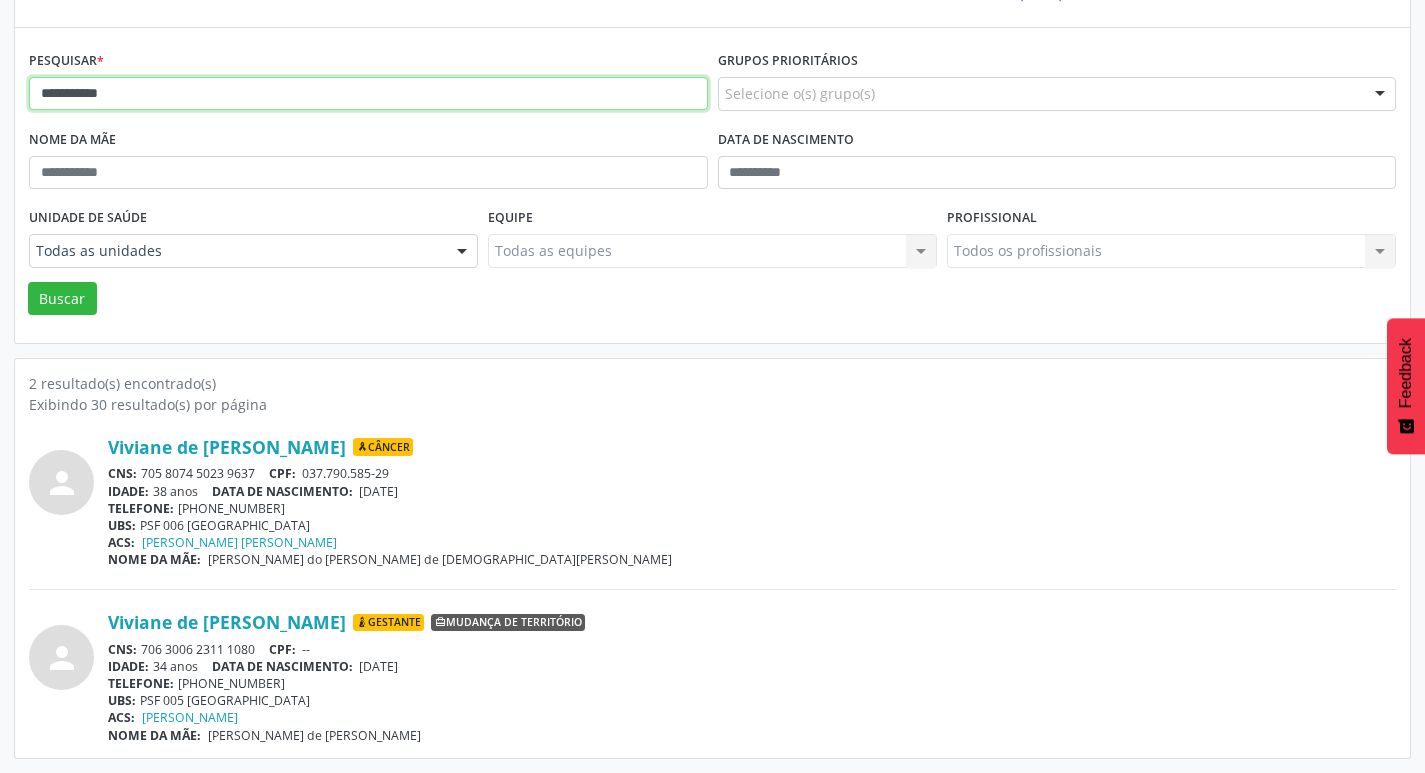 click on "**********" at bounding box center [368, 94] 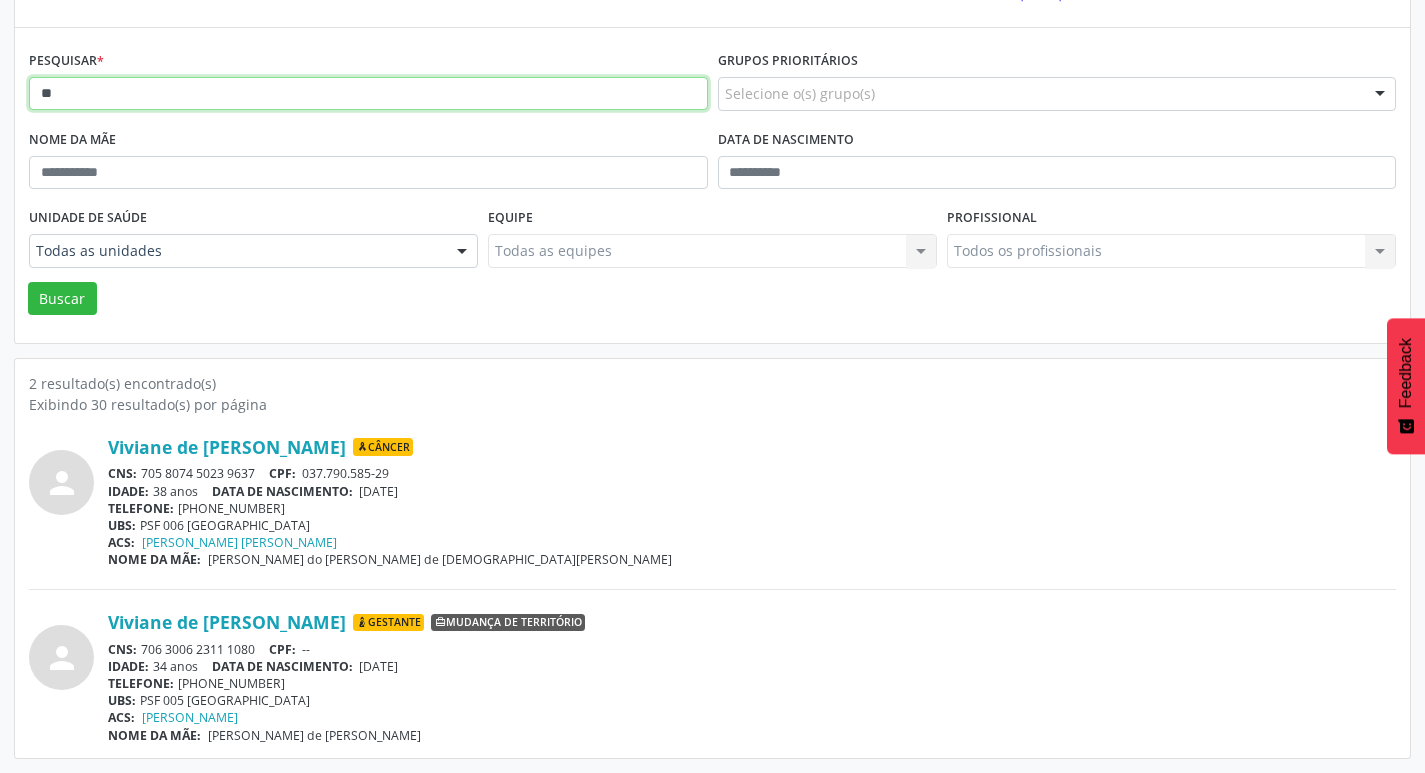 type on "*" 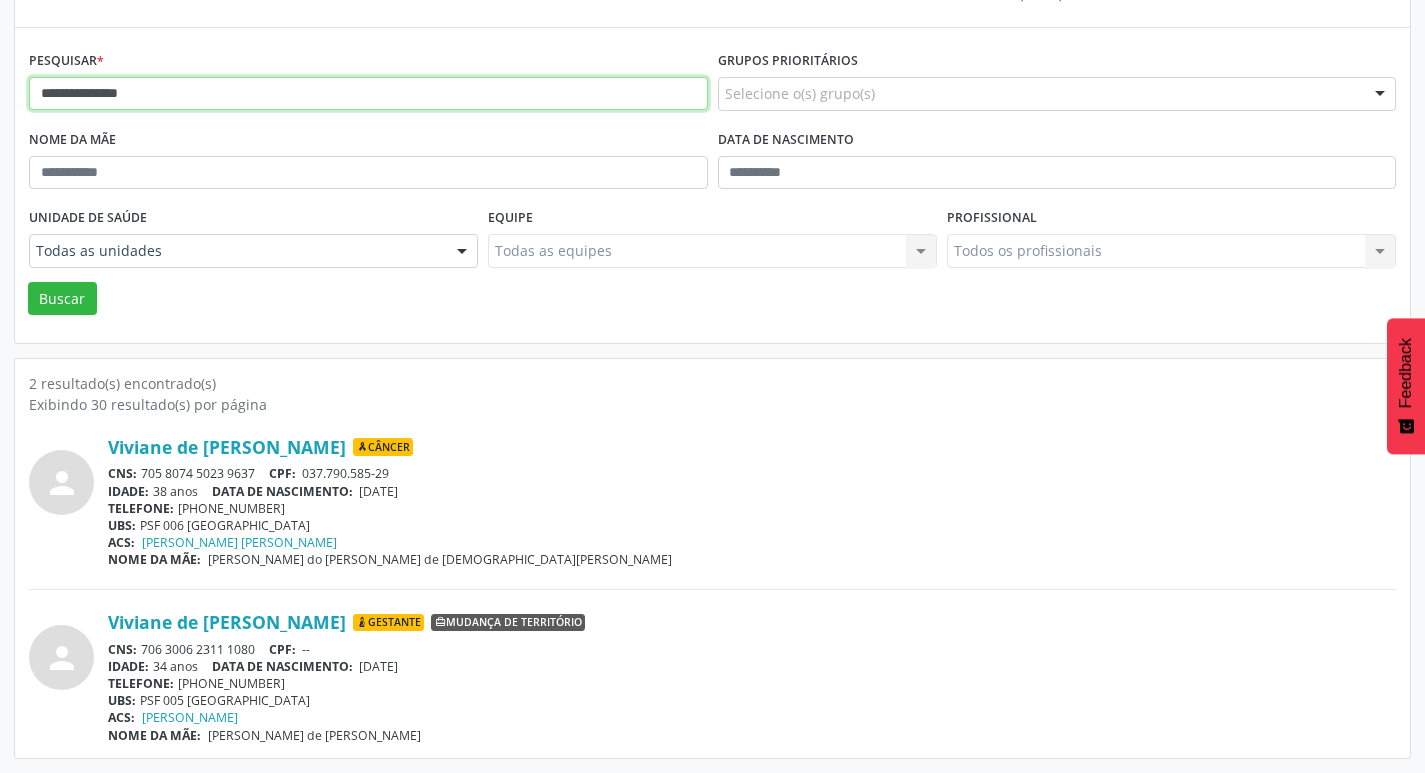 click on "Buscar" at bounding box center [62, 299] 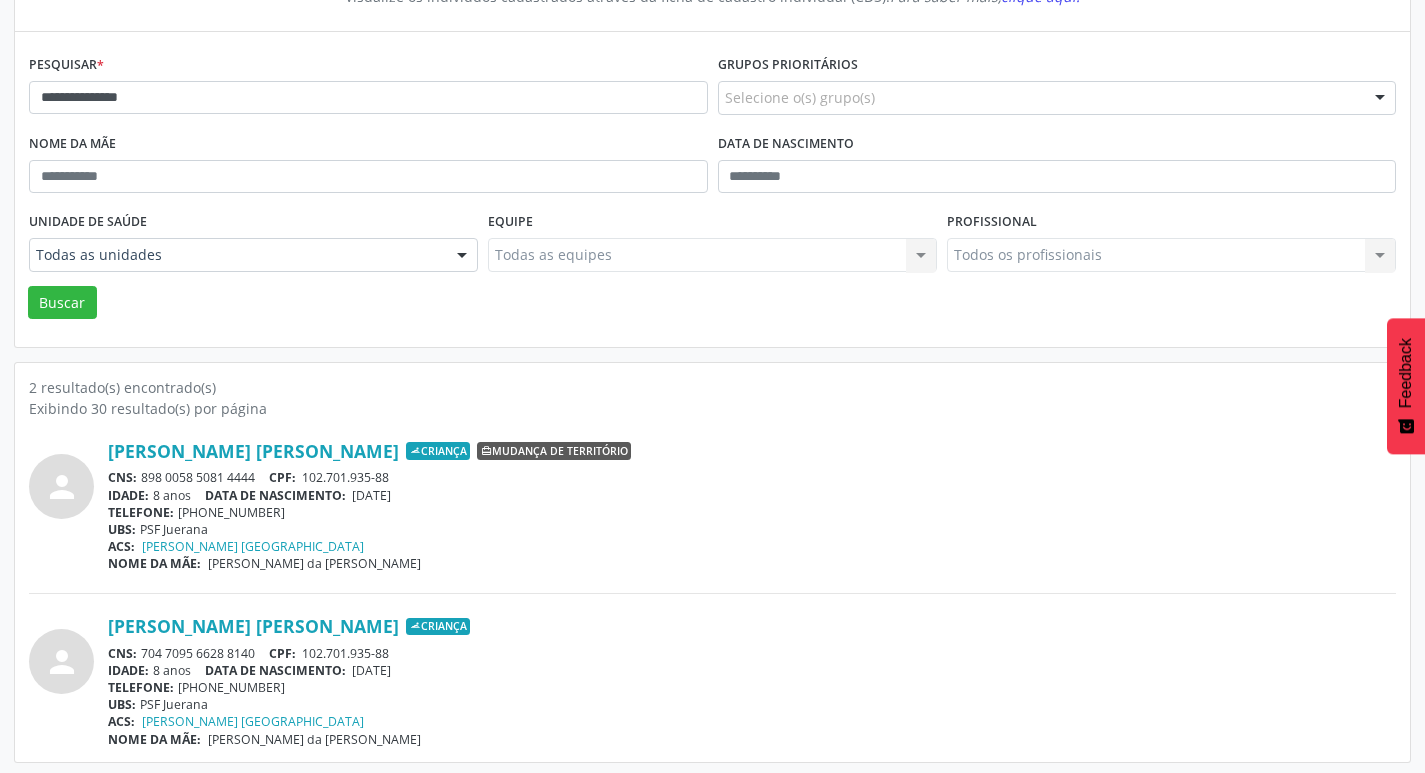 scroll, scrollTop: 219, scrollLeft: 0, axis: vertical 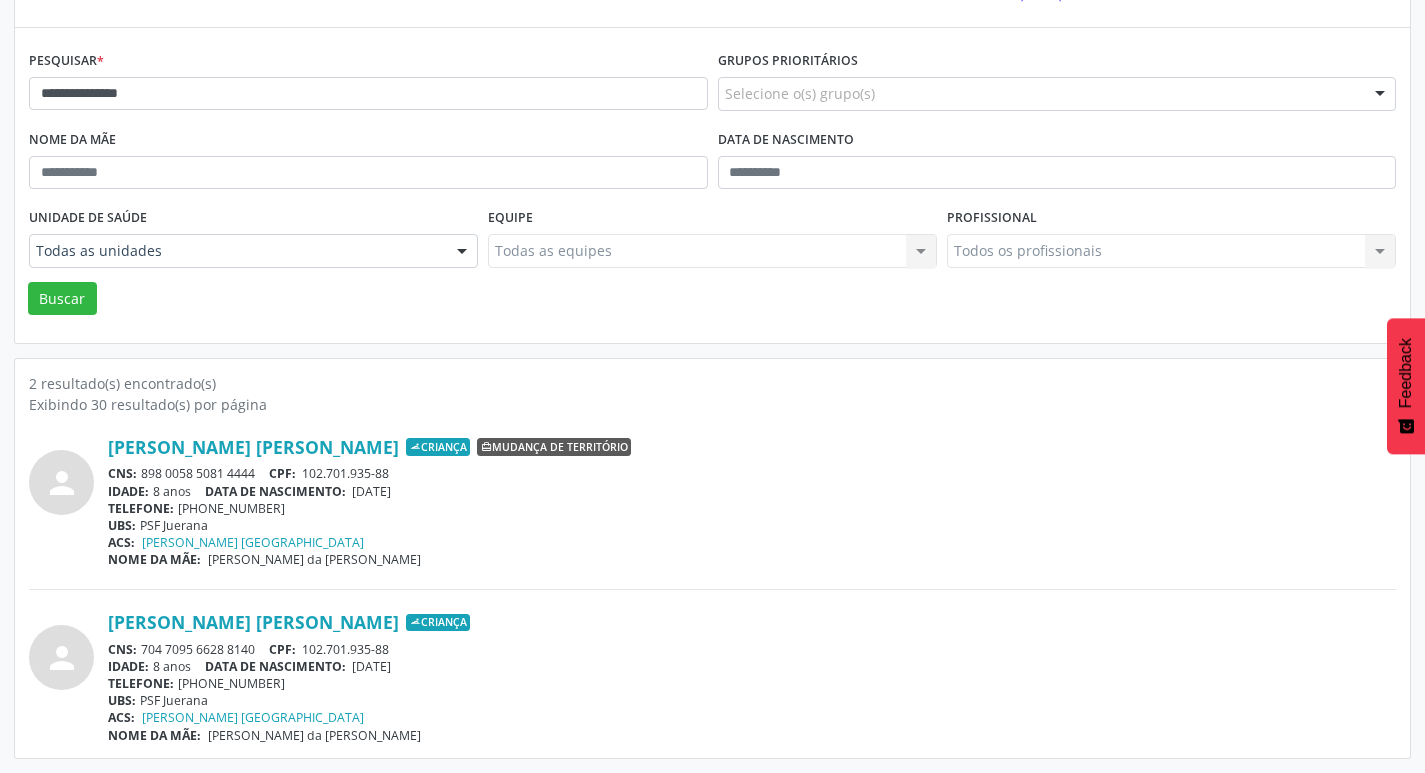 drag, startPoint x: 144, startPoint y: 650, endPoint x: 260, endPoint y: 651, distance: 116.00431 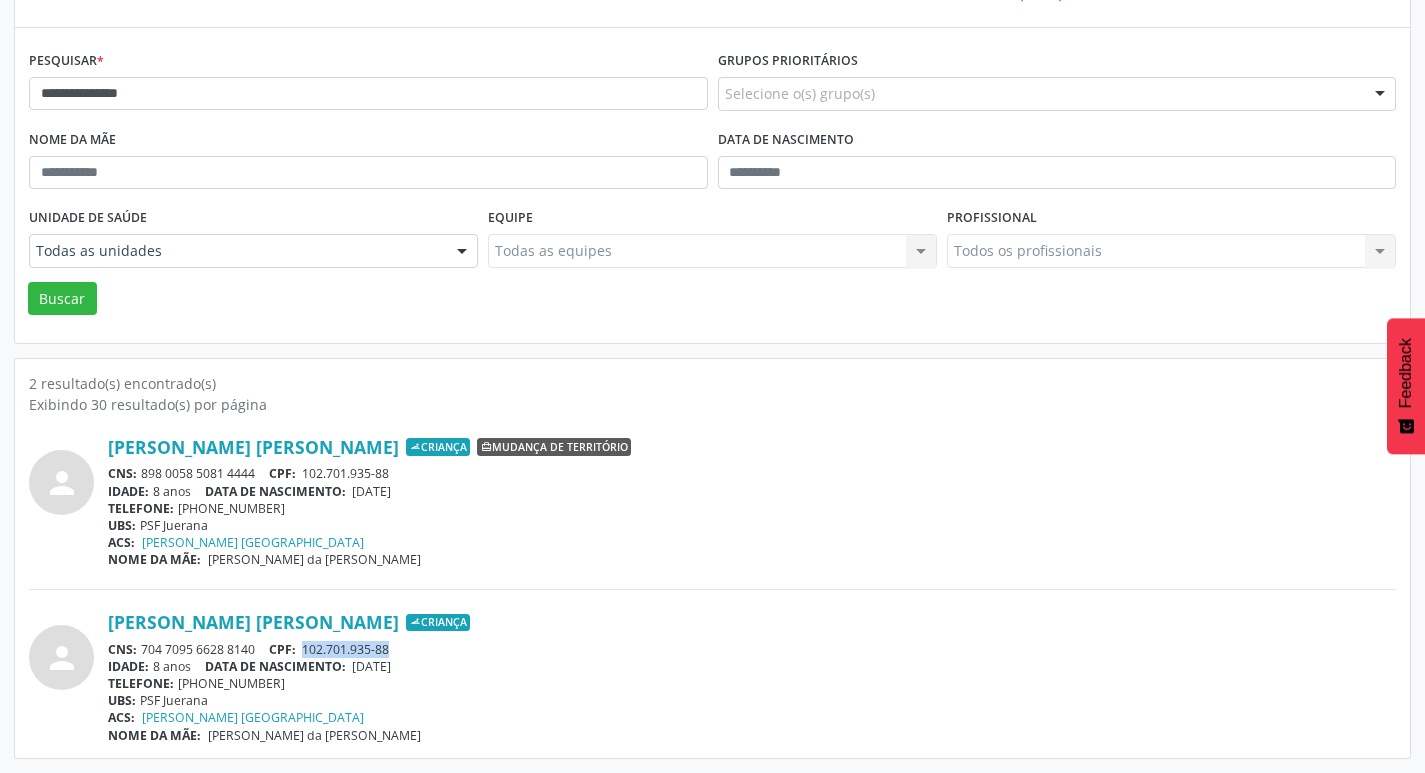 drag, startPoint x: 308, startPoint y: 646, endPoint x: 412, endPoint y: 646, distance: 104 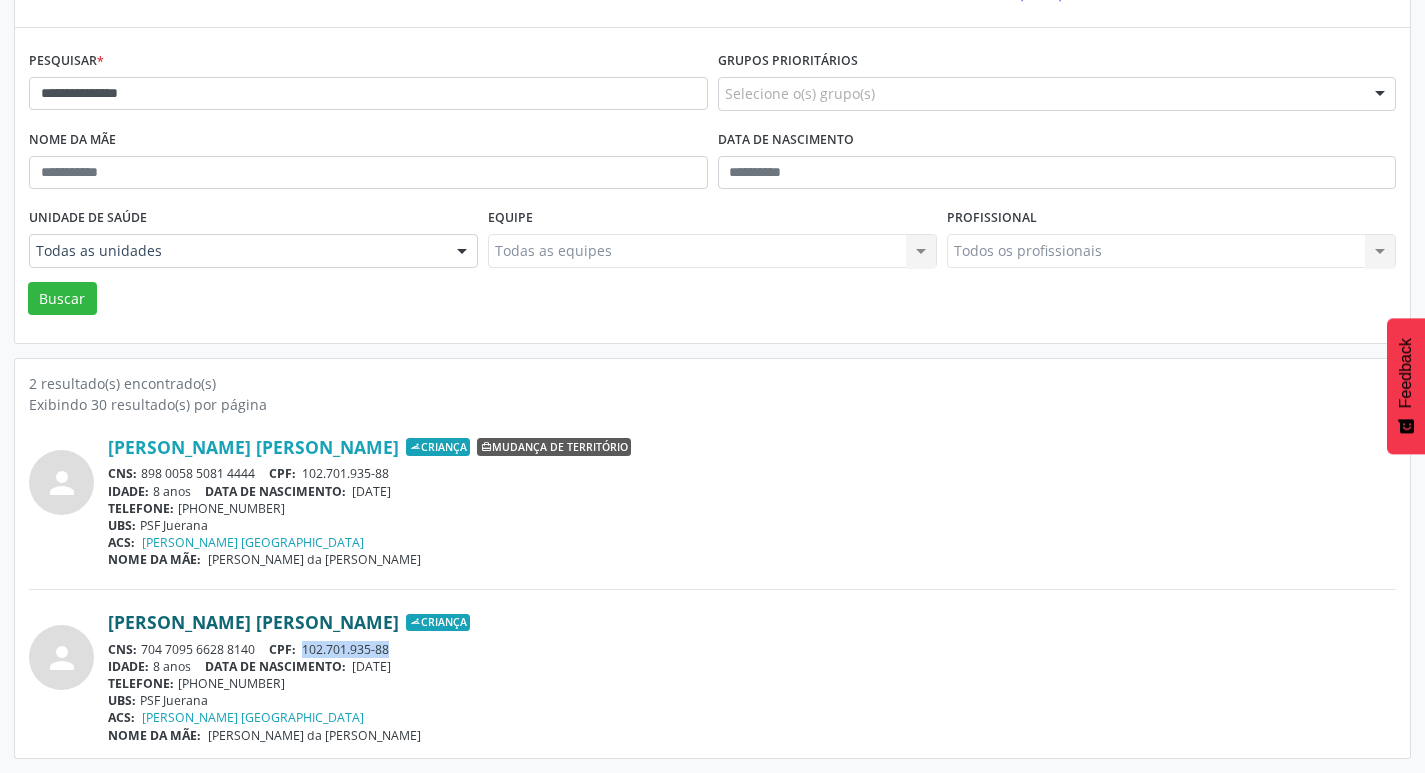 click on "[PERSON_NAME] [PERSON_NAME]" at bounding box center (253, 622) 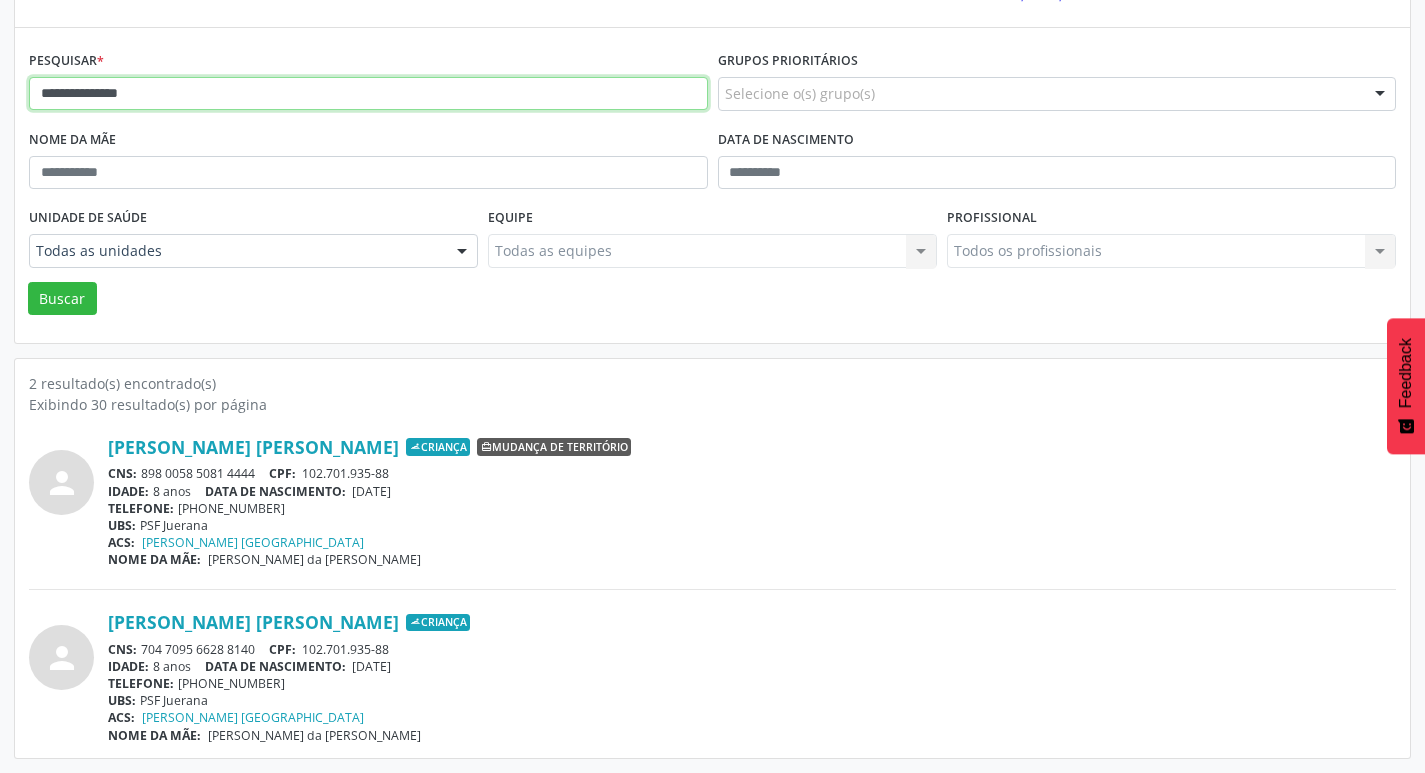 click on "**********" at bounding box center [368, 94] 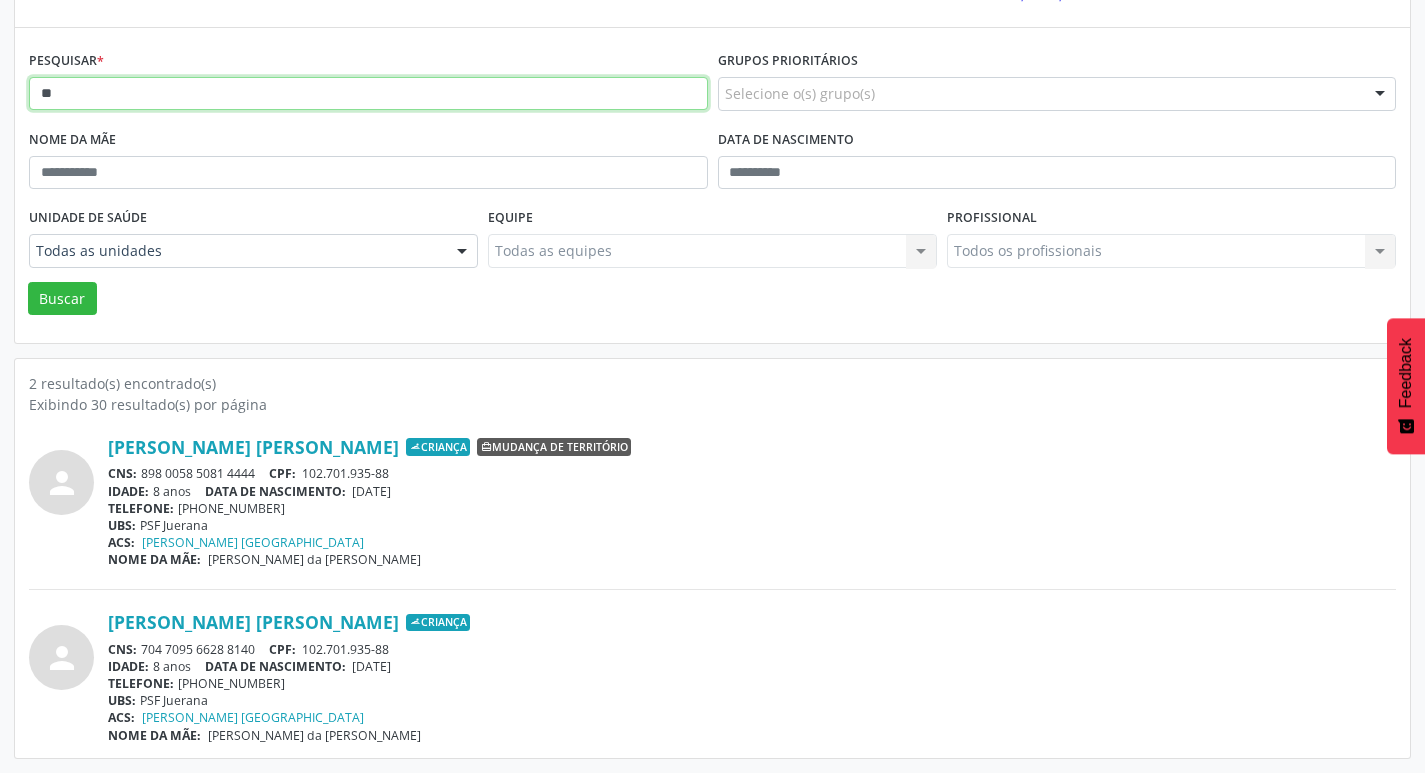 type on "*" 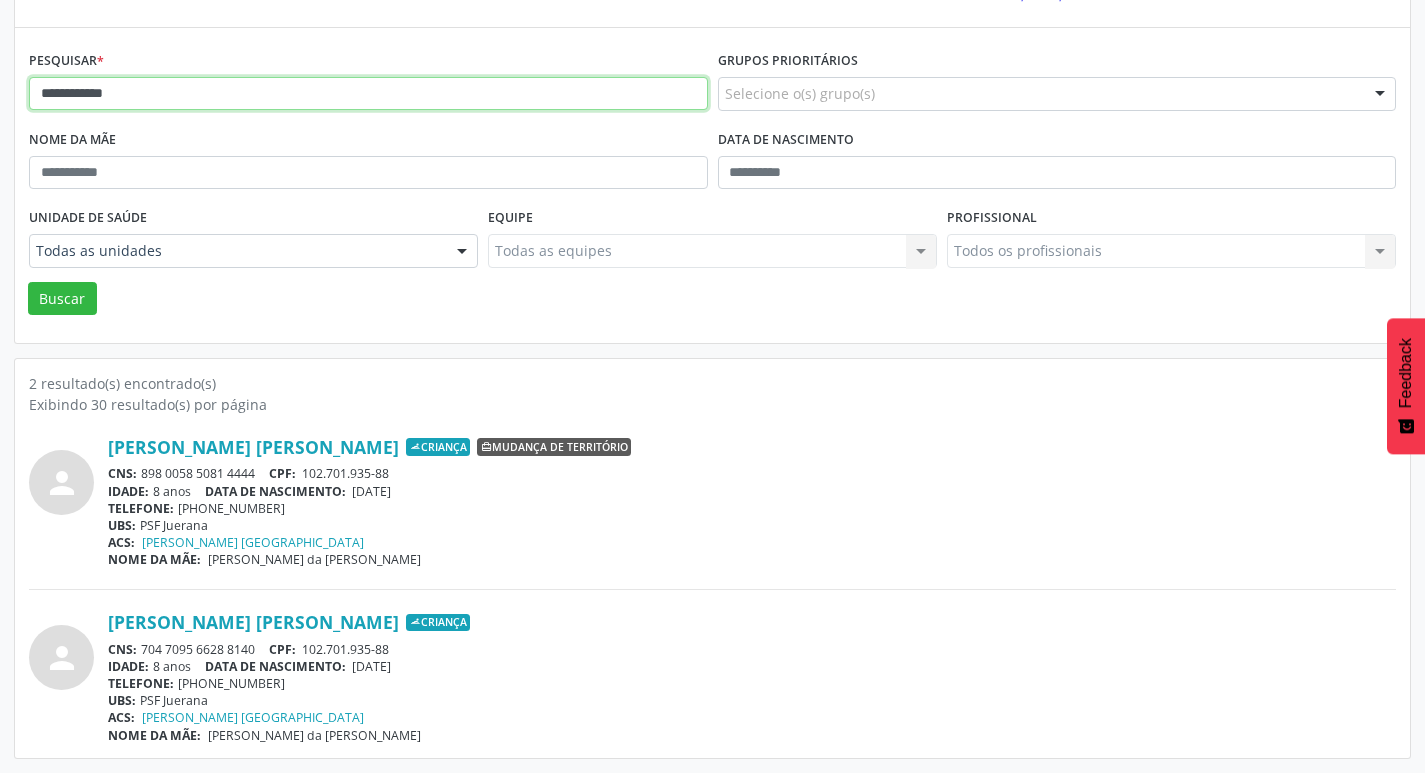type on "**********" 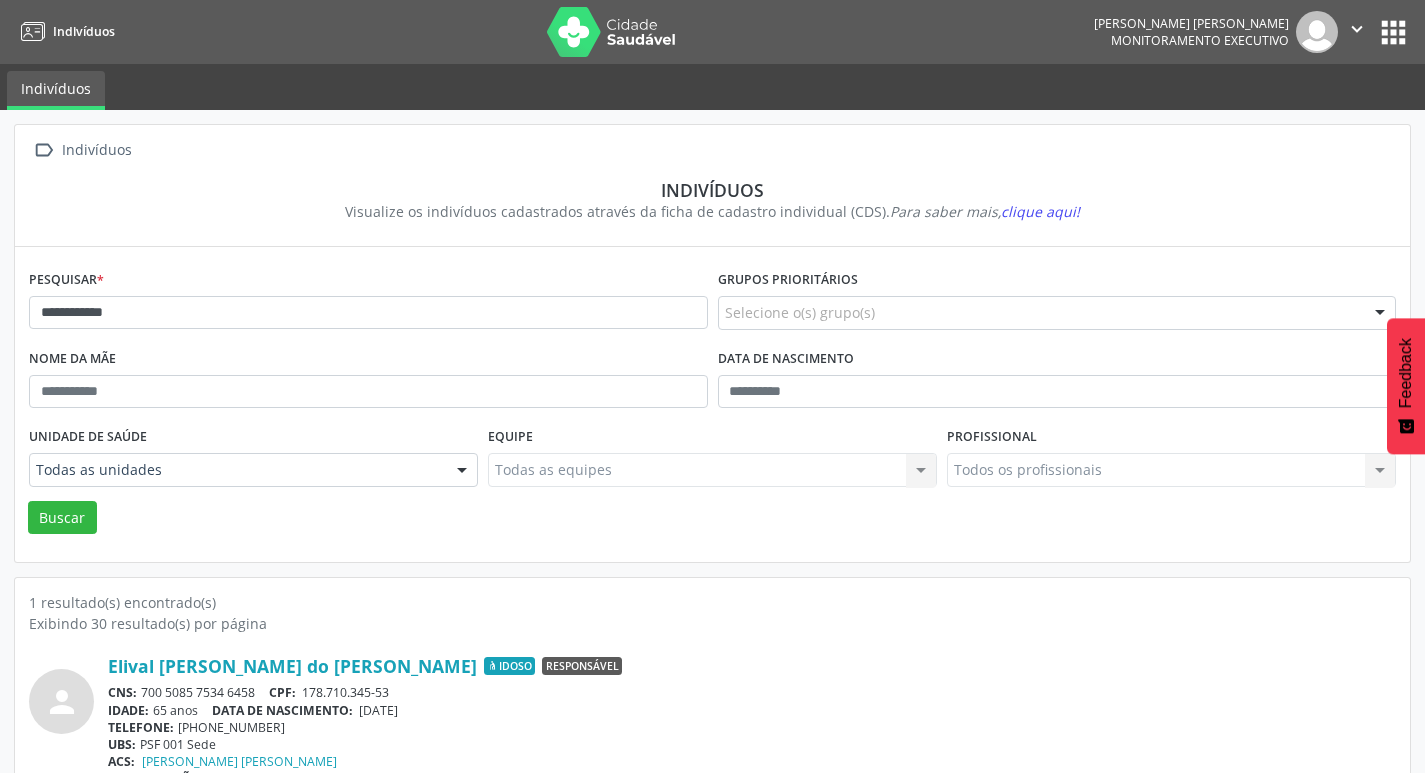 scroll, scrollTop: 43, scrollLeft: 0, axis: vertical 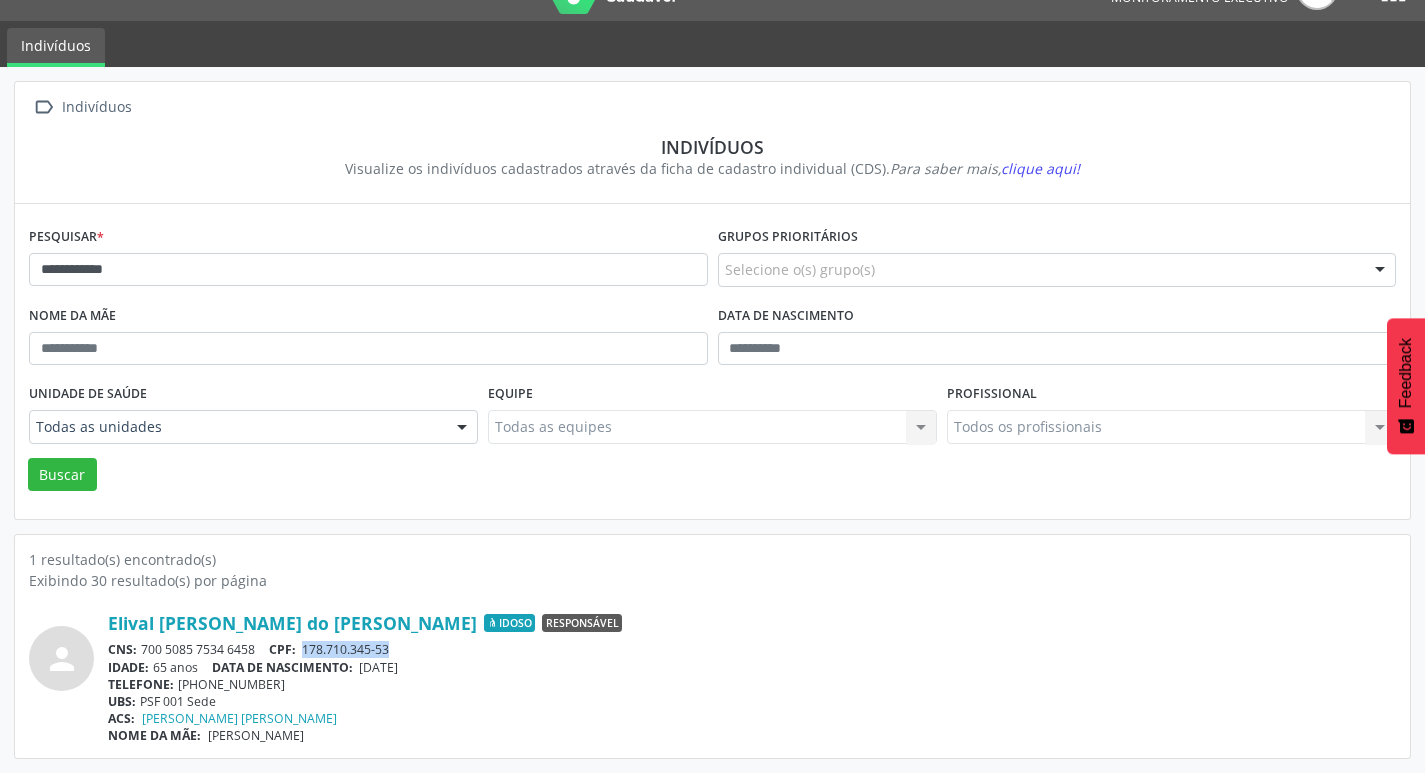 drag, startPoint x: 308, startPoint y: 646, endPoint x: 395, endPoint y: 650, distance: 87.0919 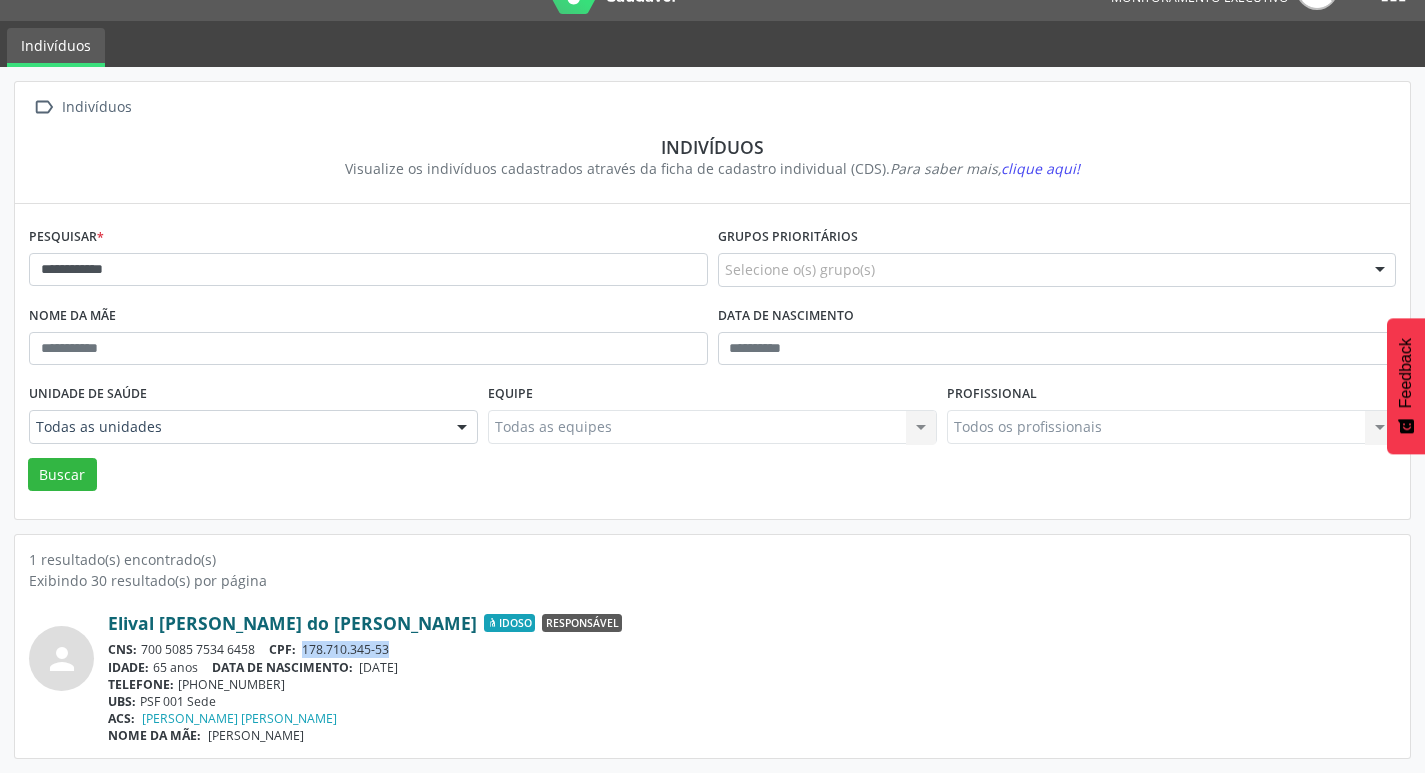 click on "Elival [PERSON_NAME] do [PERSON_NAME]" at bounding box center (292, 623) 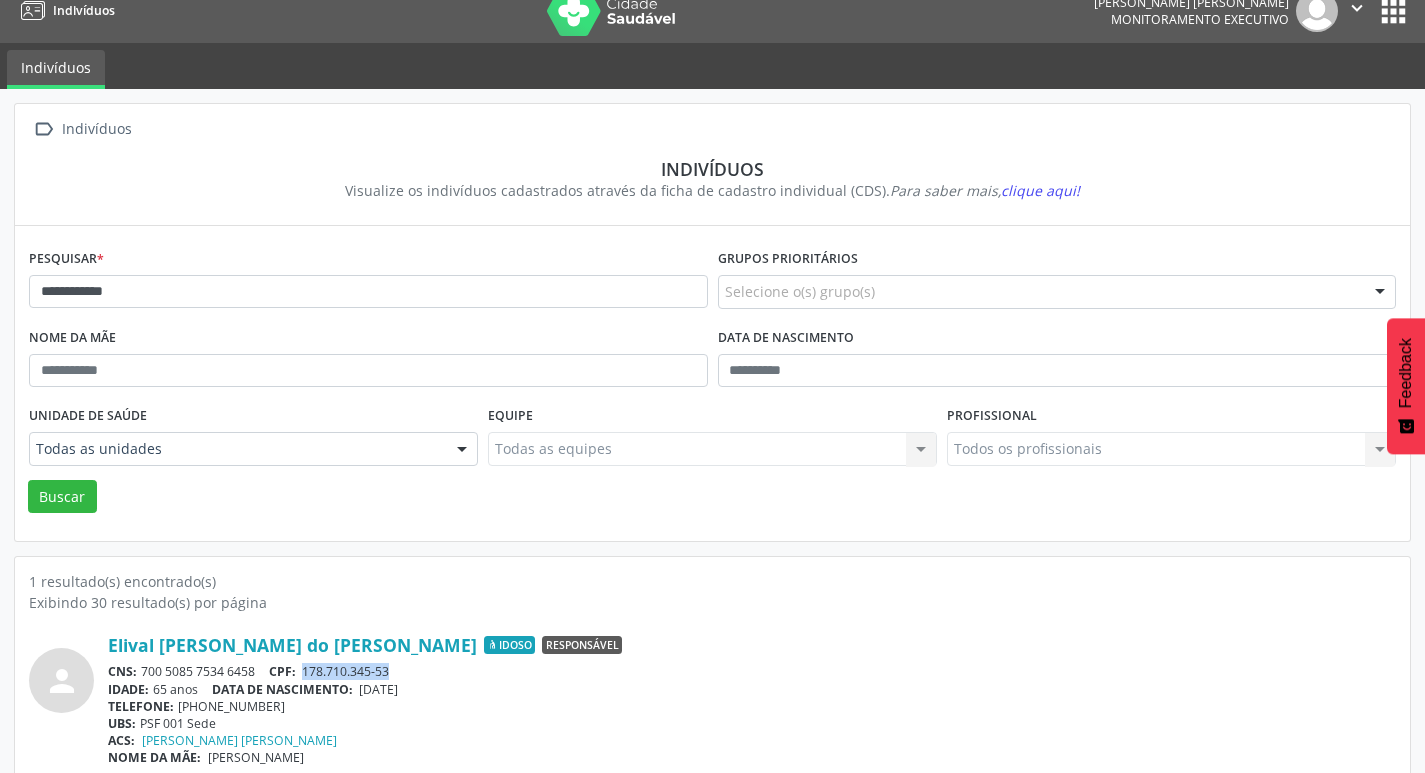 scroll, scrollTop: 0, scrollLeft: 0, axis: both 